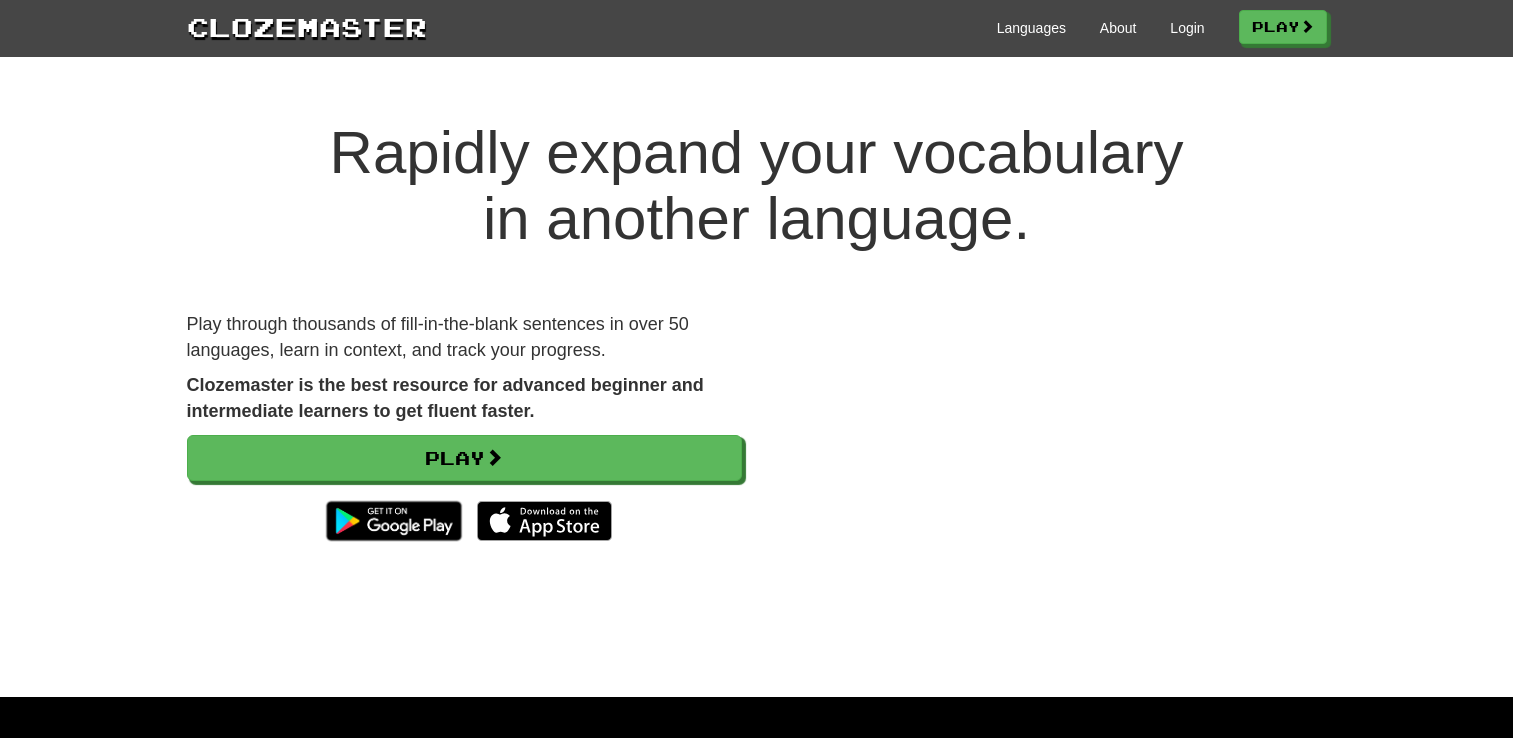 scroll, scrollTop: 0, scrollLeft: 0, axis: both 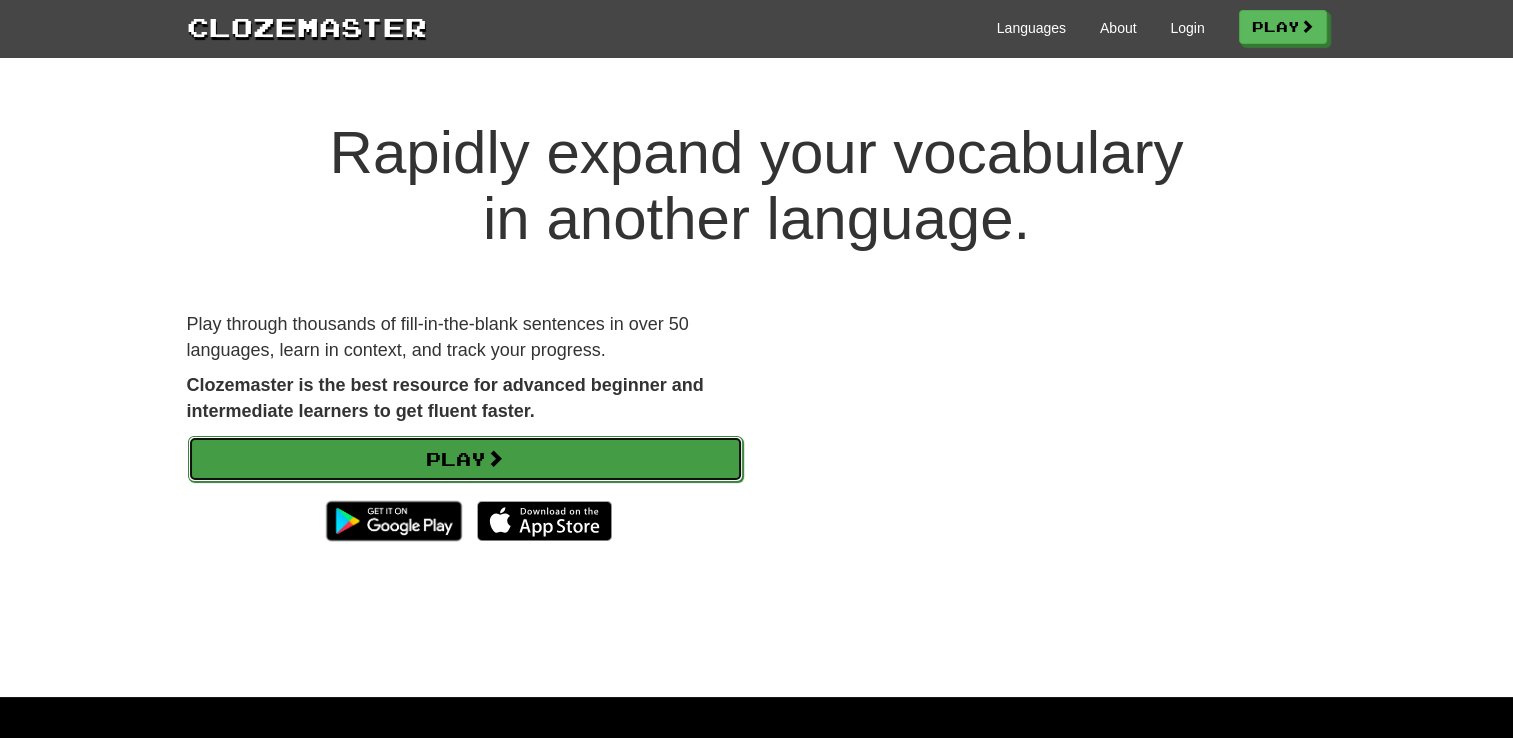 click on "Play" at bounding box center (465, 459) 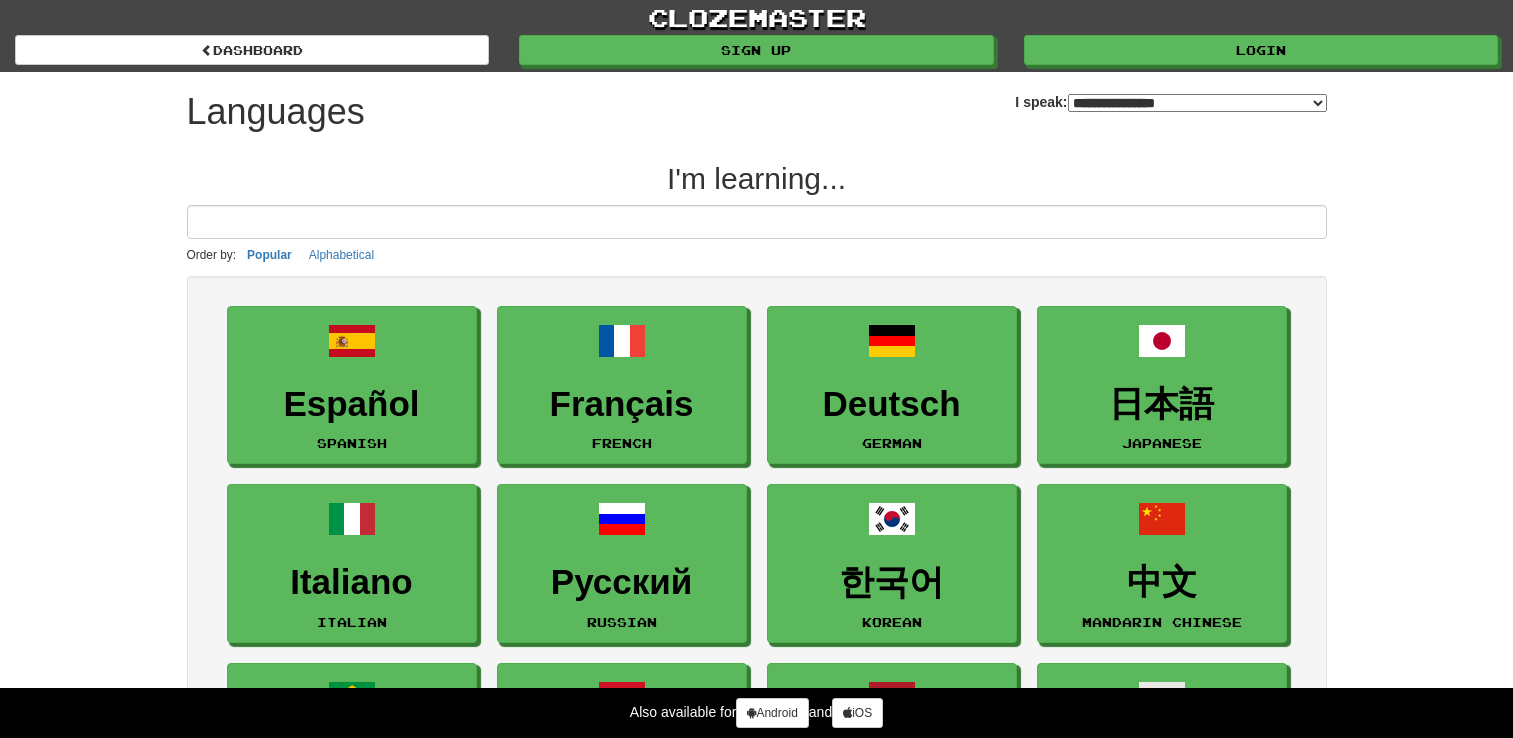 select on "*******" 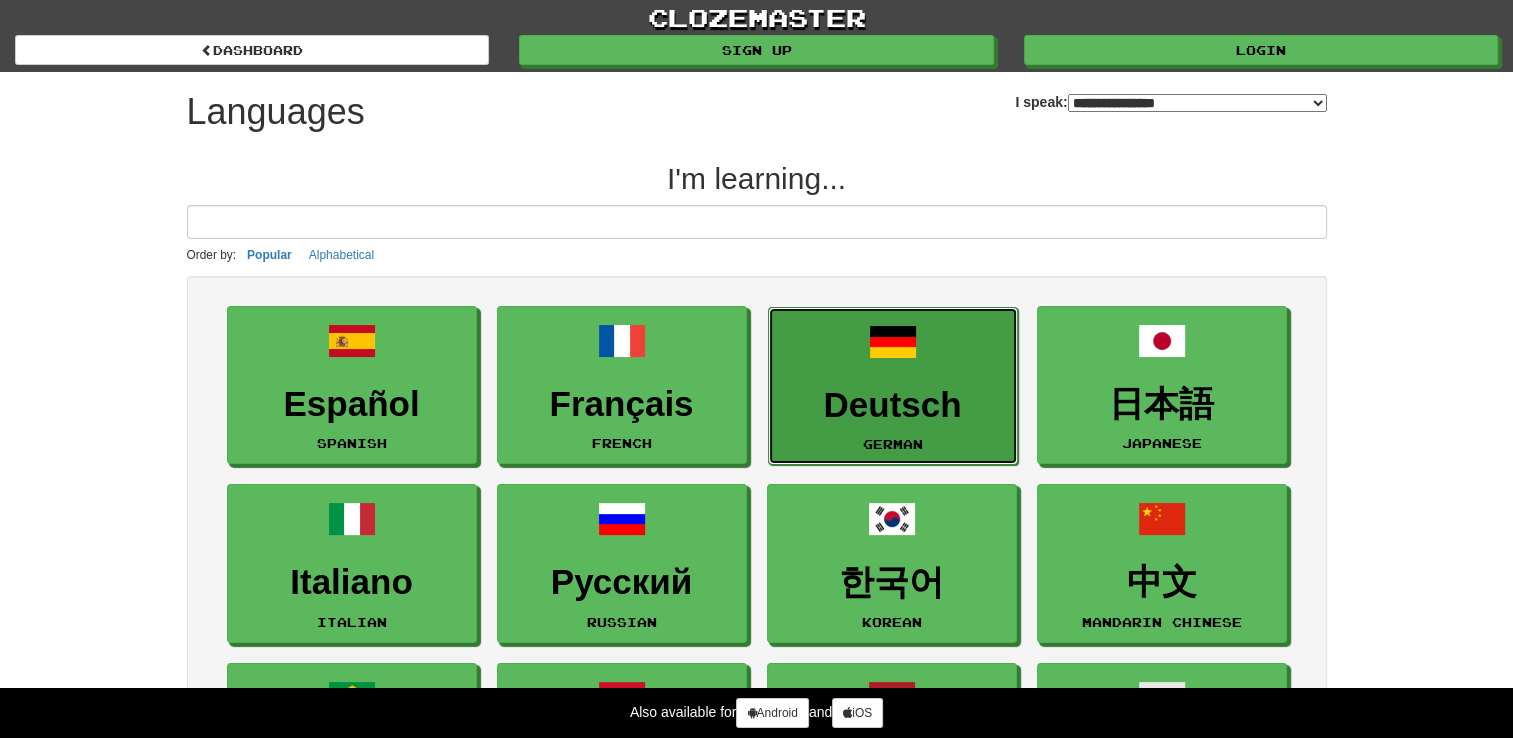click on "Deutsch German" at bounding box center [893, 386] 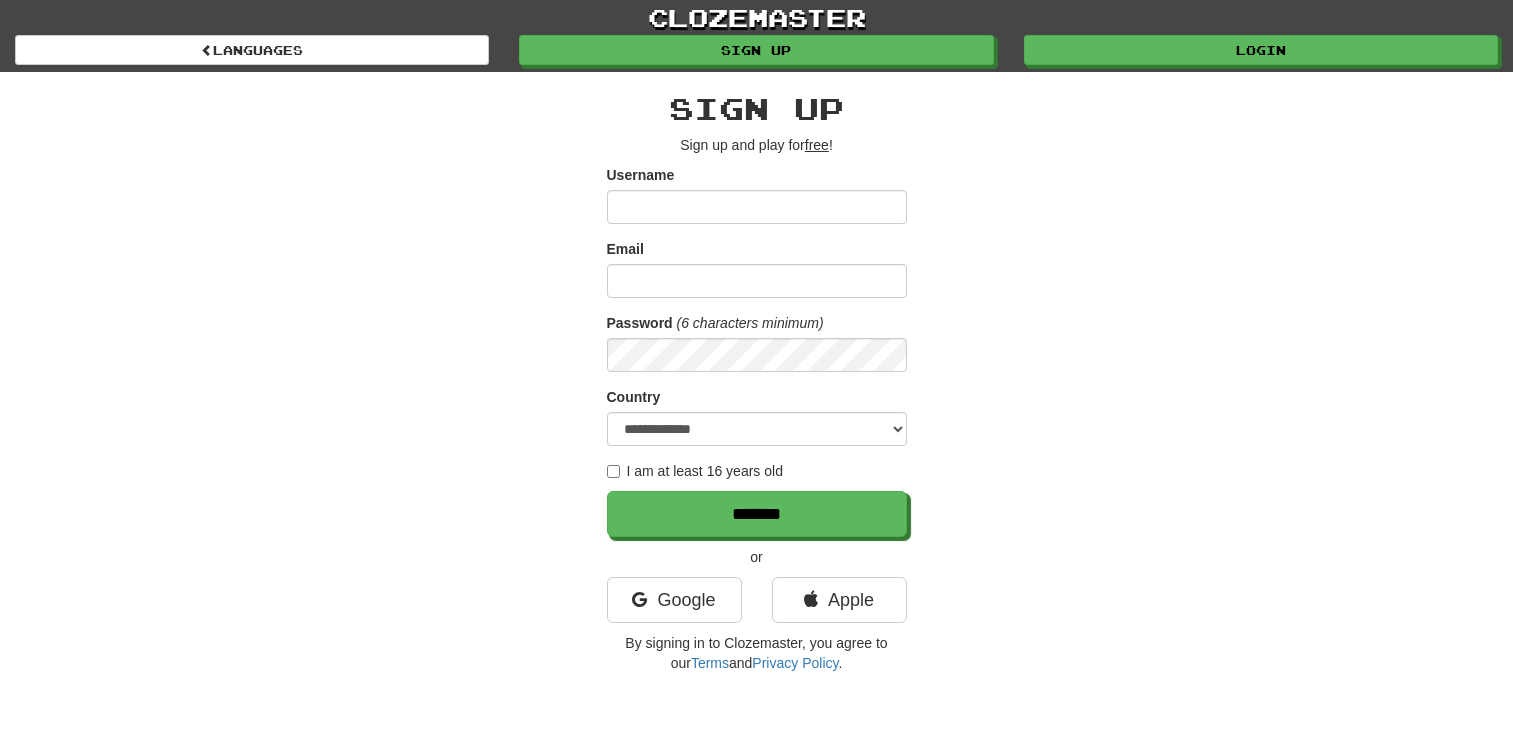 scroll, scrollTop: 0, scrollLeft: 0, axis: both 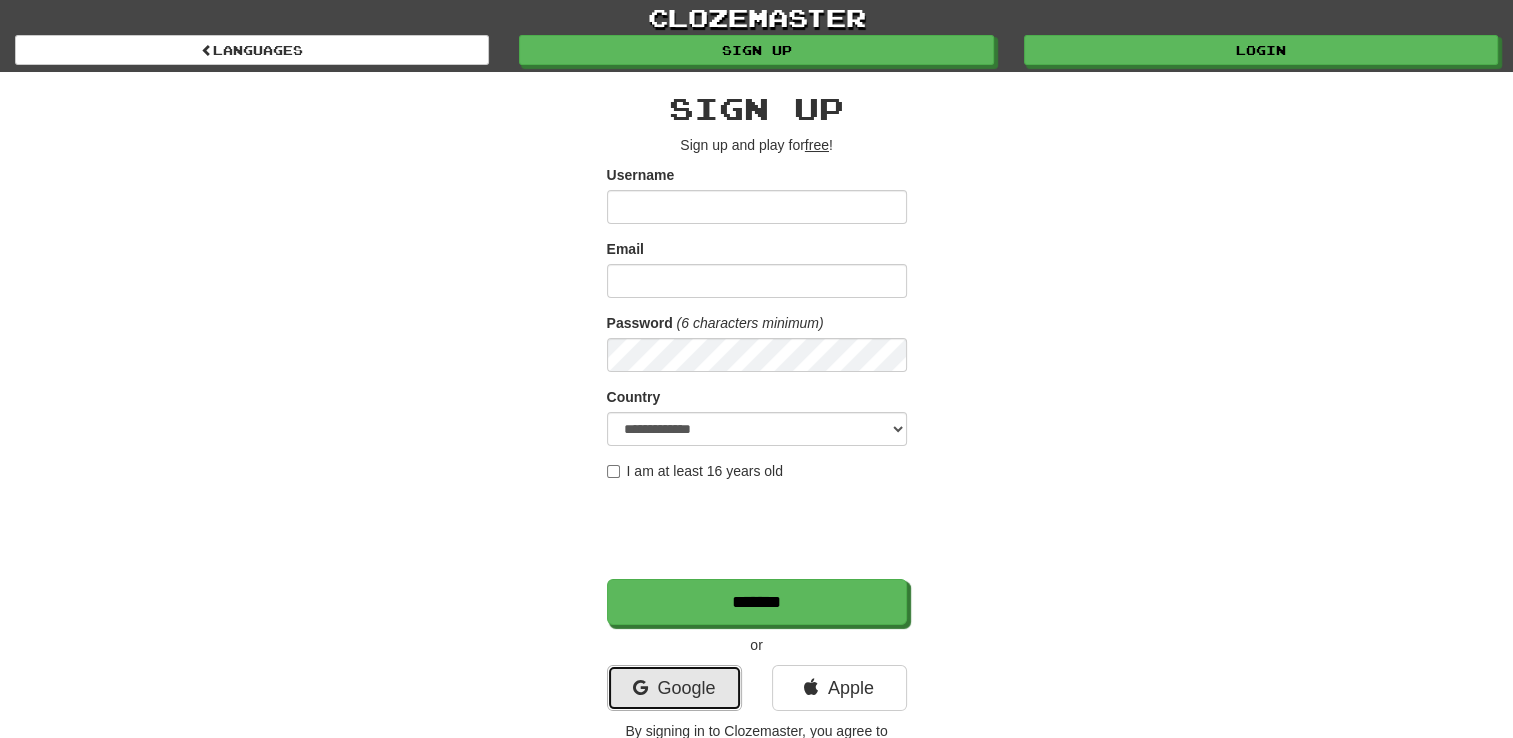 click on "Google" at bounding box center [674, 688] 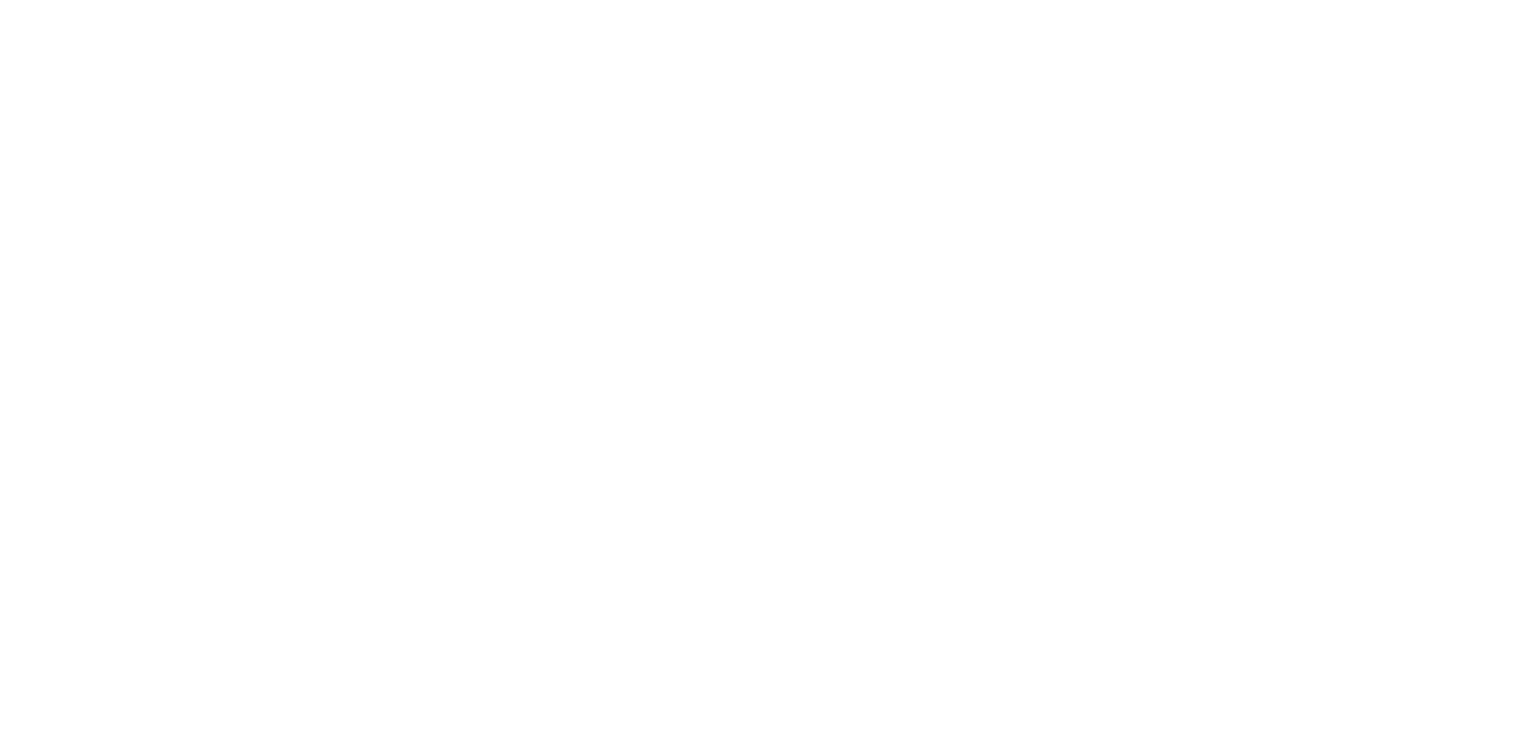 scroll, scrollTop: 0, scrollLeft: 0, axis: both 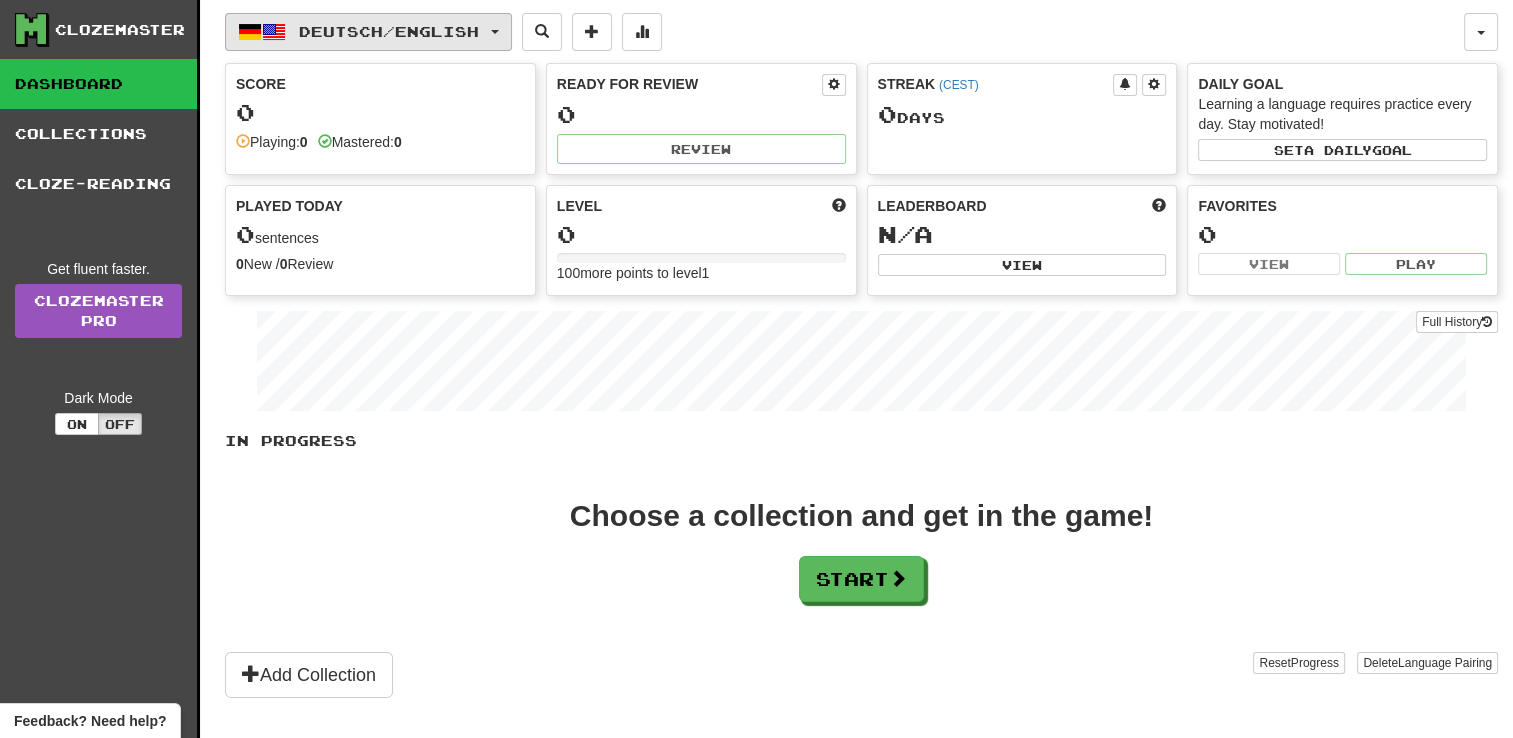 click at bounding box center [495, 32] 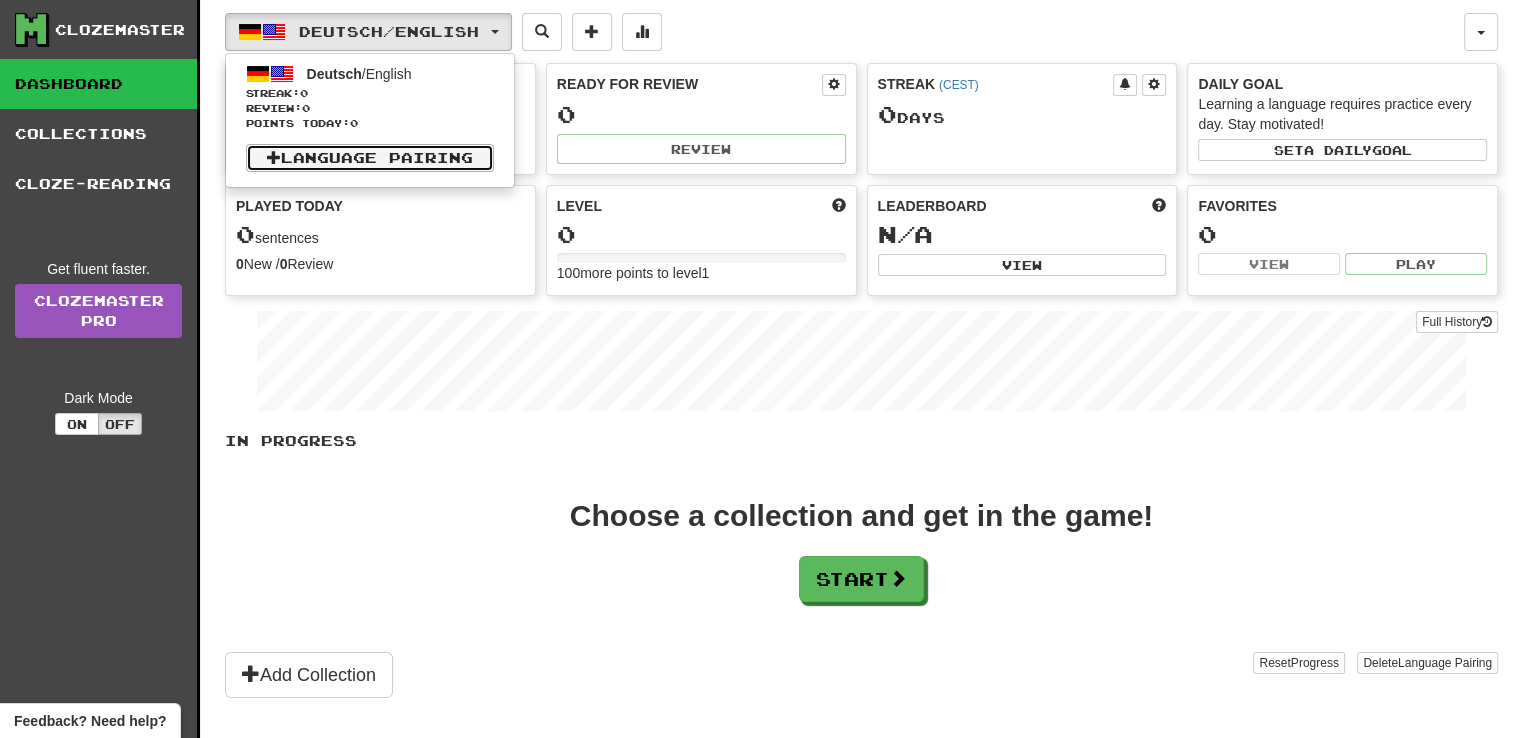 click on "Language Pairing" at bounding box center (370, 158) 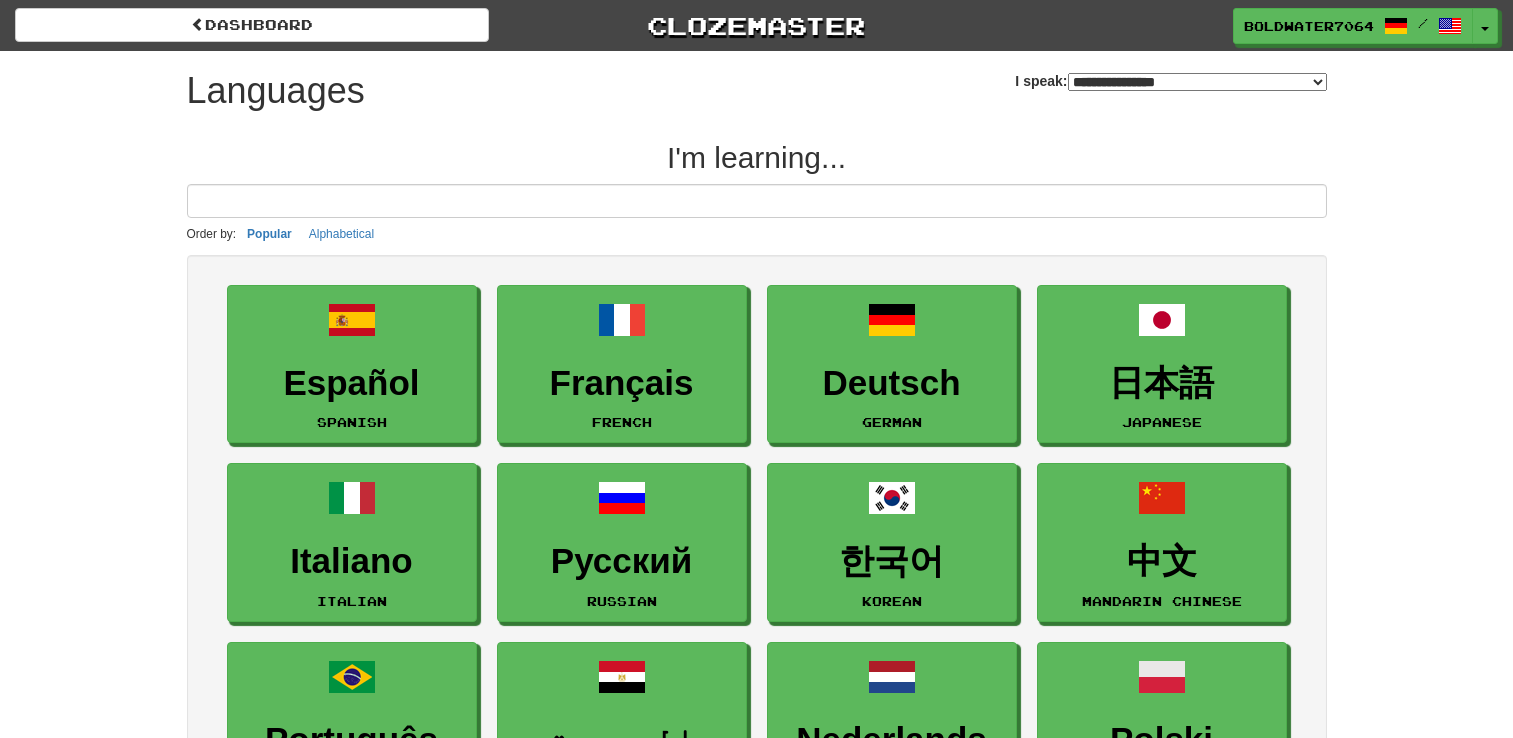 select on "*******" 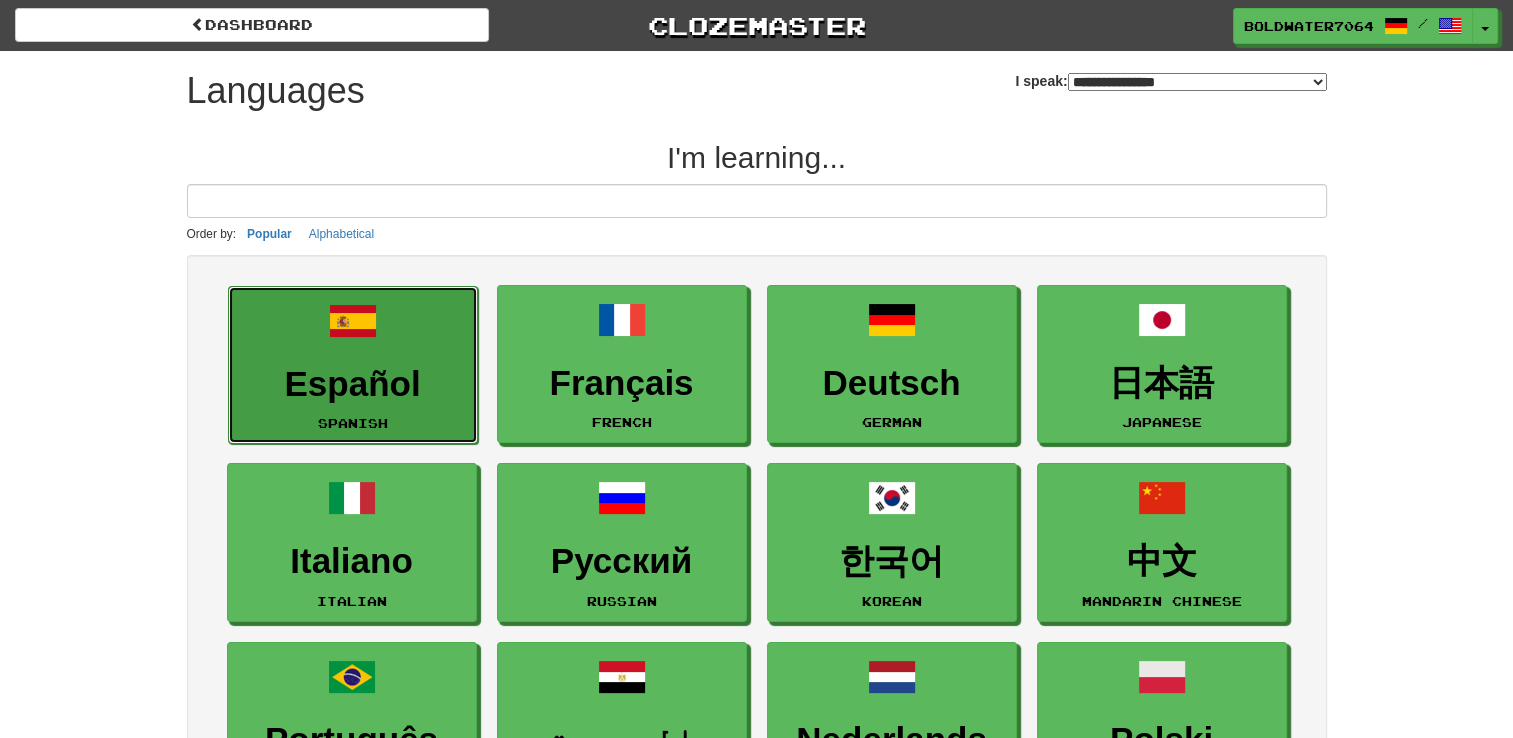 click at bounding box center (353, 321) 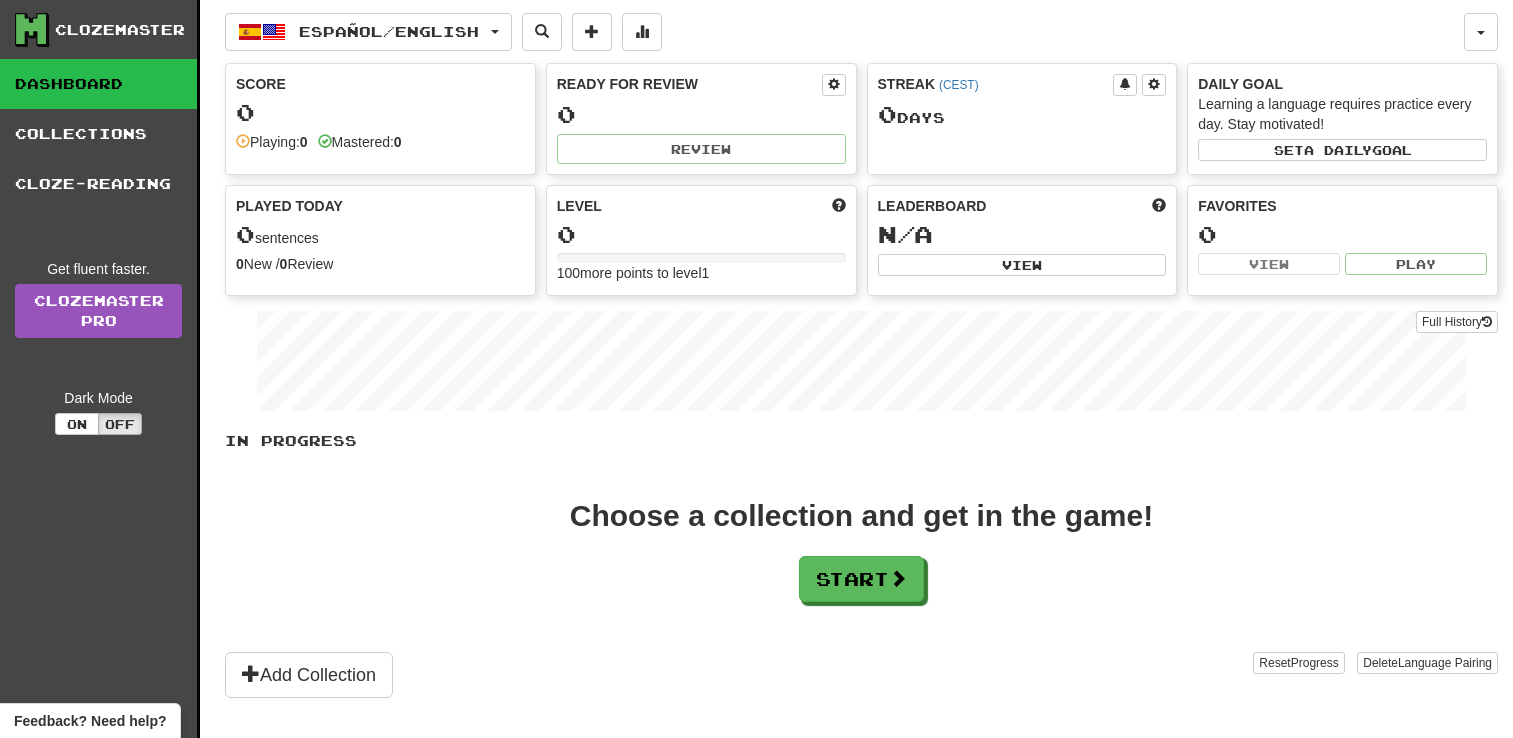 scroll, scrollTop: 0, scrollLeft: 0, axis: both 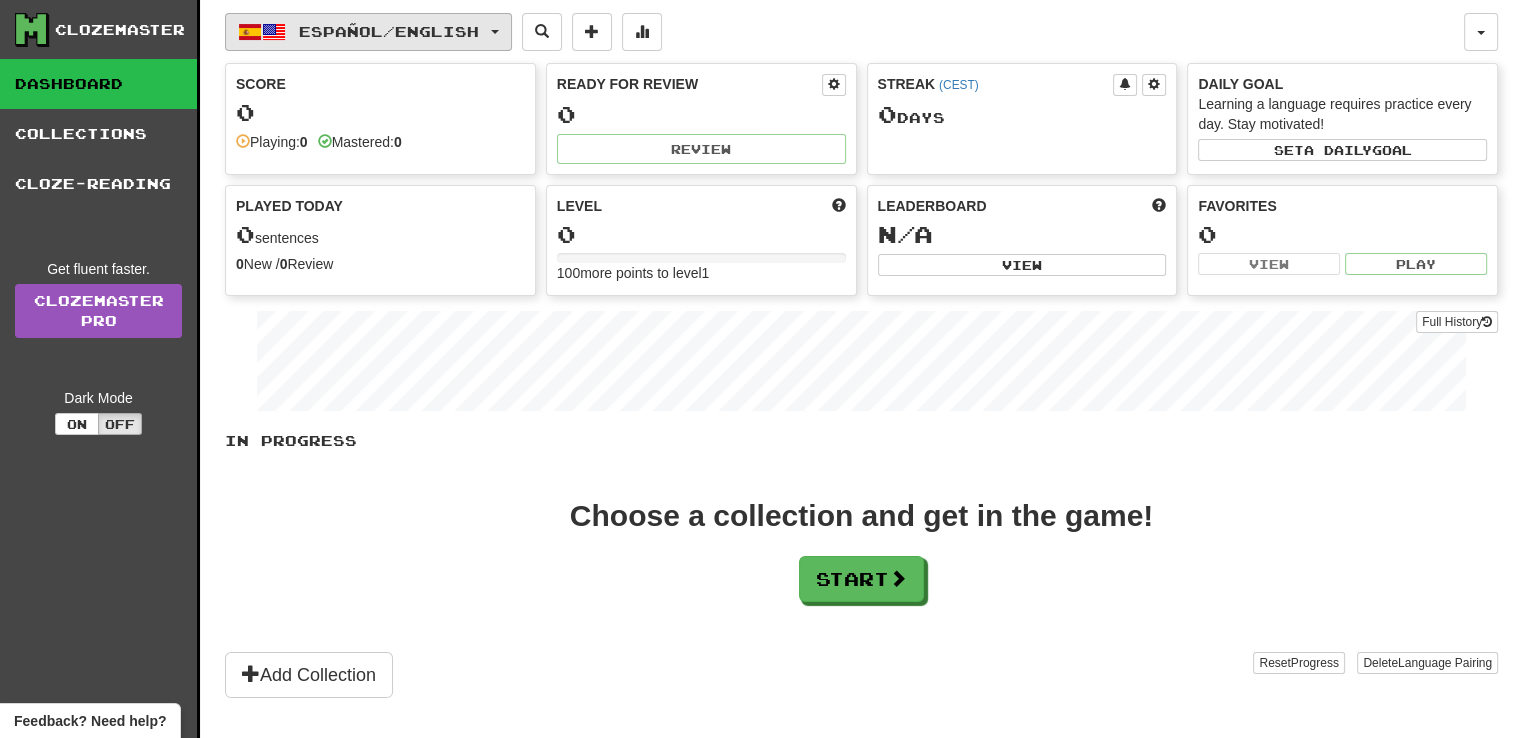 click on "Español  /  English" at bounding box center (389, 31) 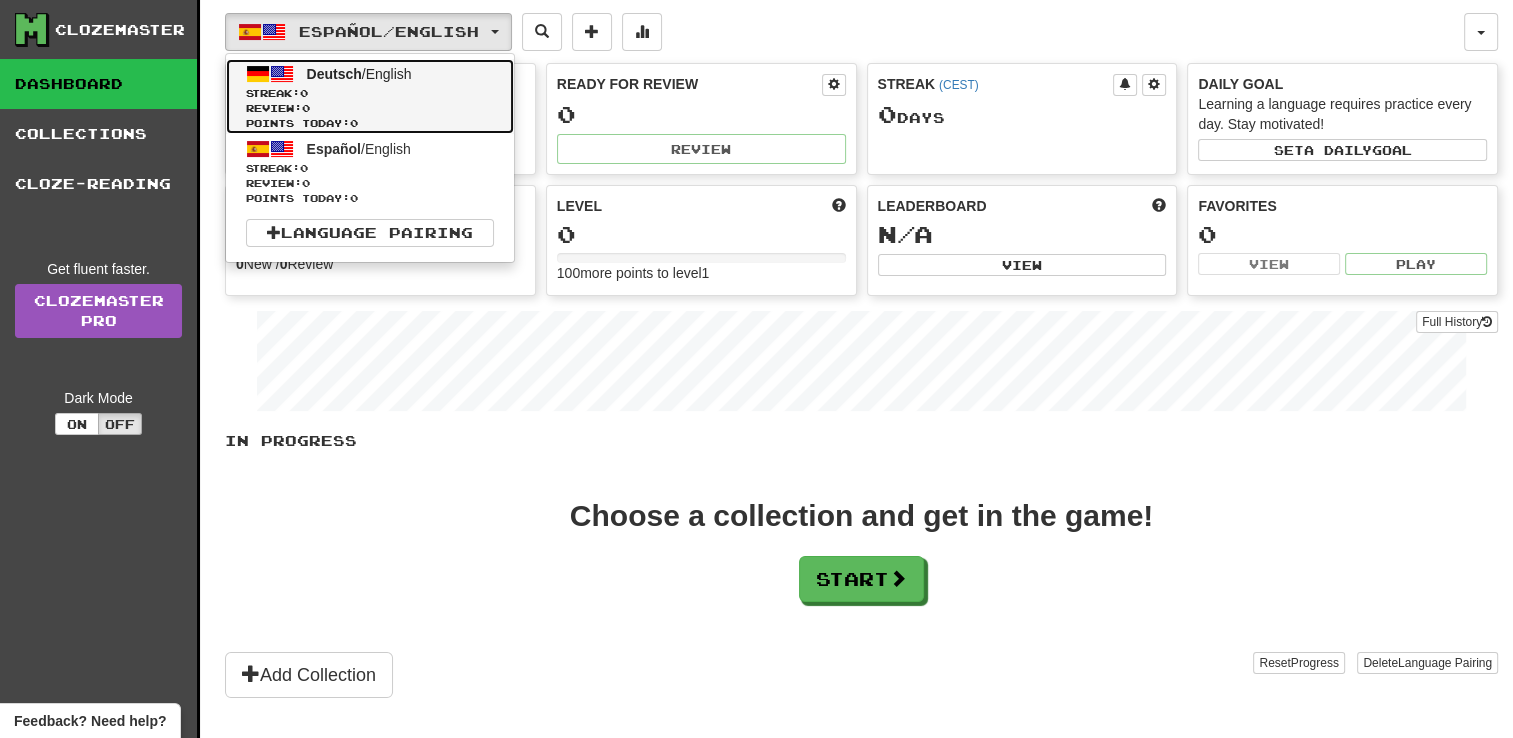 click on "Points today:  0" at bounding box center (370, 123) 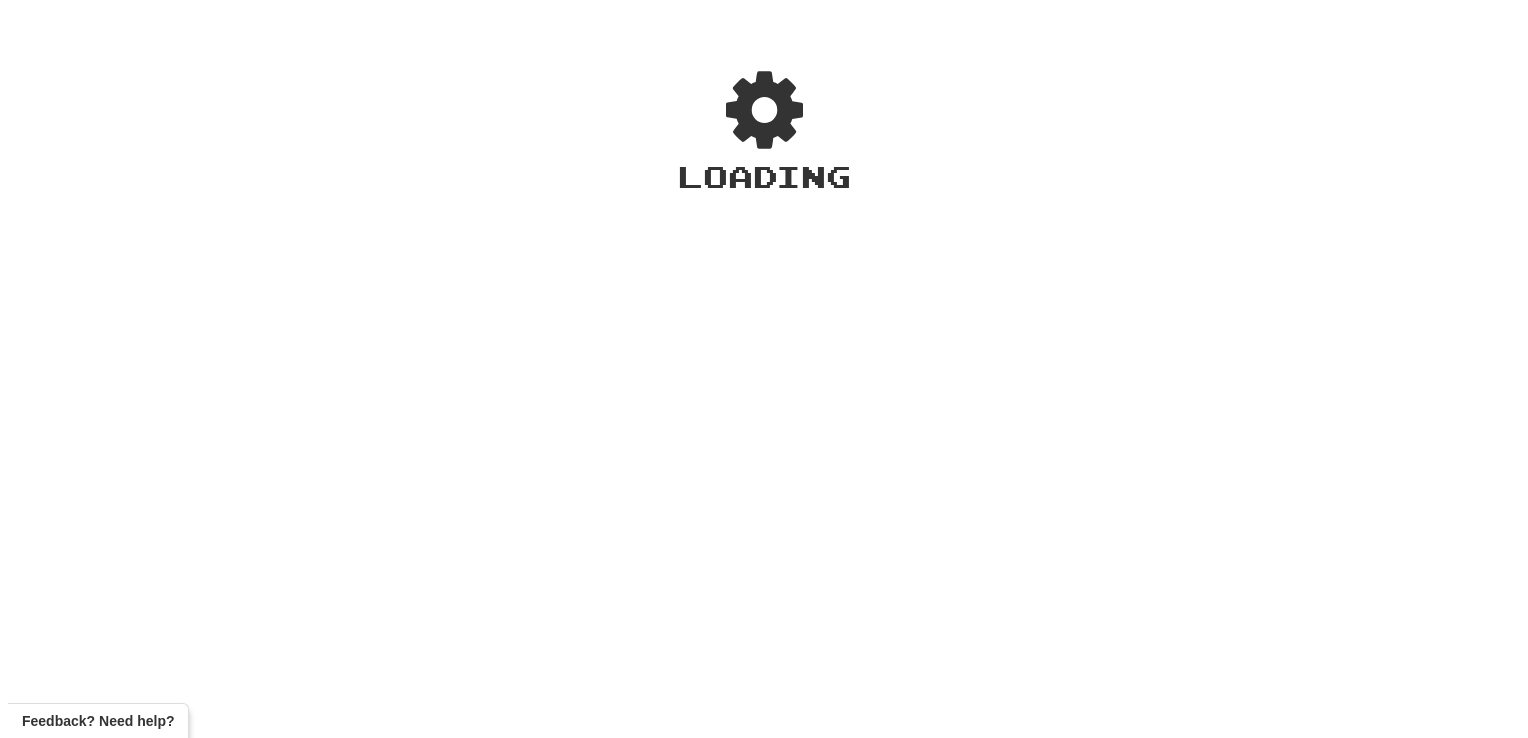 scroll, scrollTop: 0, scrollLeft: 0, axis: both 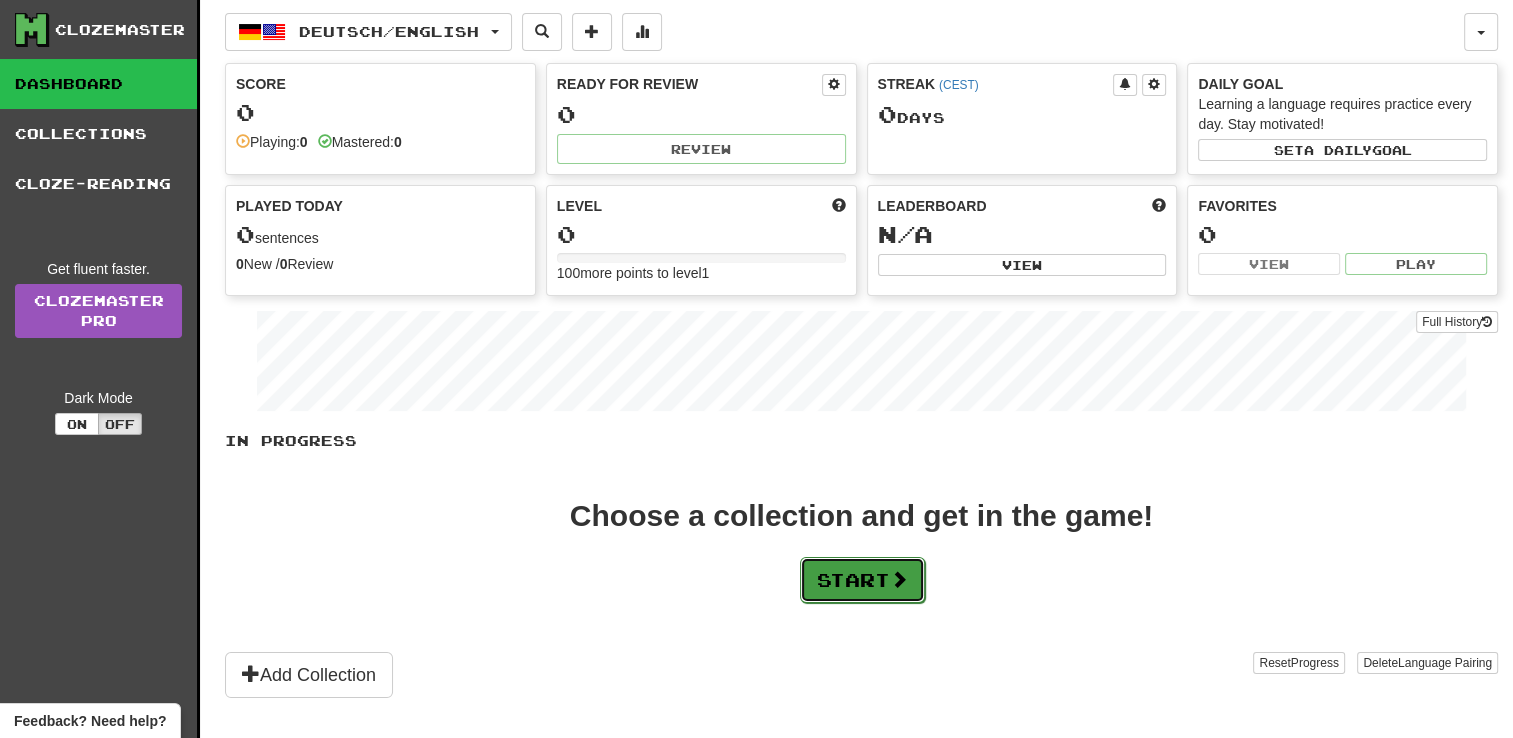 click on "Start" at bounding box center (862, 580) 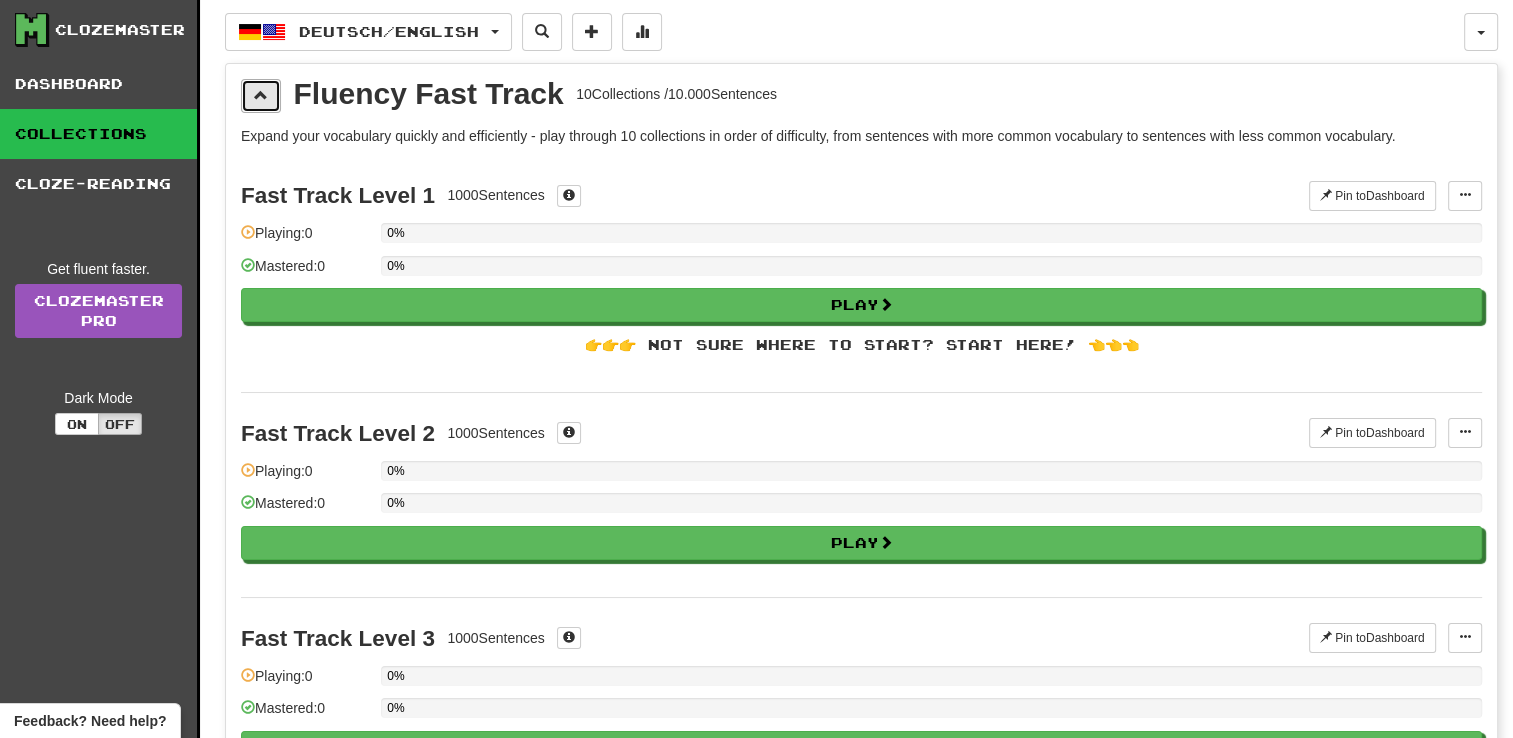 click at bounding box center [261, 95] 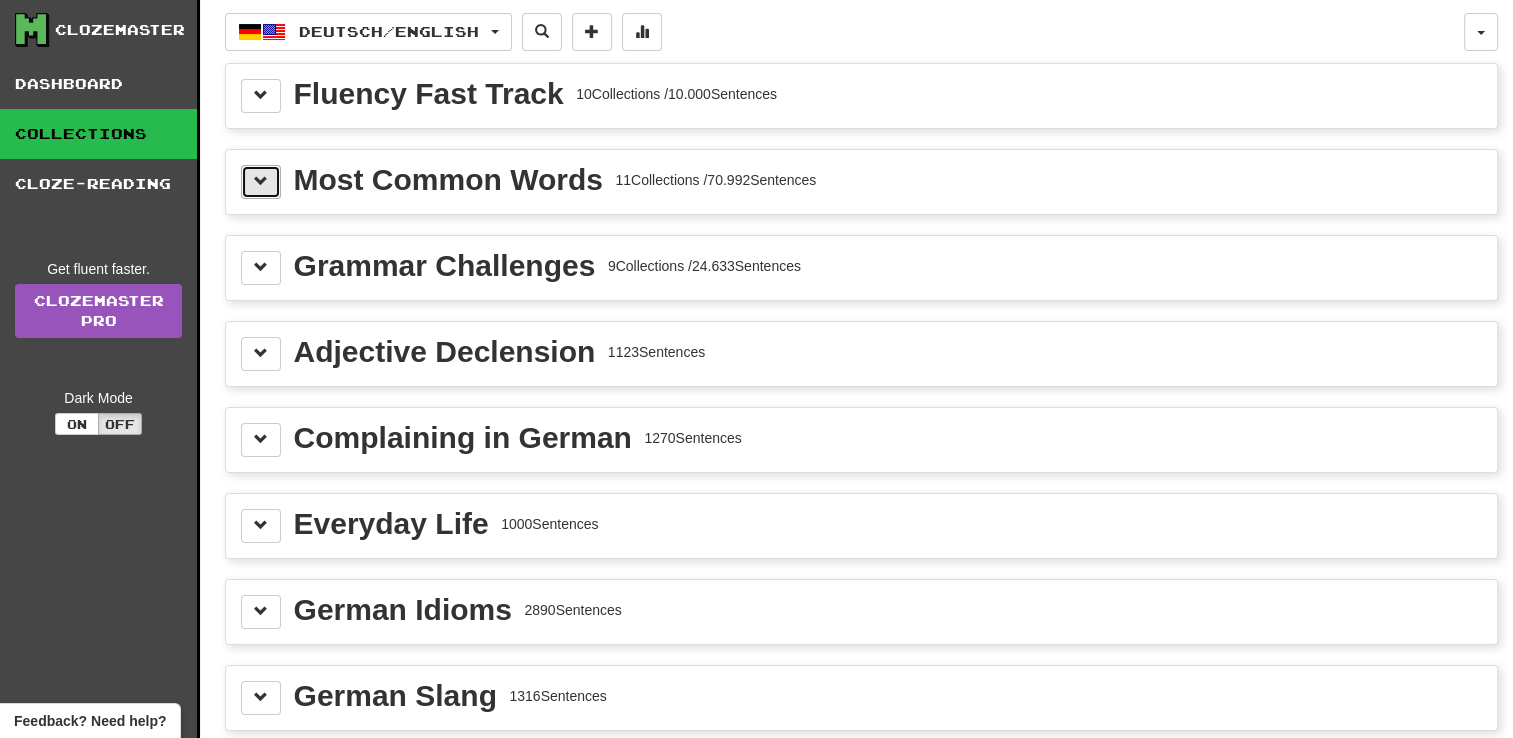 click at bounding box center [261, 181] 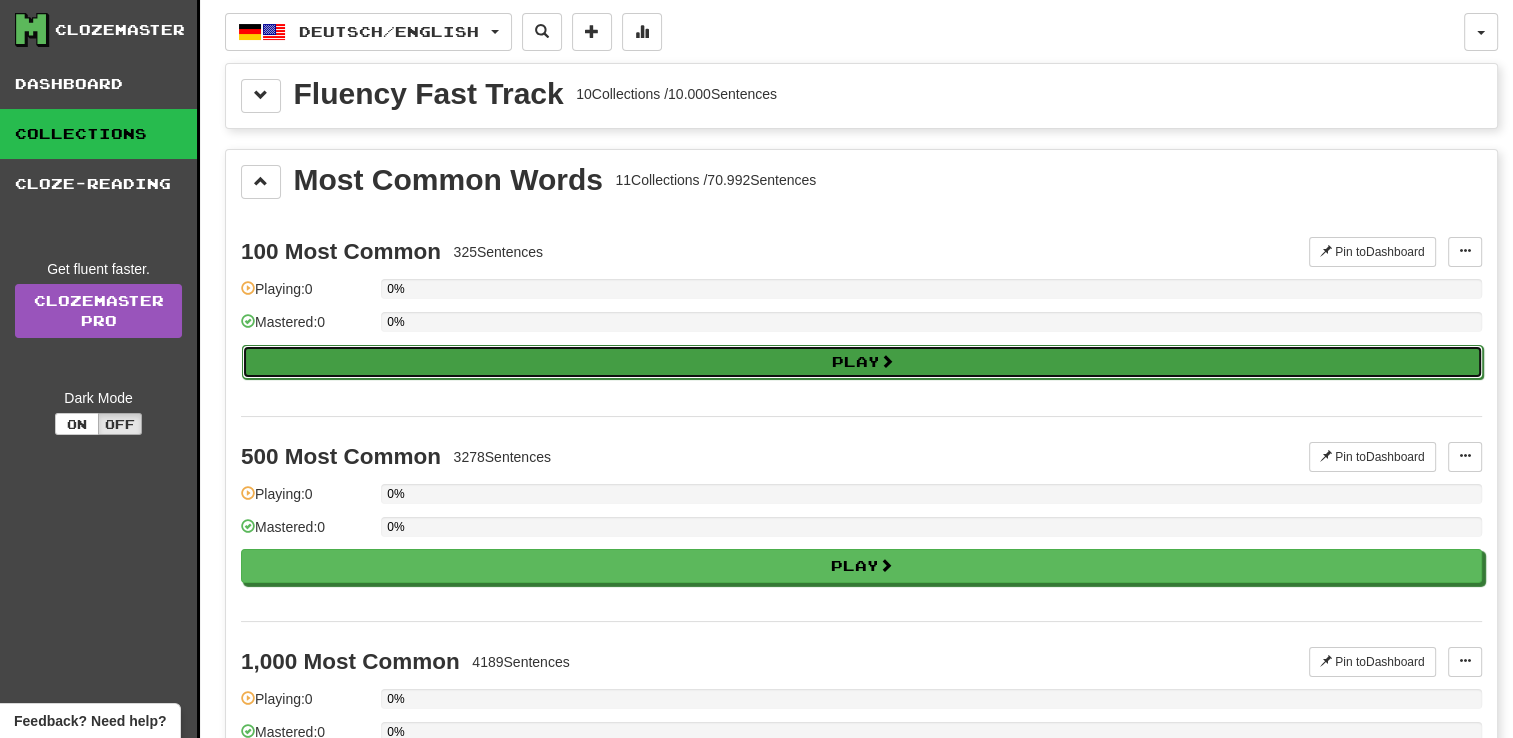 click on "Play" at bounding box center (862, 362) 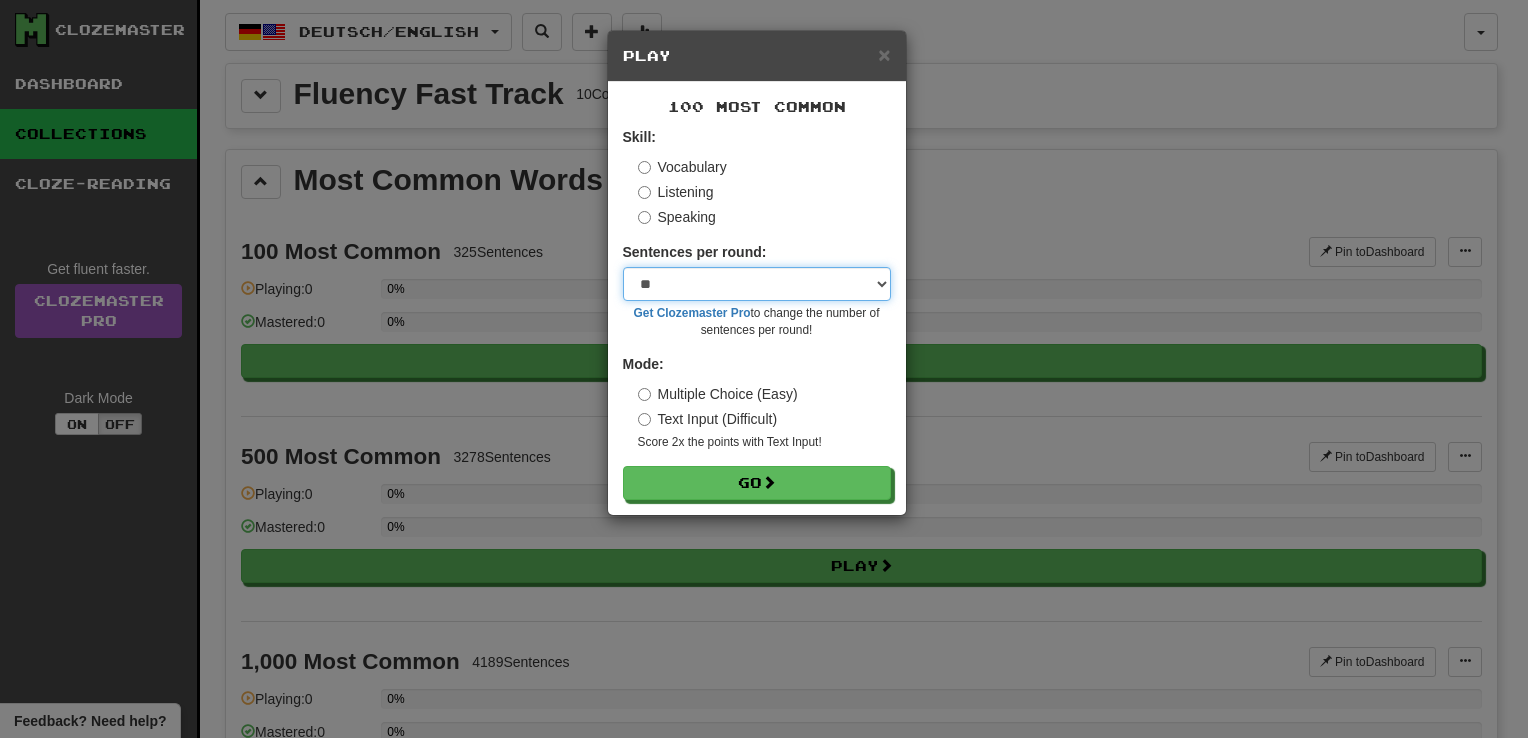click on "* ** ** ** ** ** *** ********" at bounding box center [757, 284] 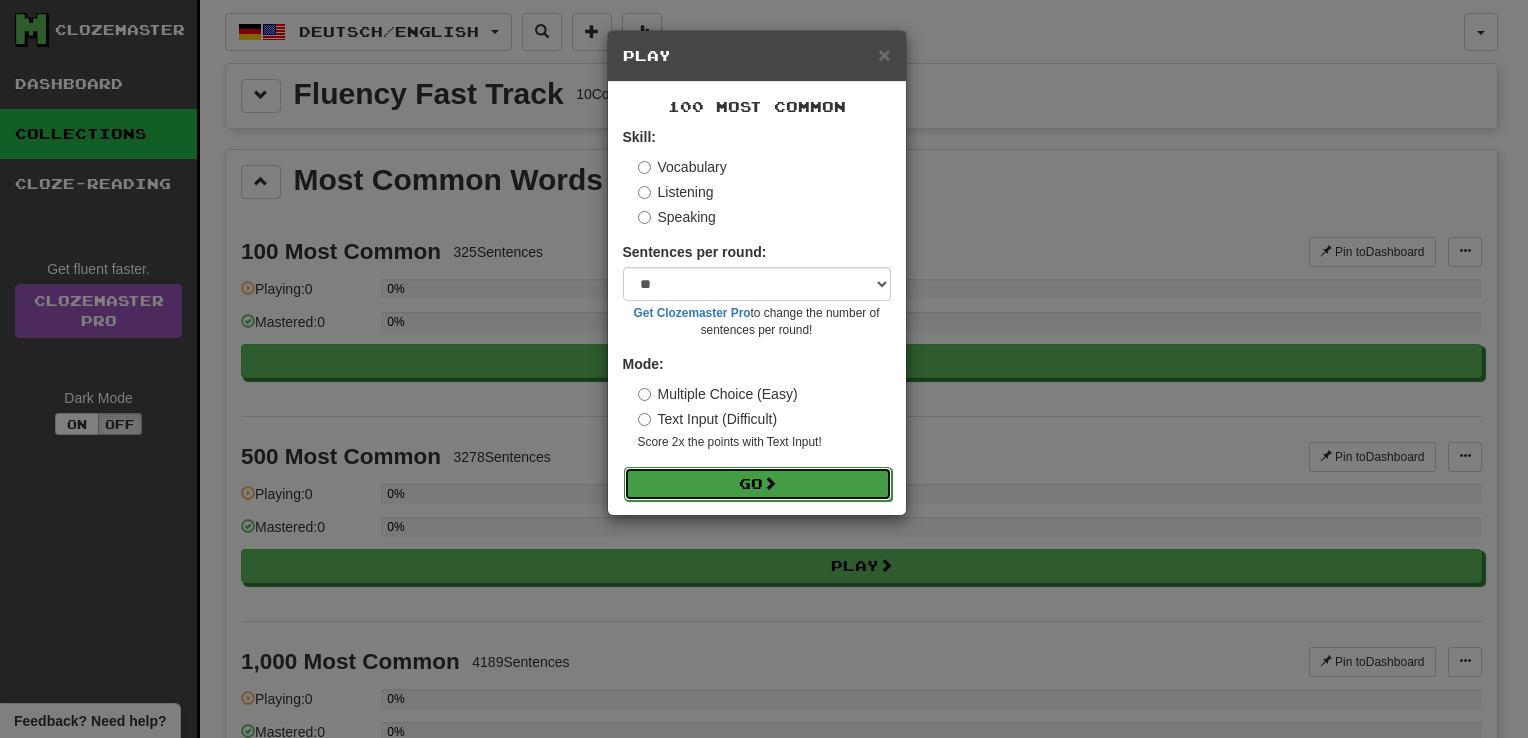 click on "Go" at bounding box center [758, 484] 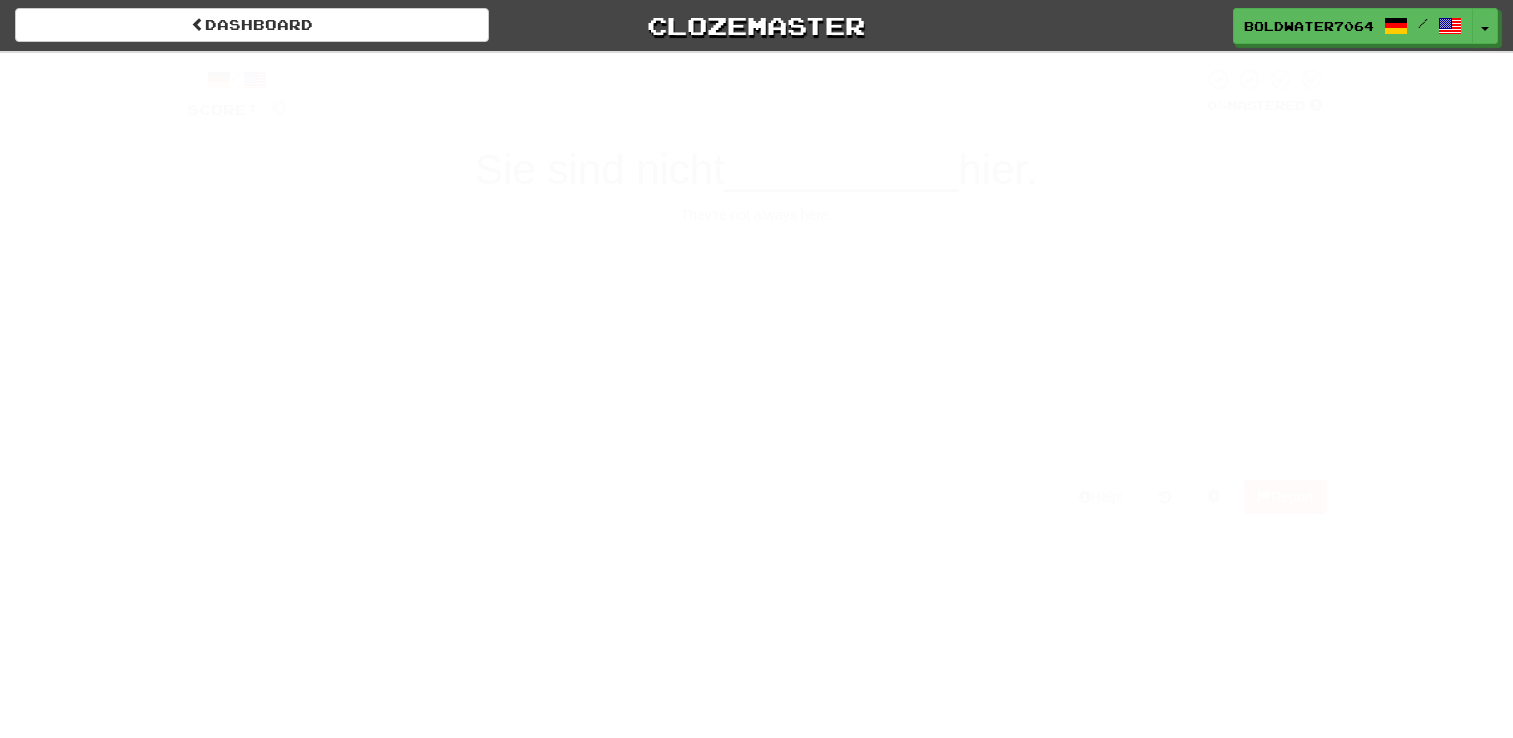 scroll, scrollTop: 0, scrollLeft: 0, axis: both 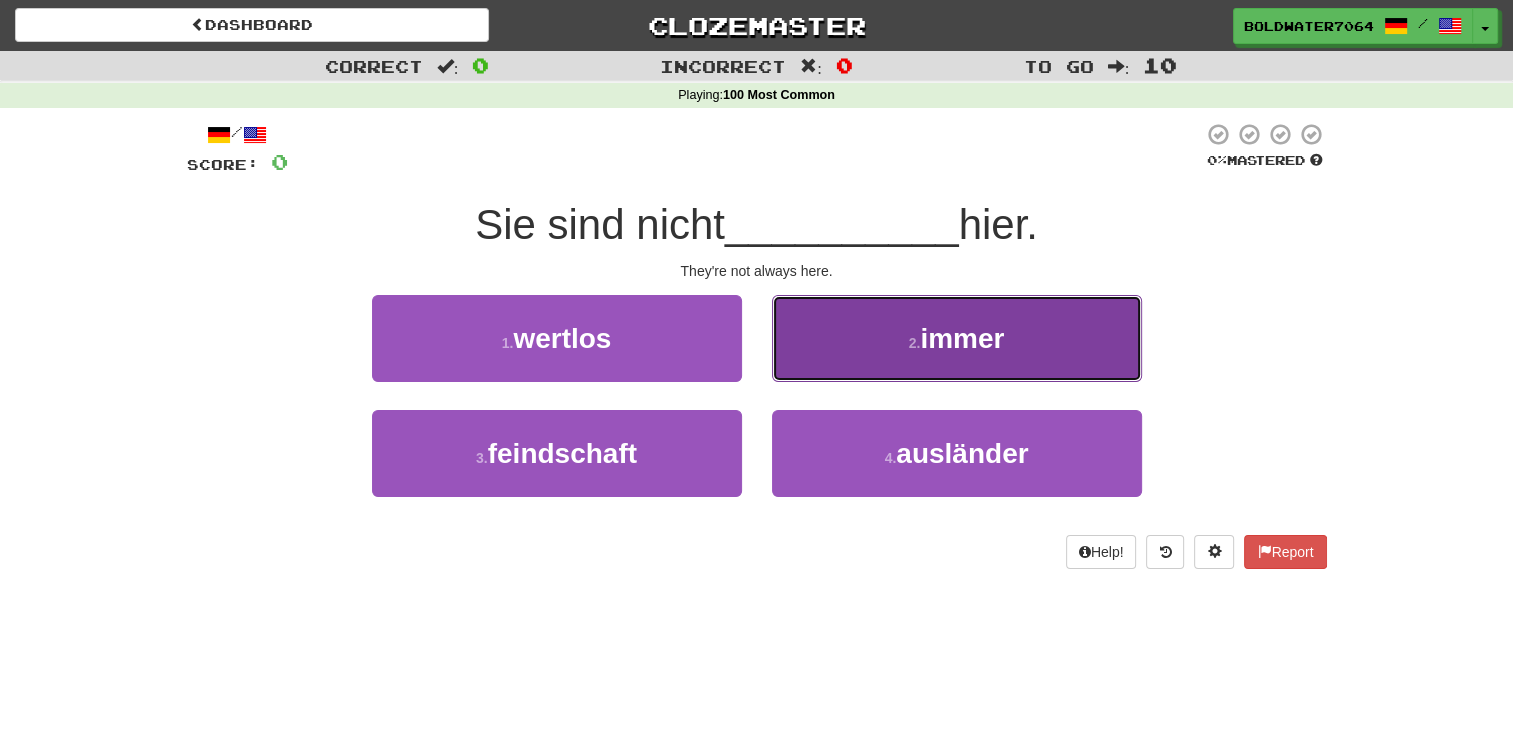 click on "immer" at bounding box center [962, 338] 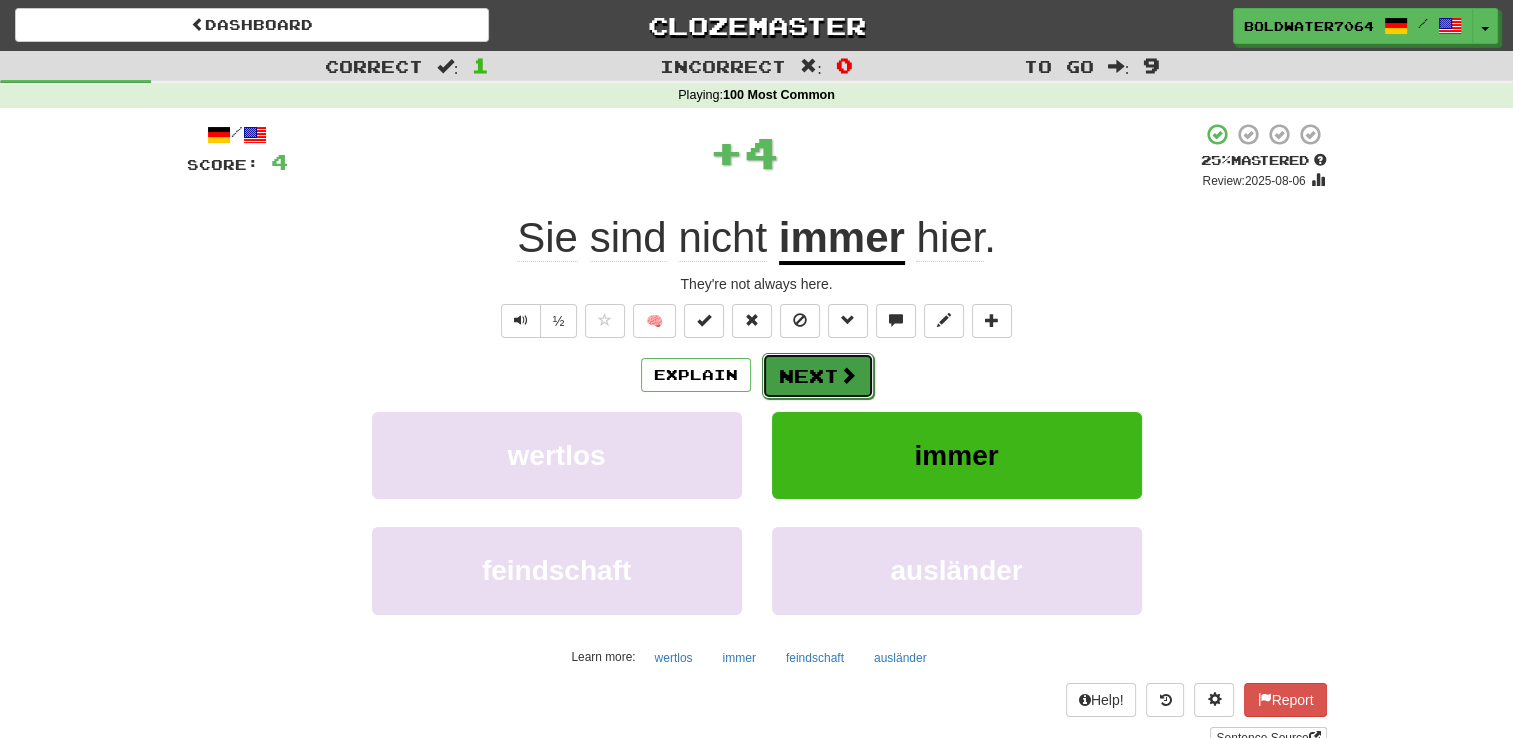 click on "Next" at bounding box center (818, 376) 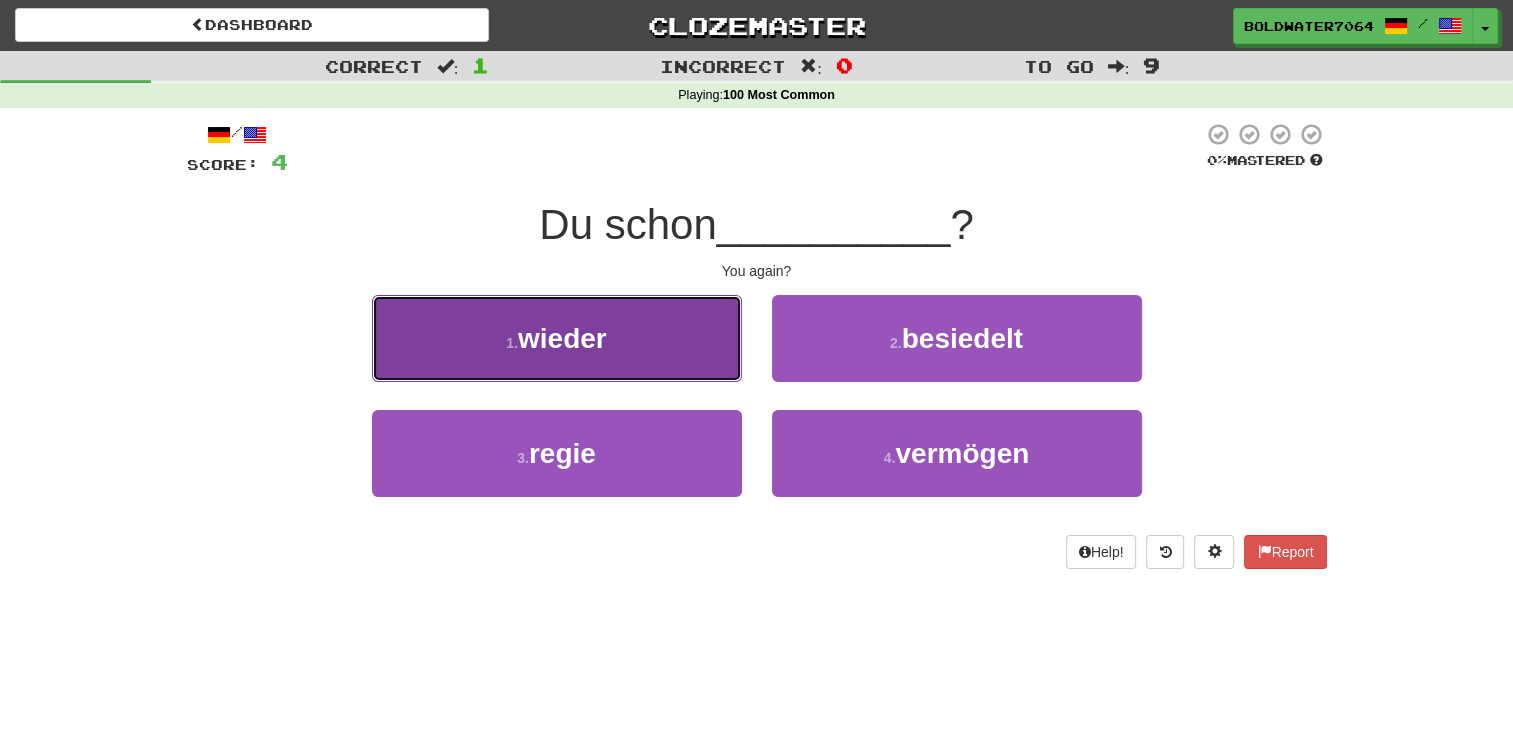 click on "1 .  wieder" at bounding box center (557, 338) 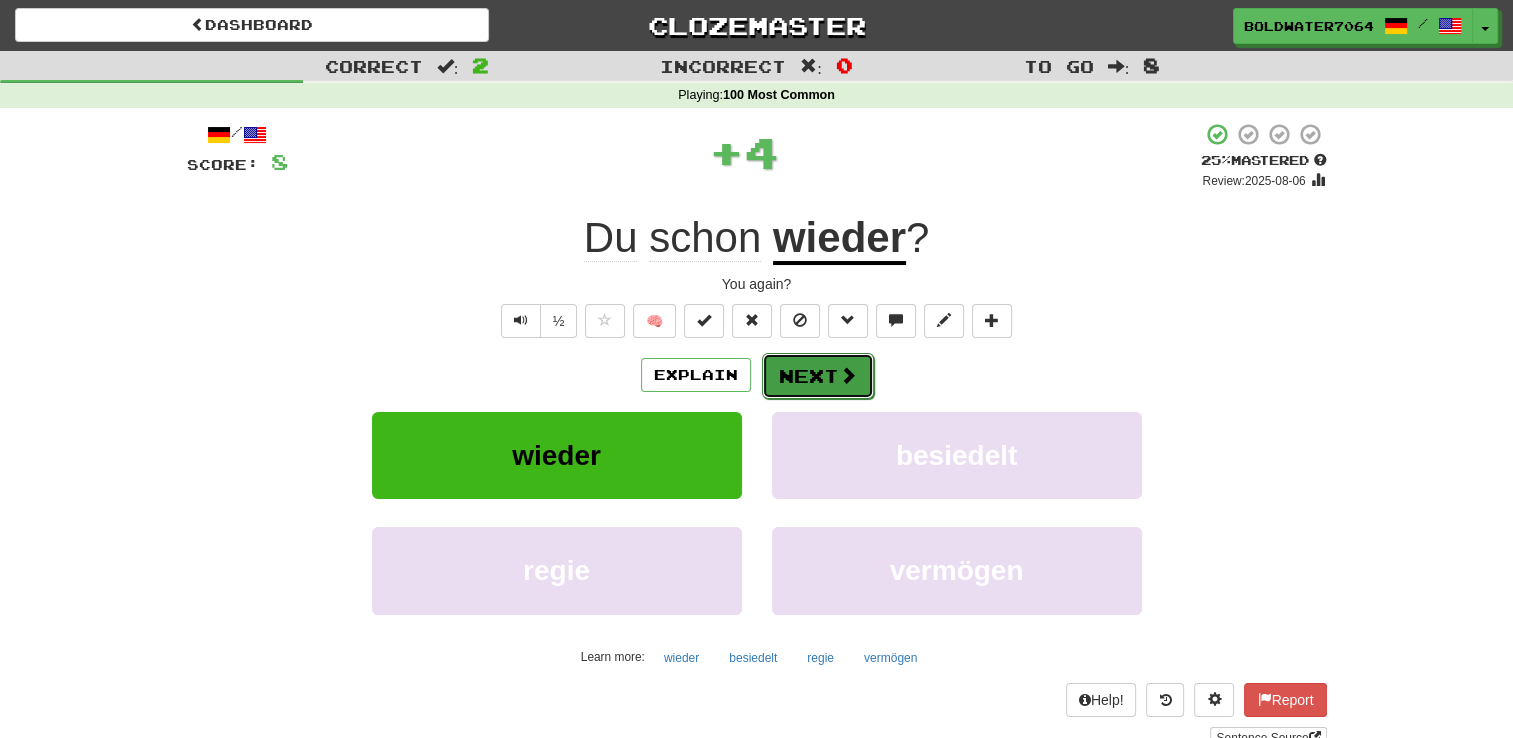 click on "Next" at bounding box center [818, 376] 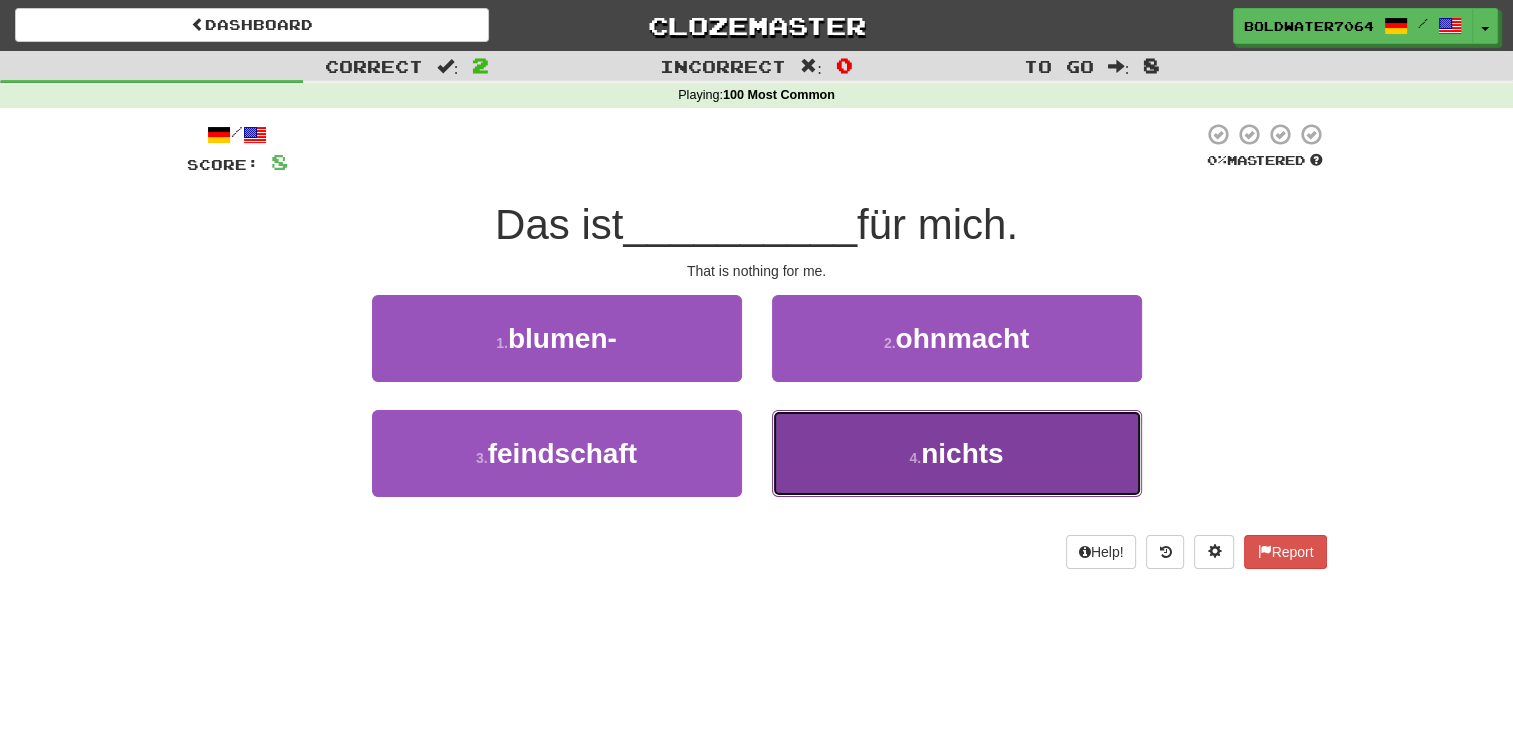 click on "4 .  nichts" at bounding box center [957, 453] 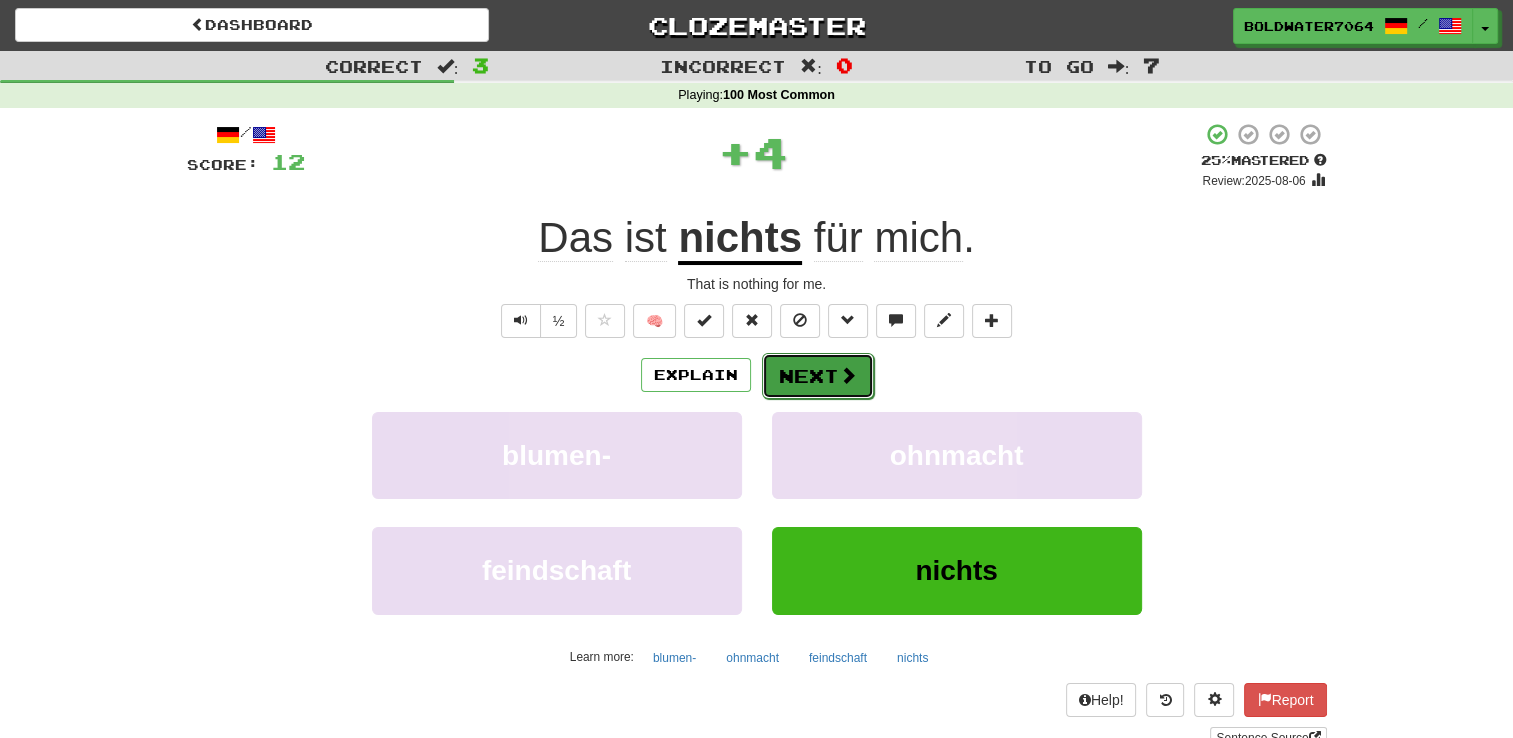click on "Next" at bounding box center (818, 376) 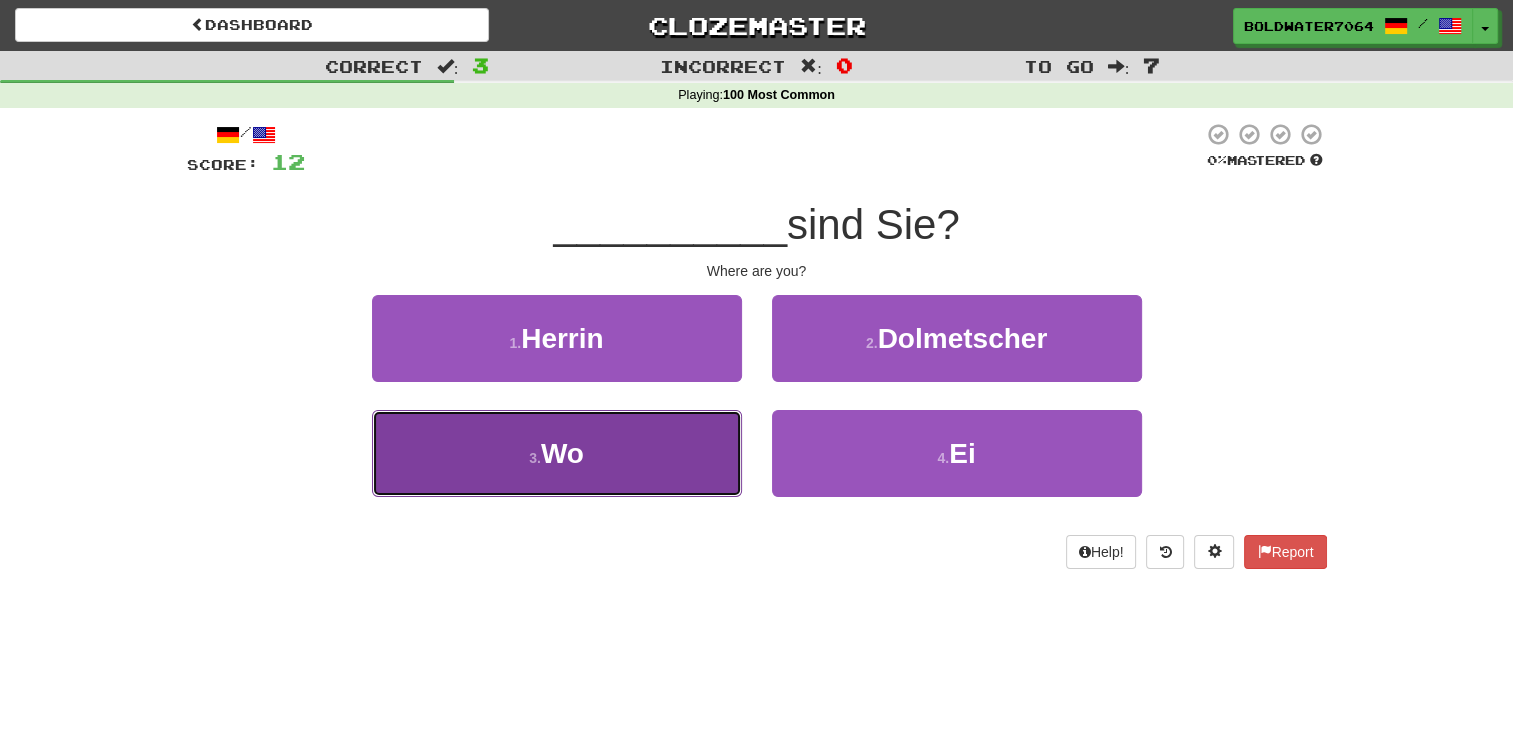 click on "3 .  Wo" at bounding box center (557, 453) 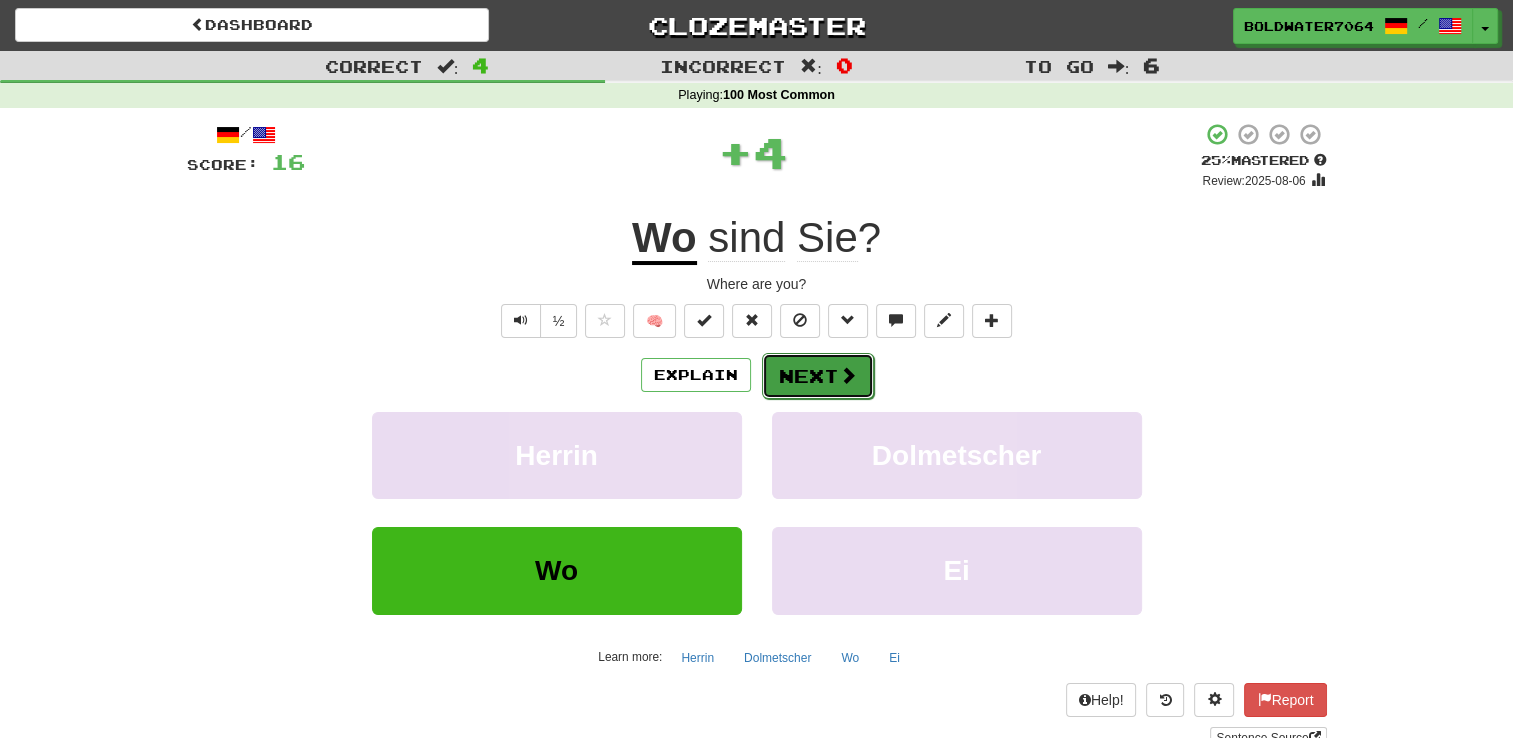 click on "Next" at bounding box center [818, 376] 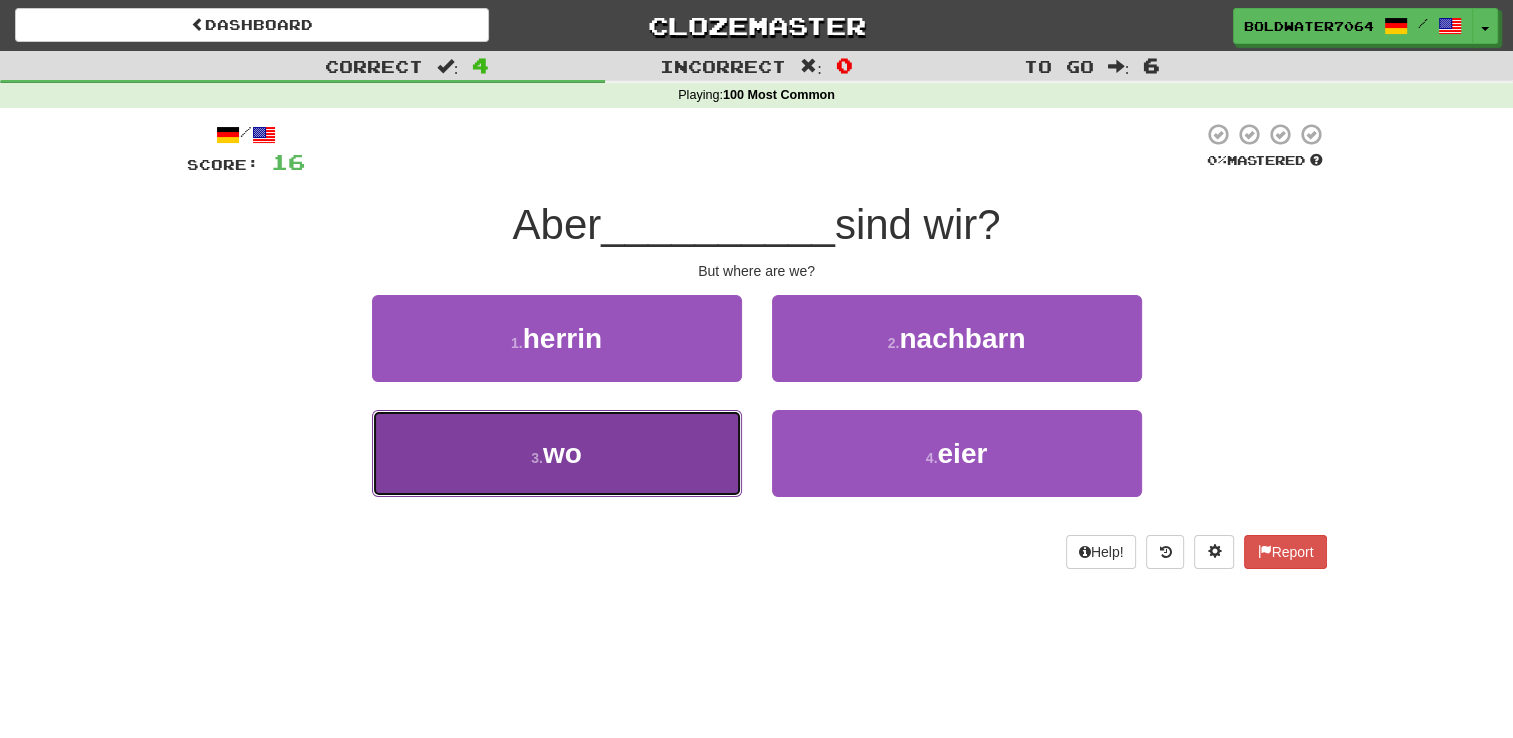 click on "3 .  wo" at bounding box center (557, 453) 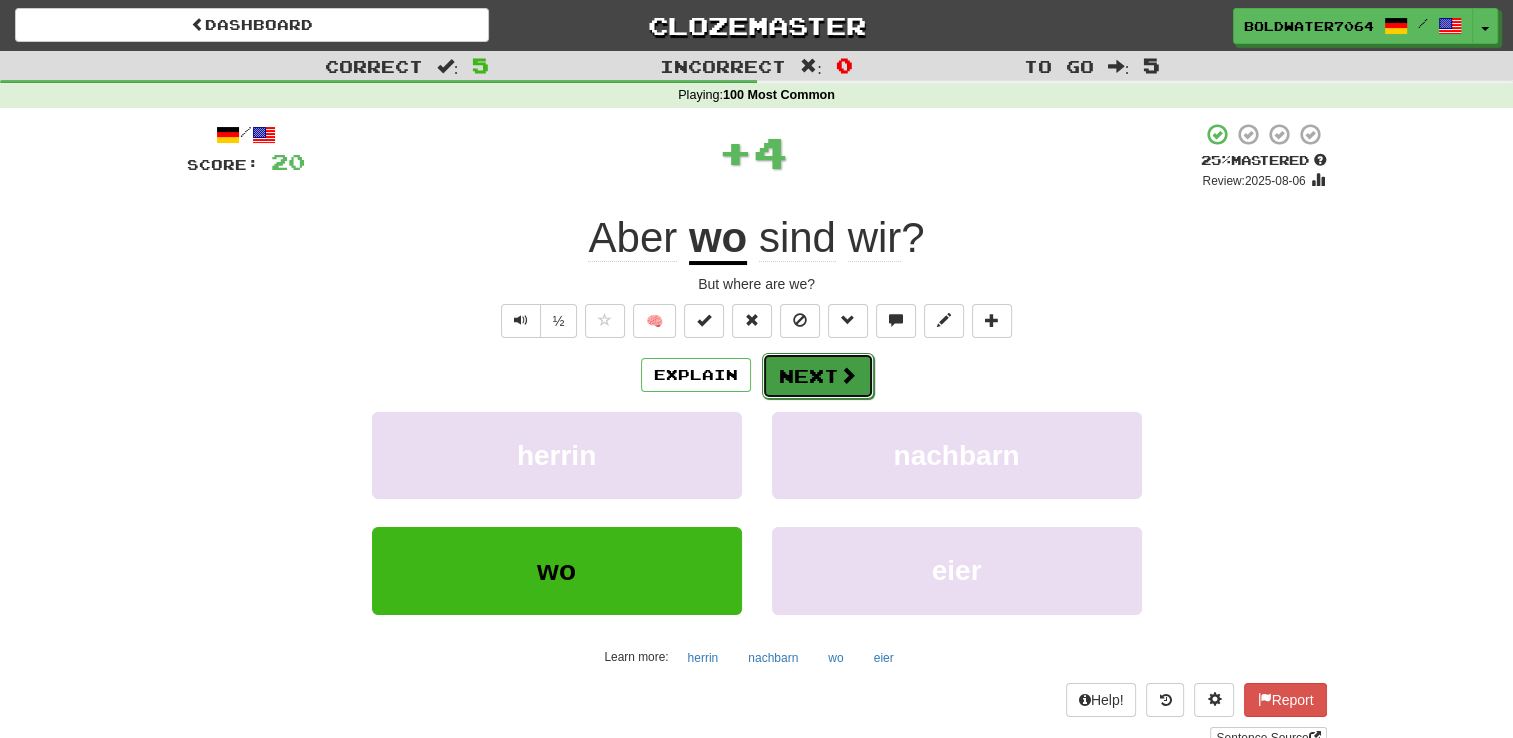 click on "Next" at bounding box center (818, 376) 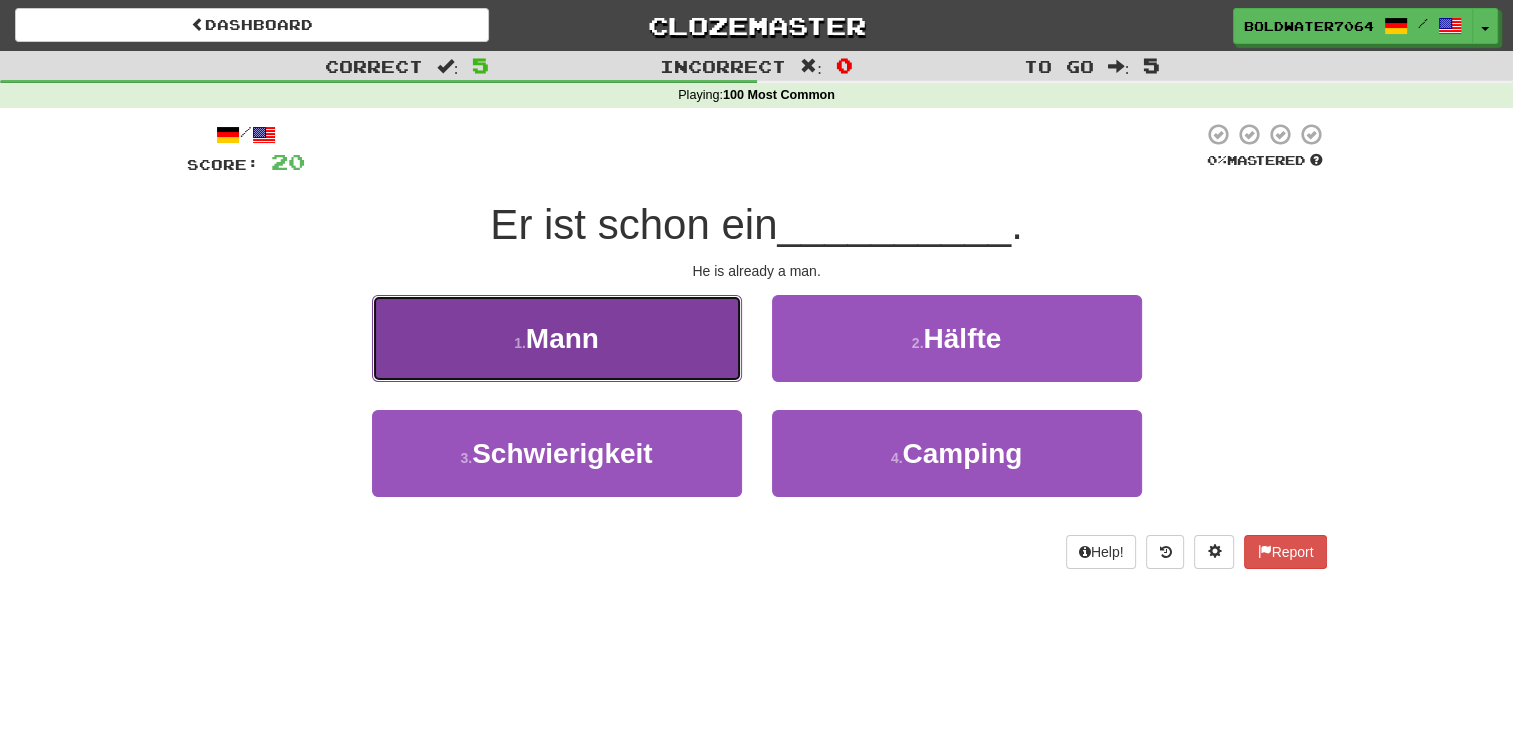 click on "1 .  Mann" at bounding box center [557, 338] 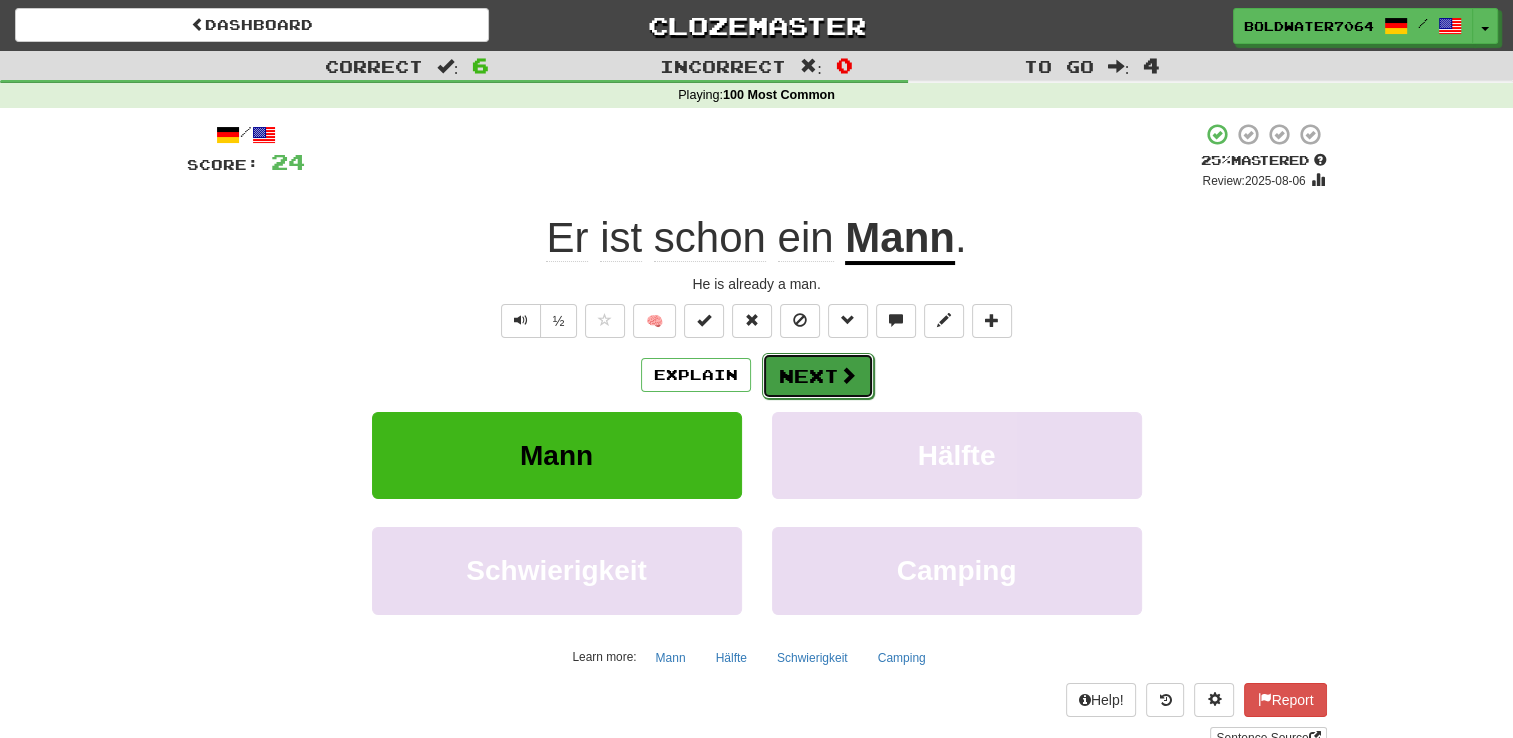 click at bounding box center (848, 375) 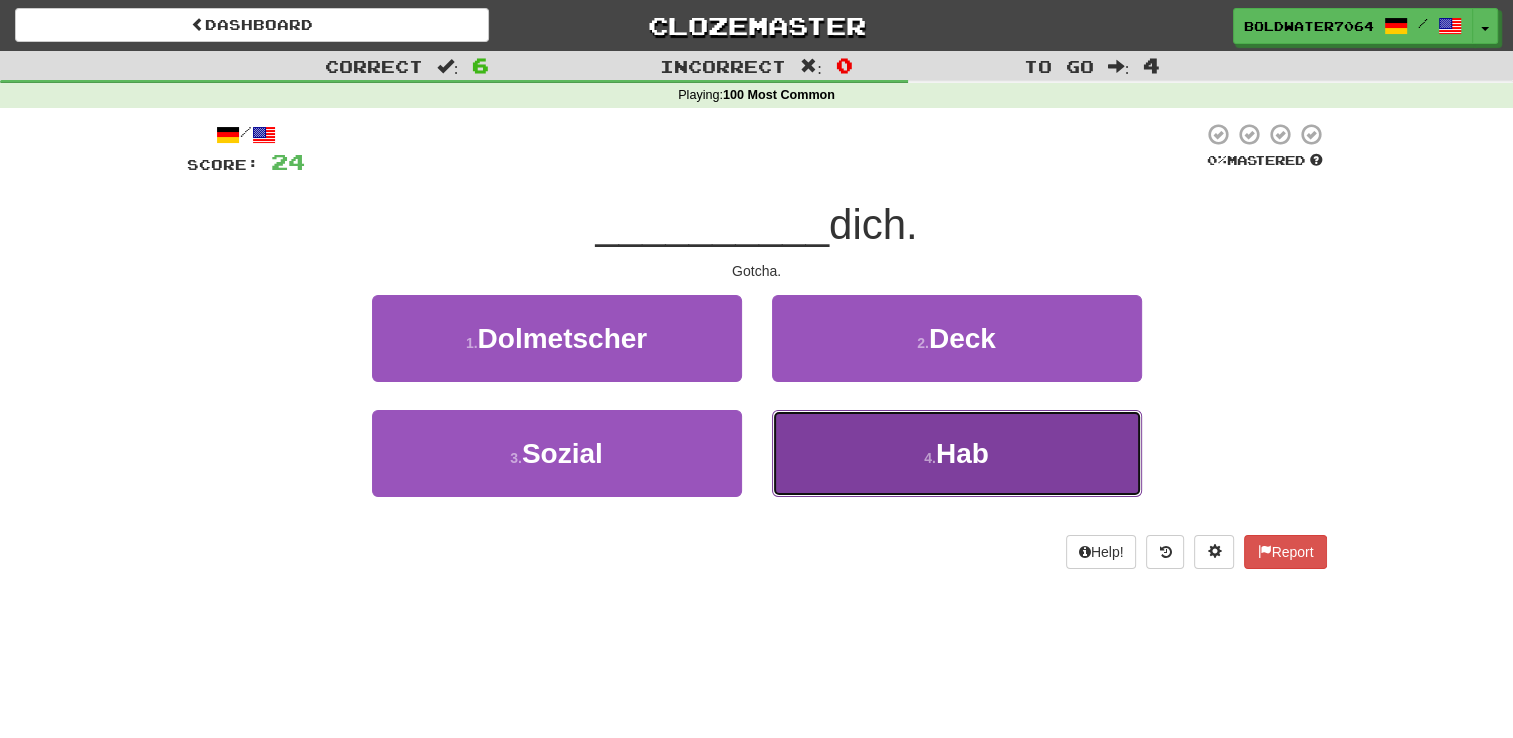 click on "Hab" at bounding box center [962, 453] 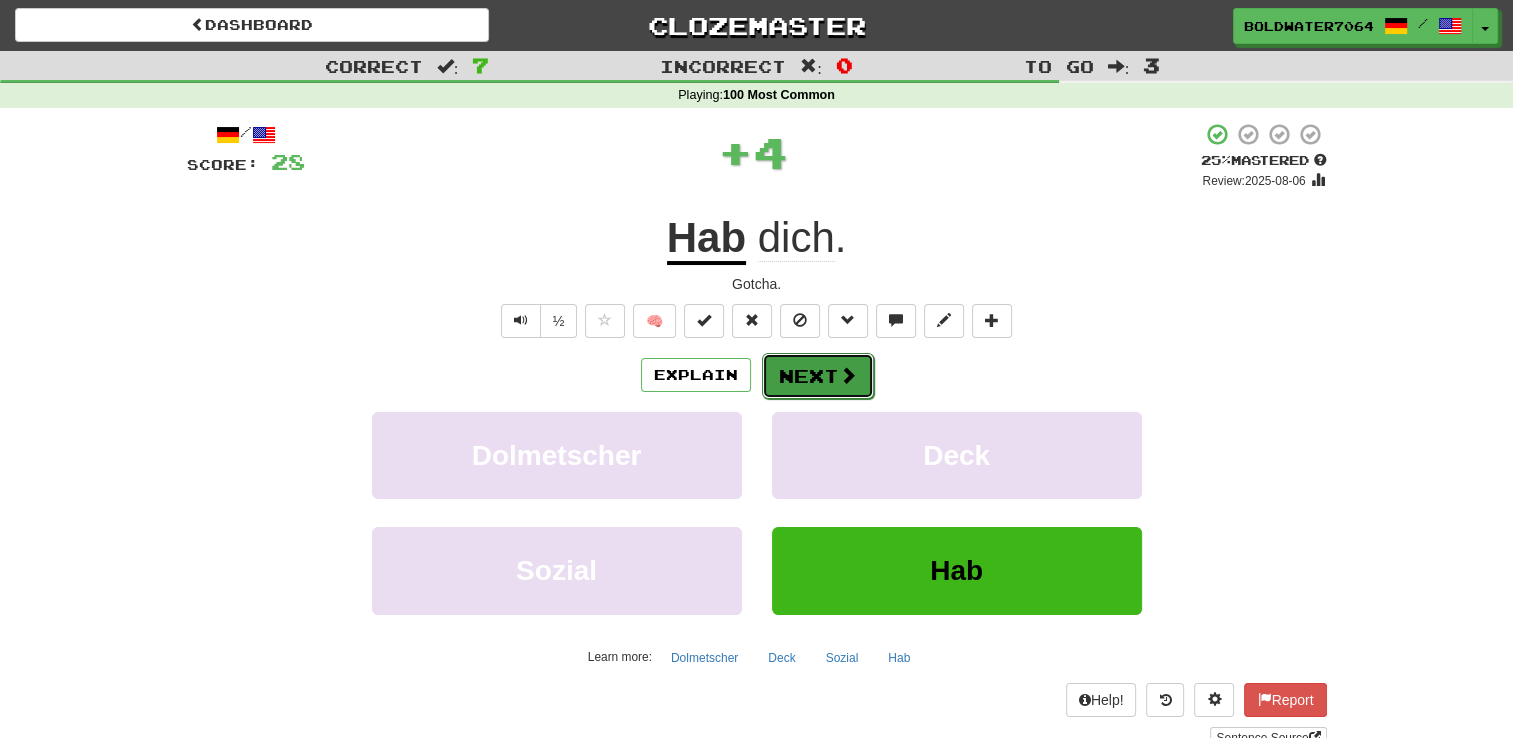 click at bounding box center [848, 375] 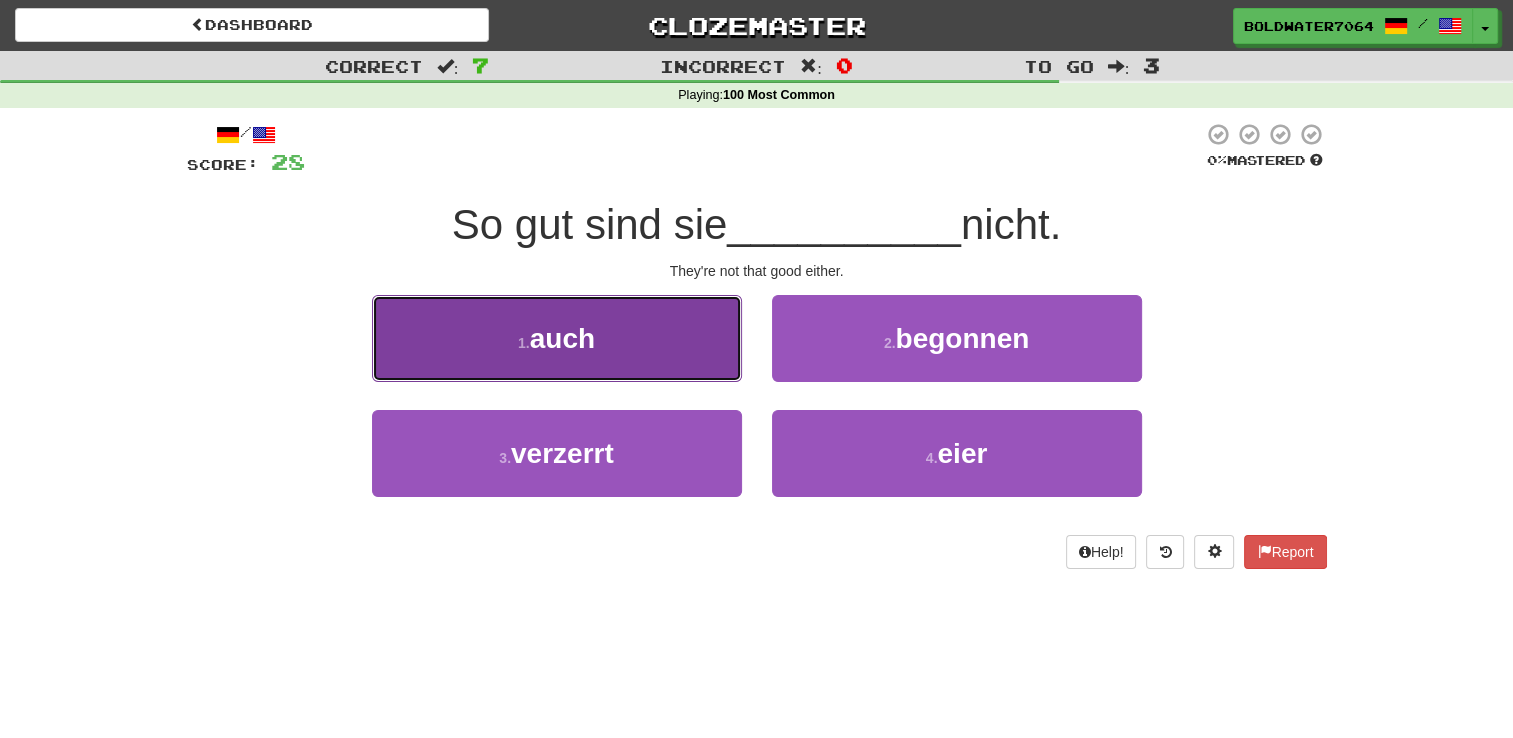 click on "1 .  auch" at bounding box center [557, 338] 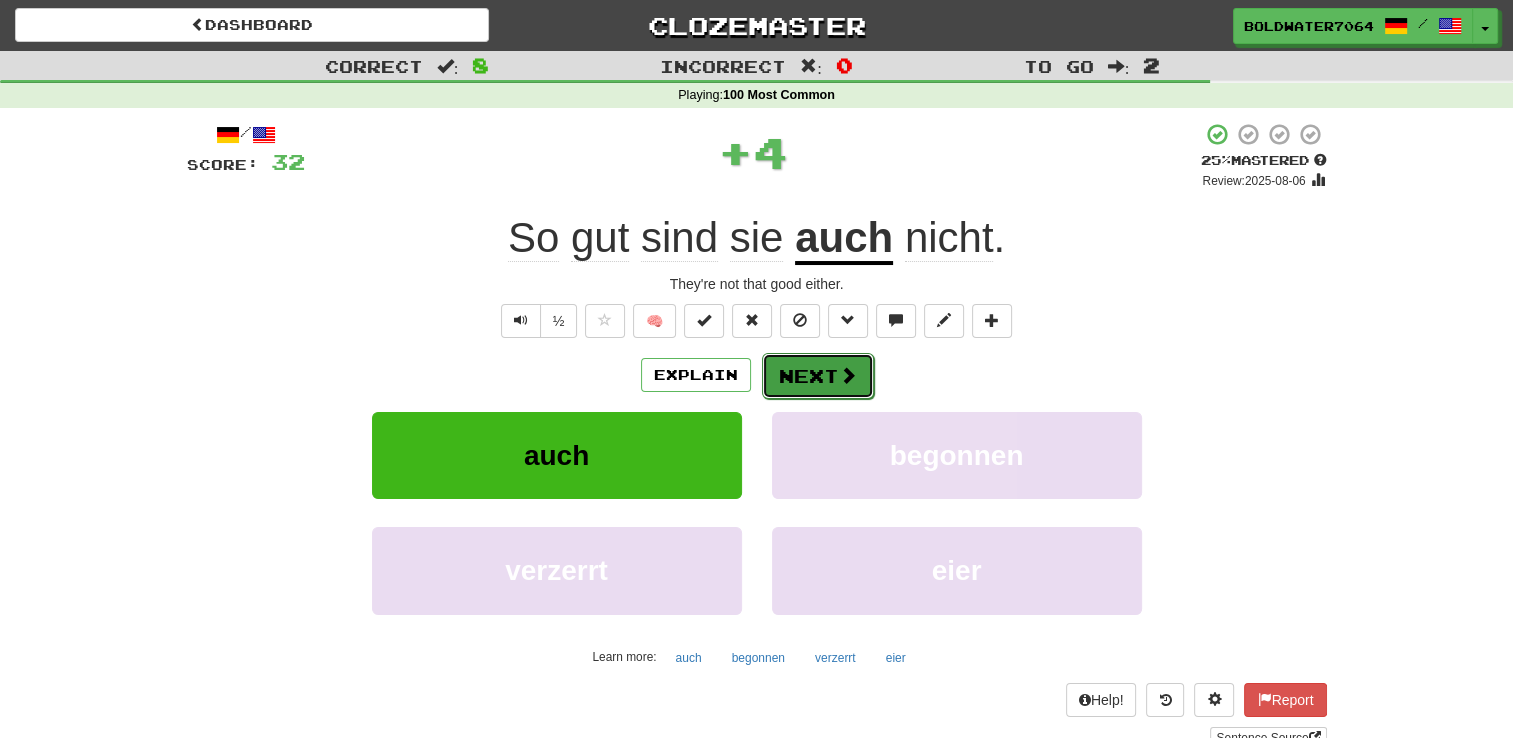 click at bounding box center (848, 375) 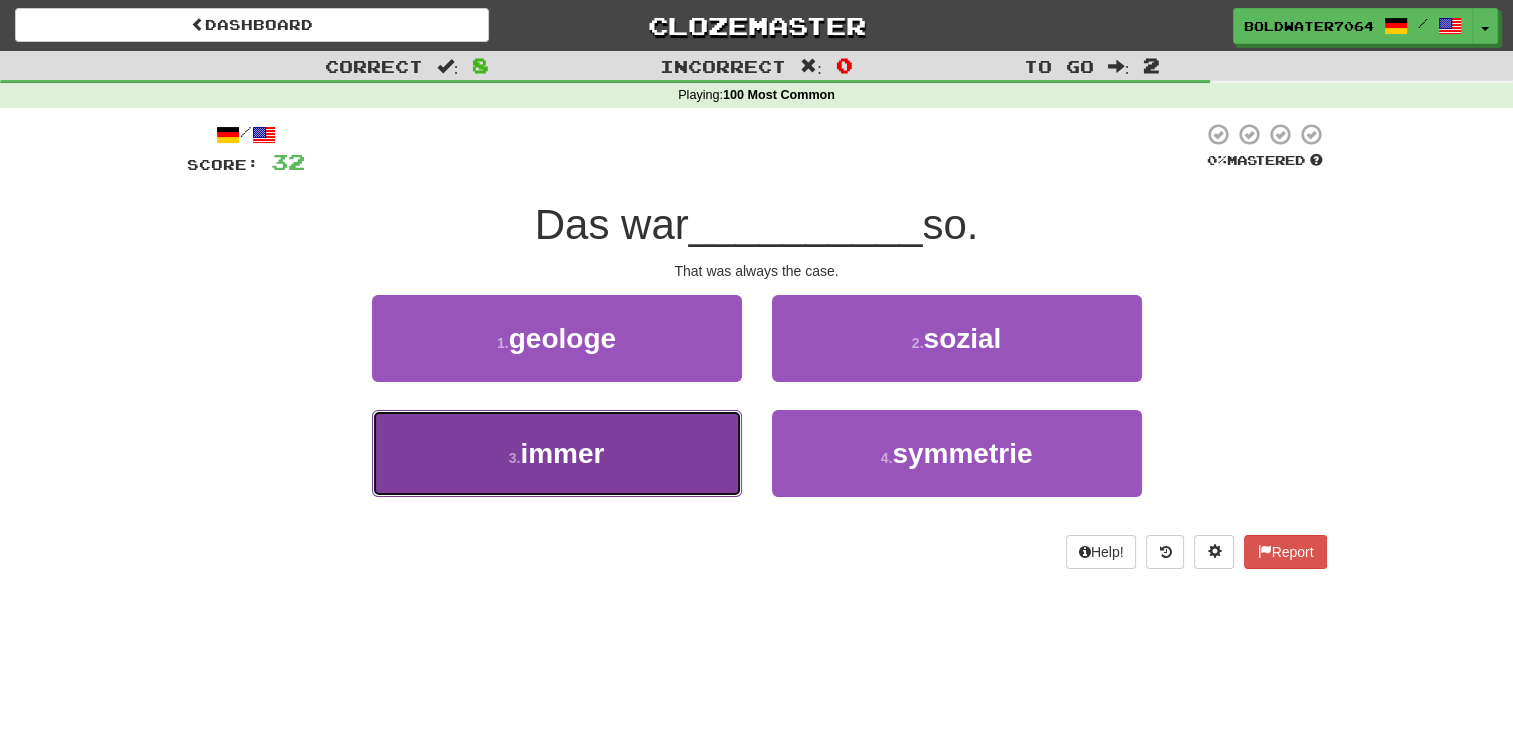 click on "3 .  immer" at bounding box center (557, 453) 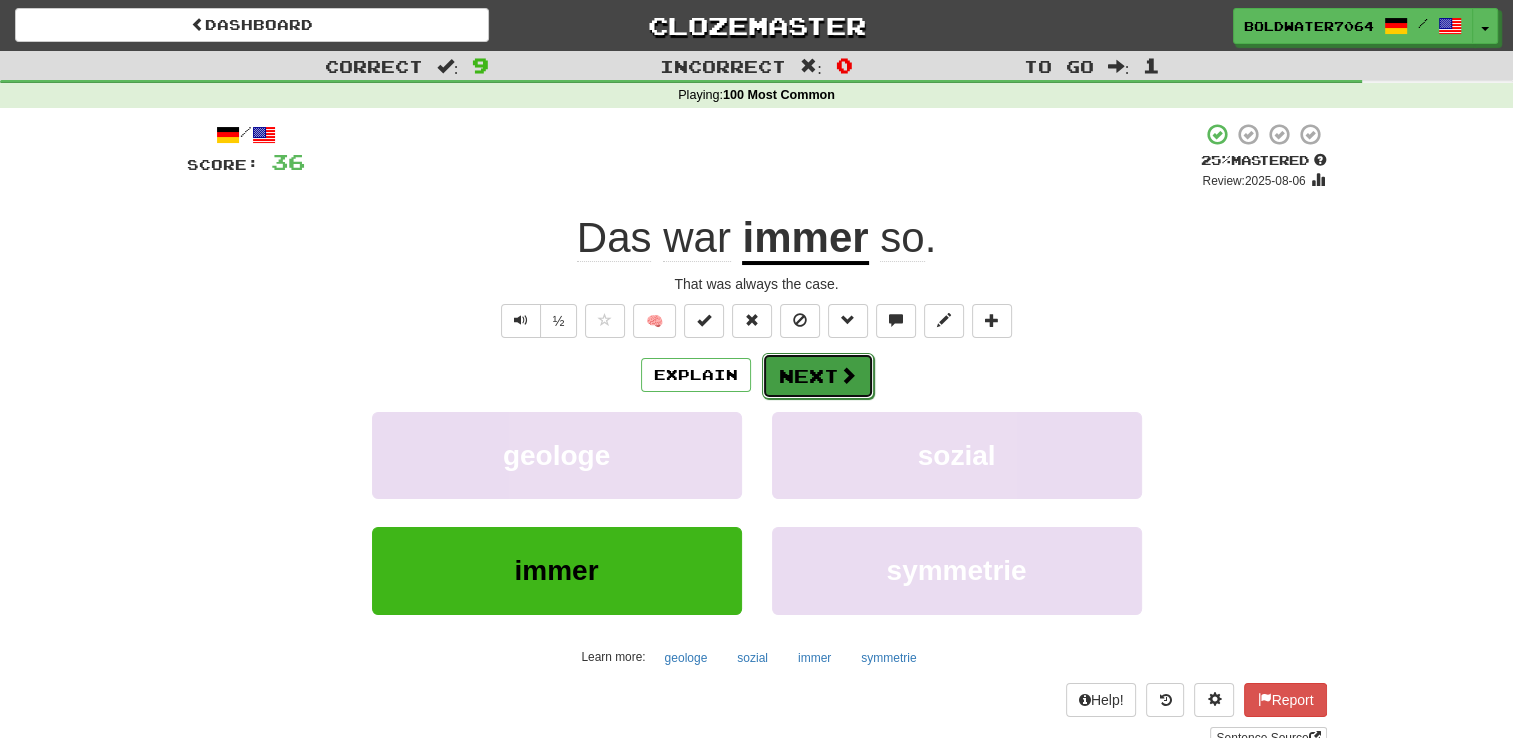 click on "Next" at bounding box center (818, 376) 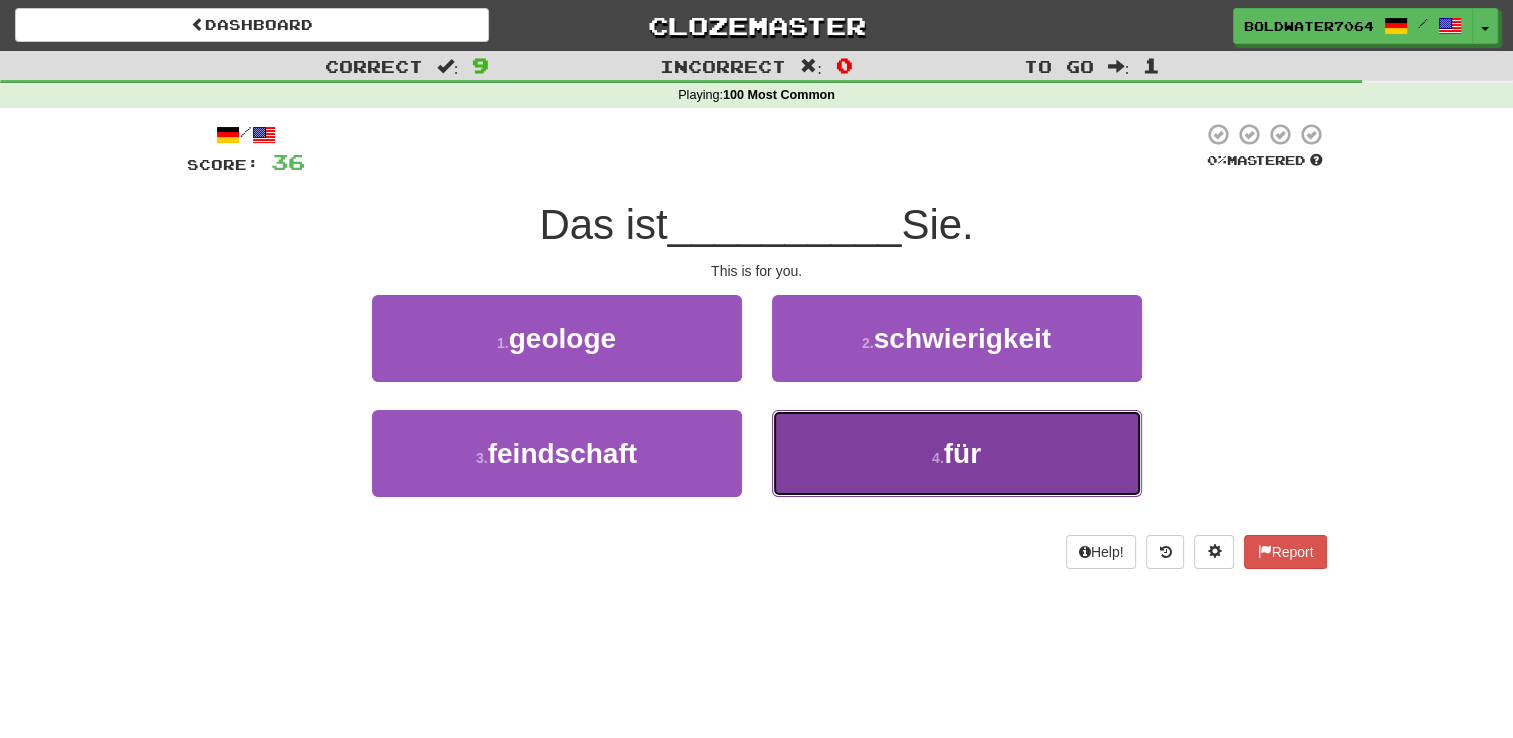 click on "4 .  für" at bounding box center (957, 453) 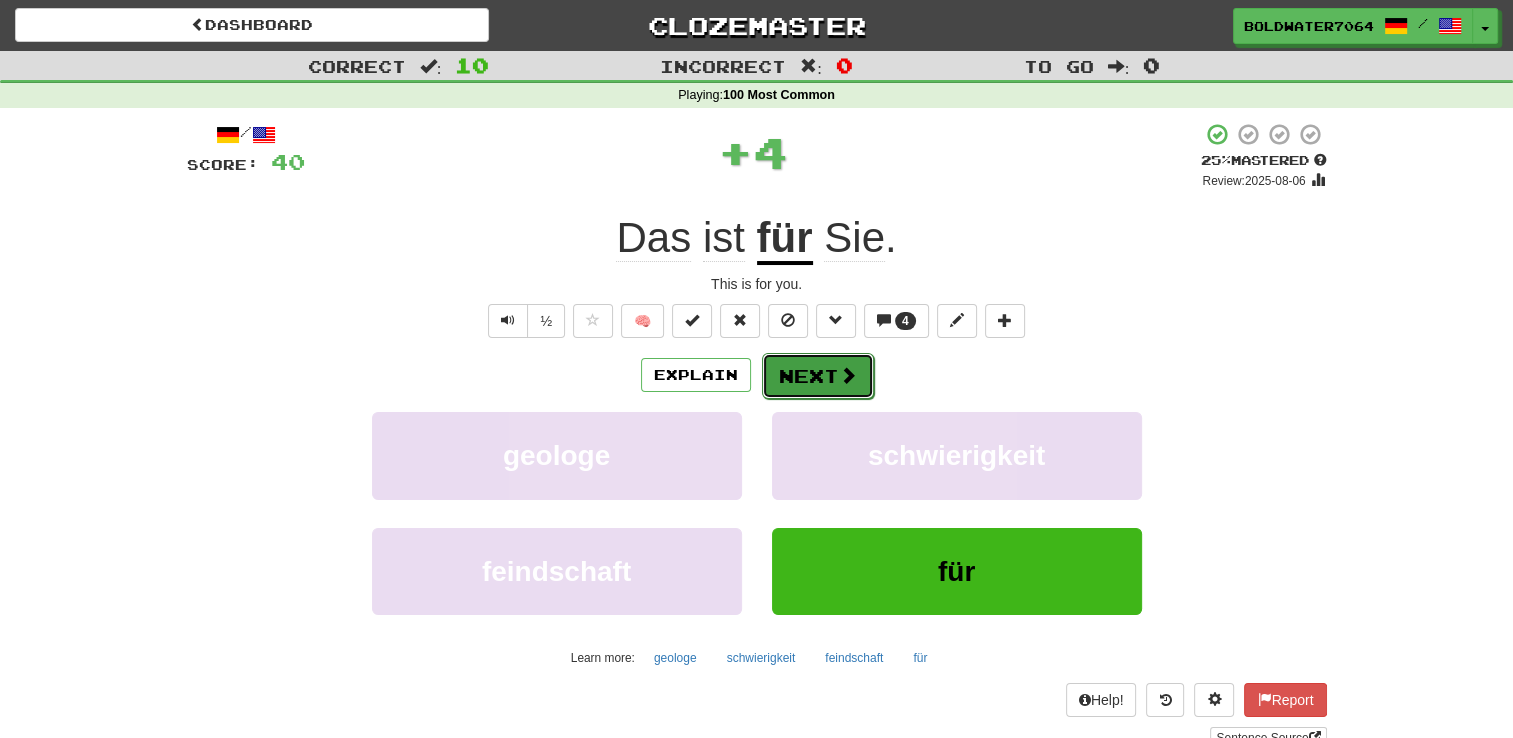 click on "Next" at bounding box center (818, 376) 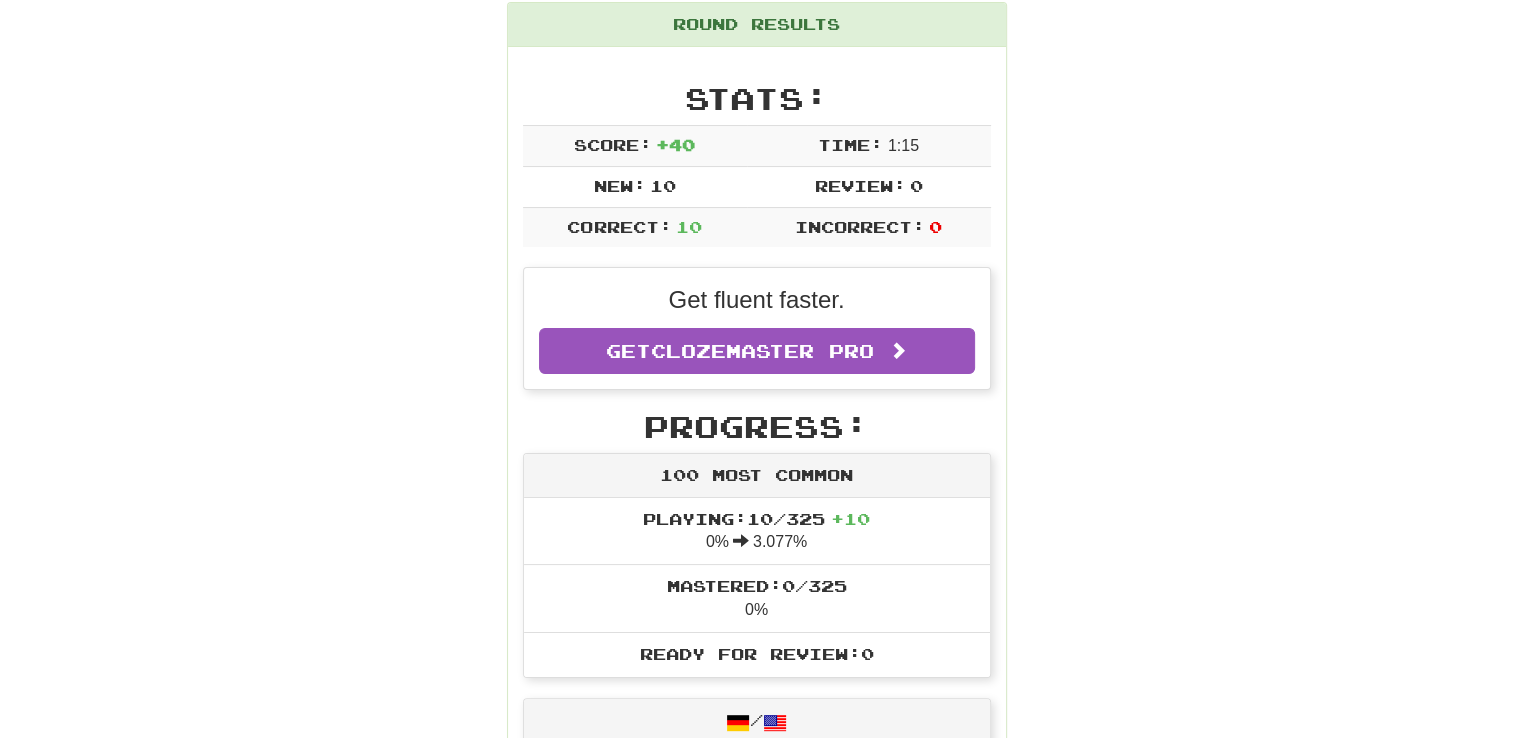 scroll, scrollTop: 0, scrollLeft: 0, axis: both 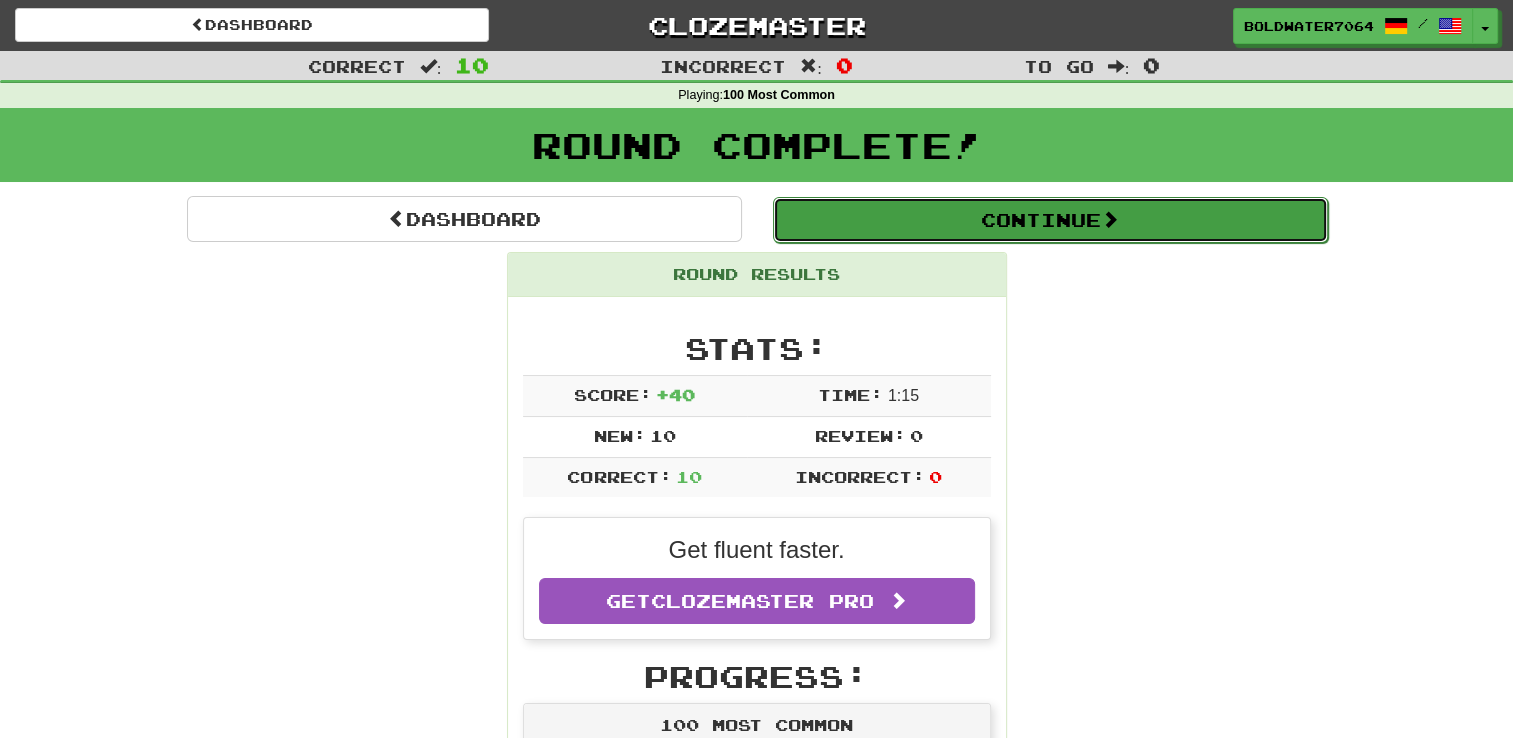 click on "Continue" at bounding box center [1050, 220] 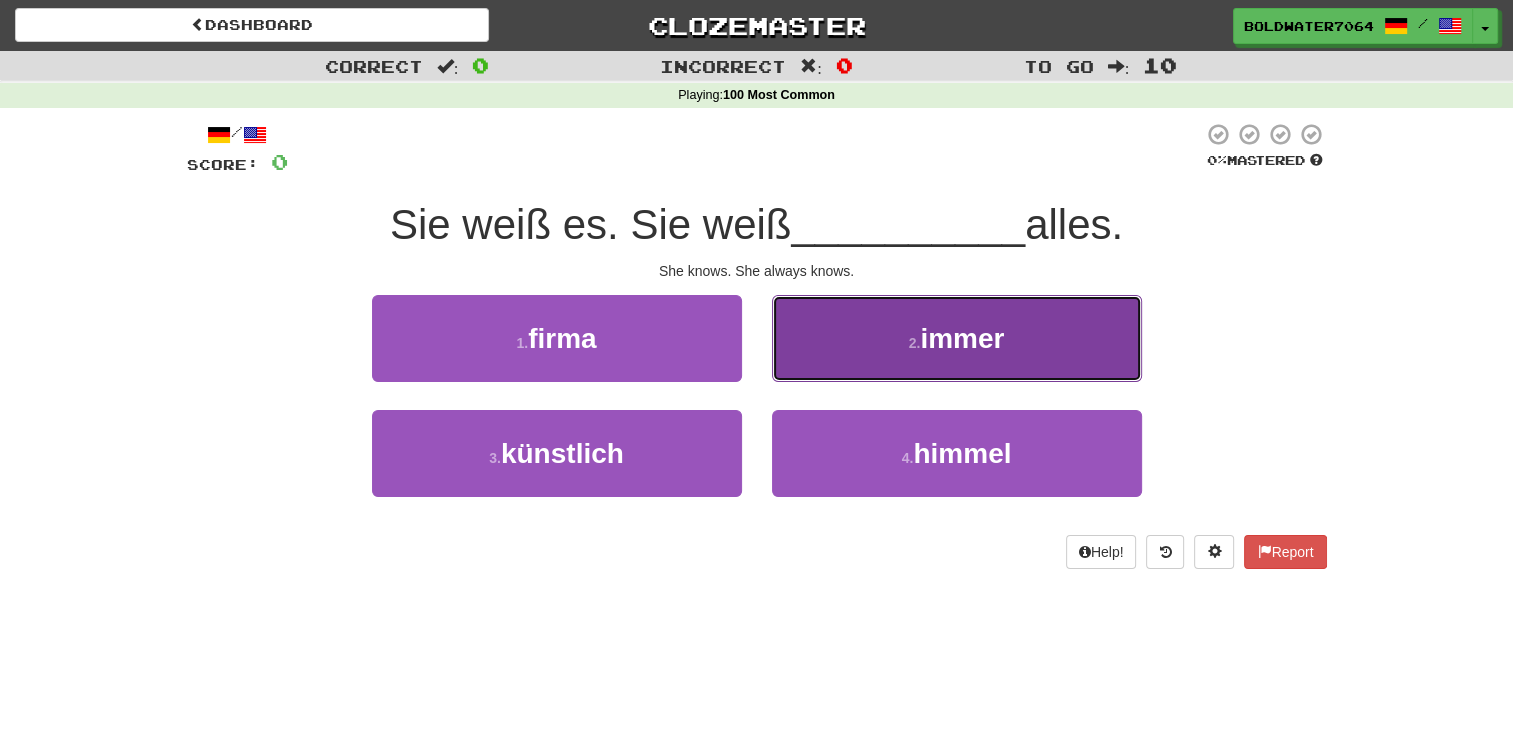 click on "2 .  immer" at bounding box center [957, 338] 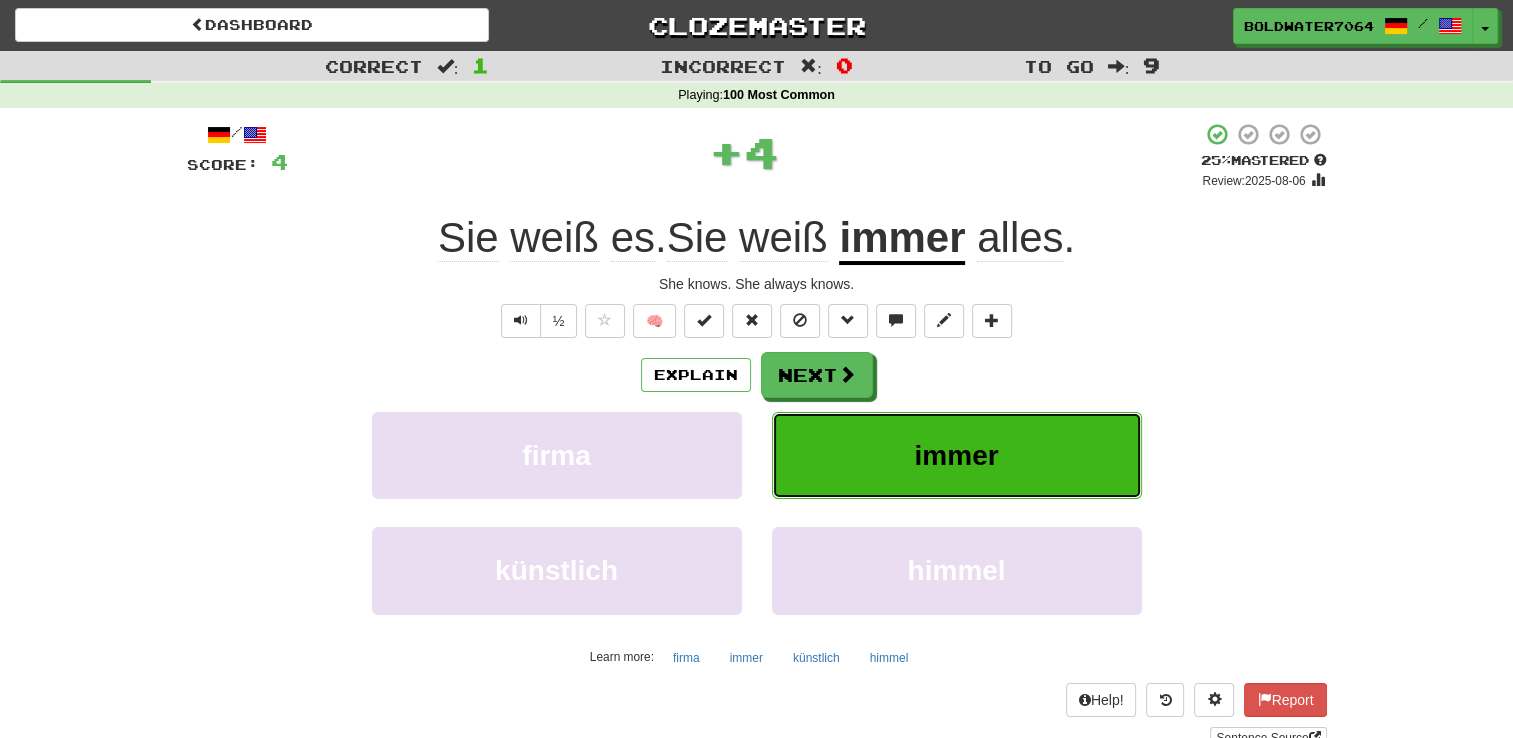 click on "immer" at bounding box center [957, 455] 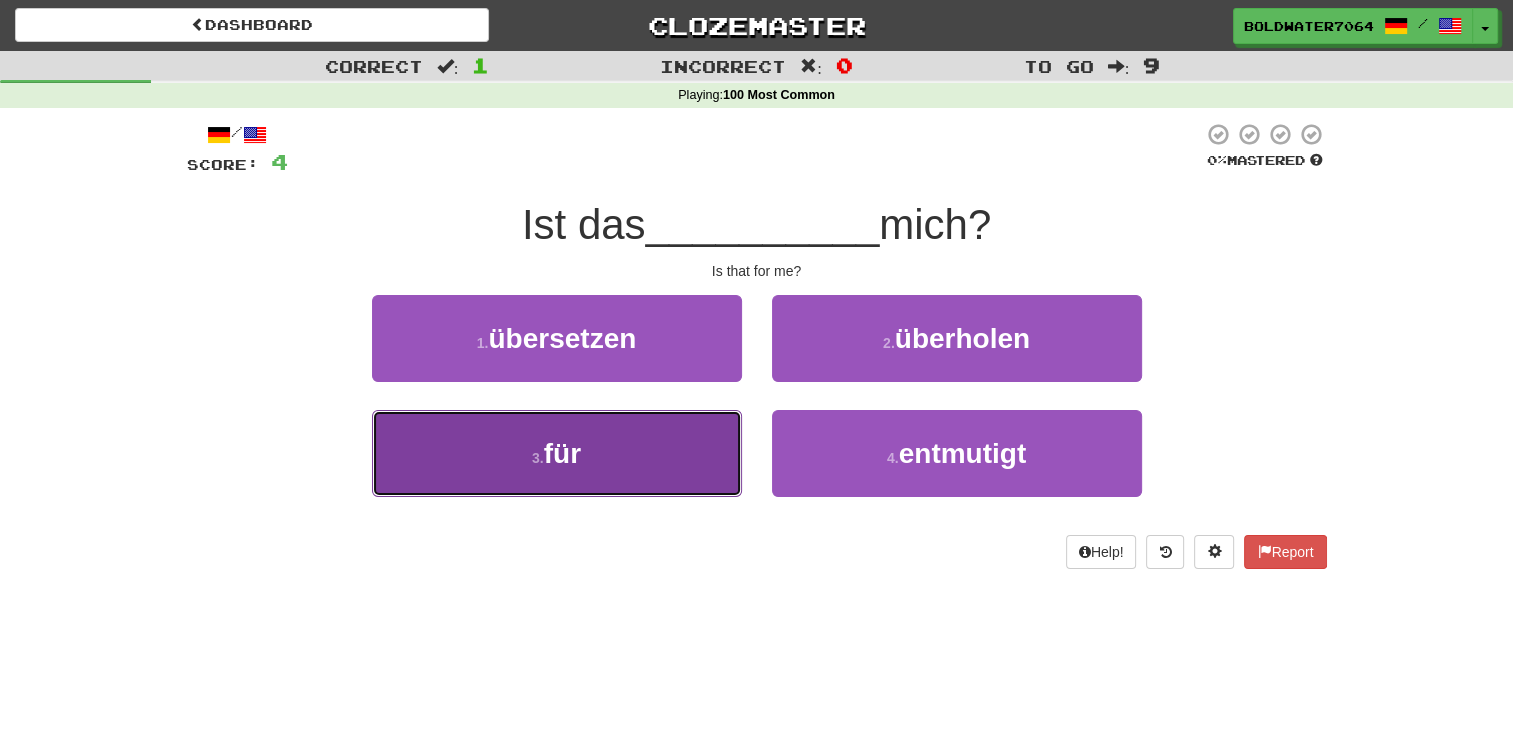 click on "3 .  für" at bounding box center (557, 453) 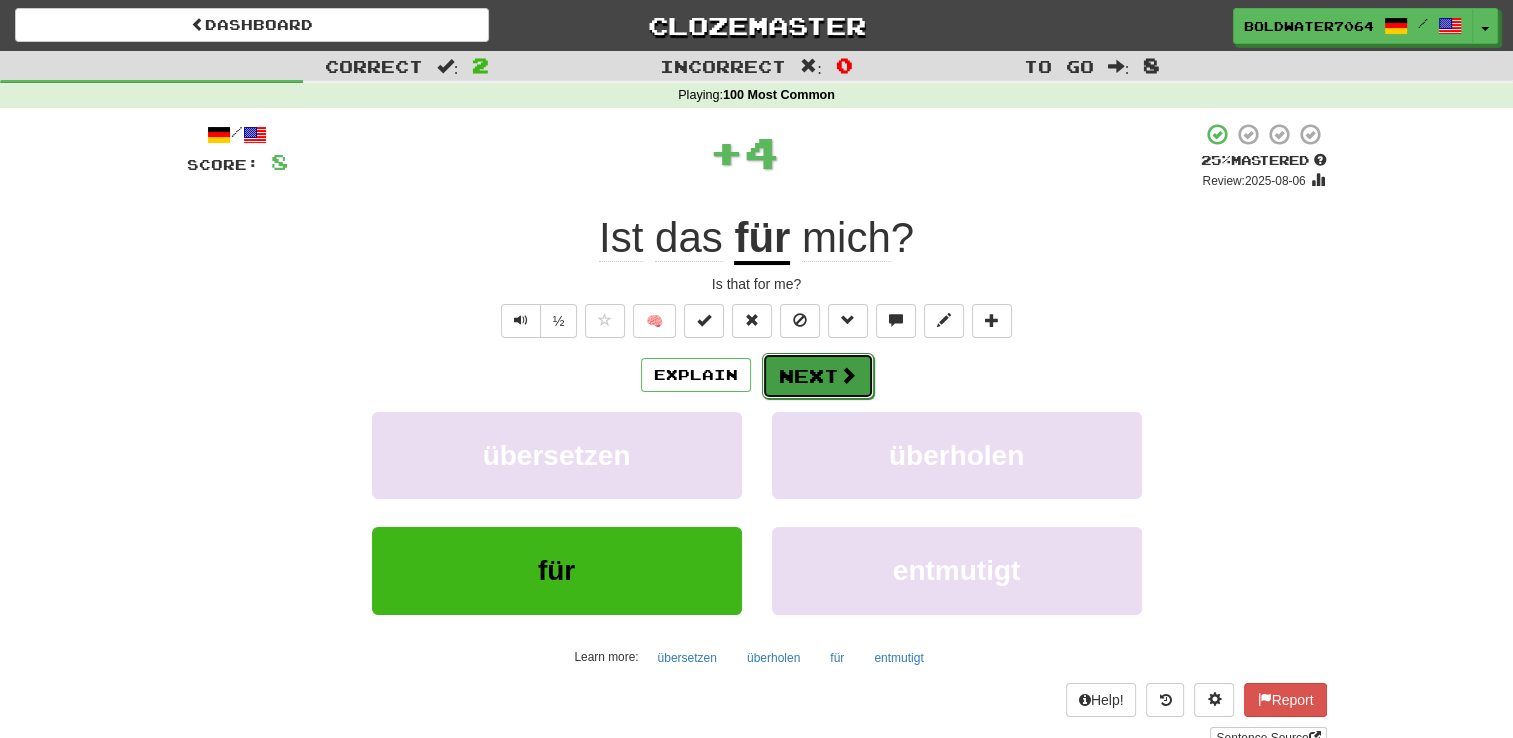 click at bounding box center [848, 375] 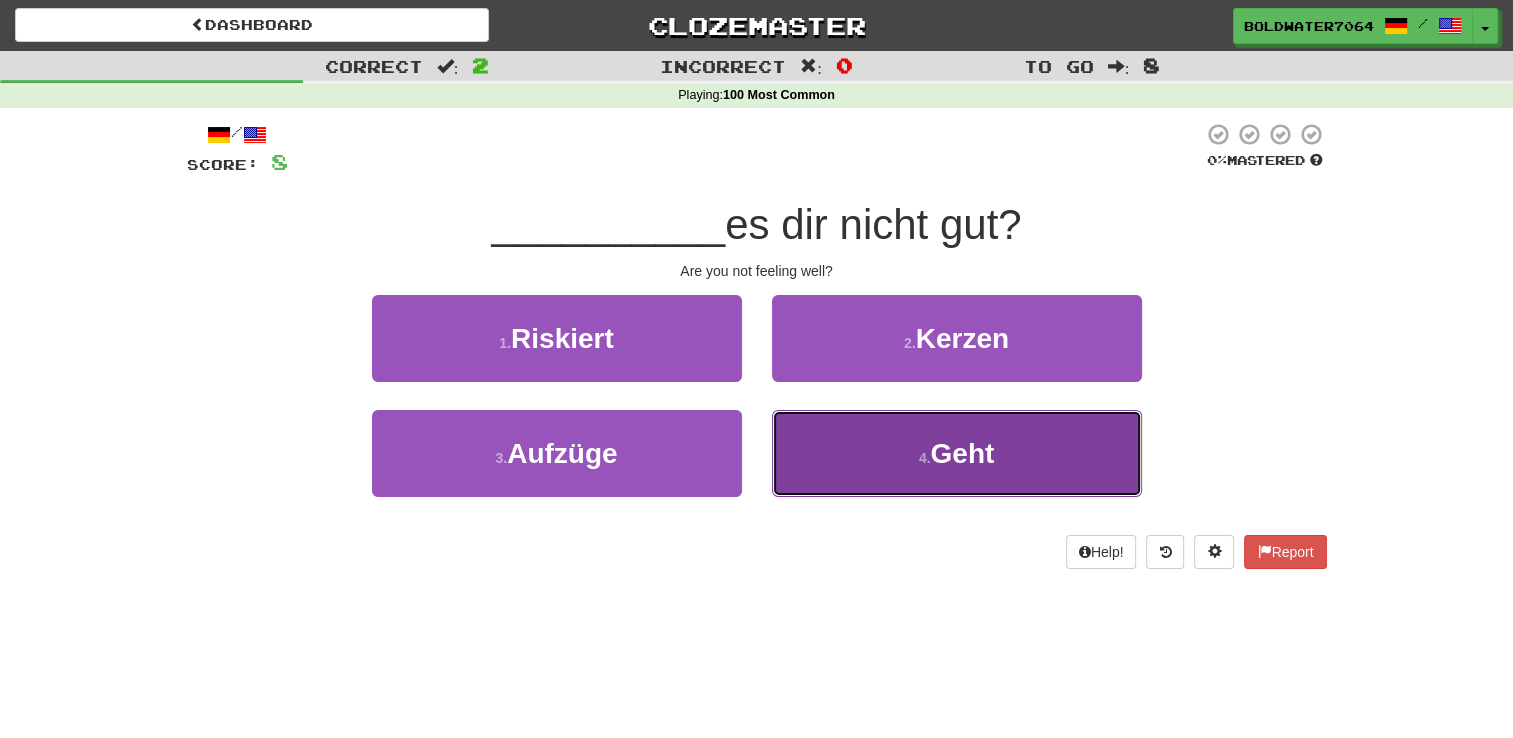 click on "4 .  Geht" at bounding box center [957, 453] 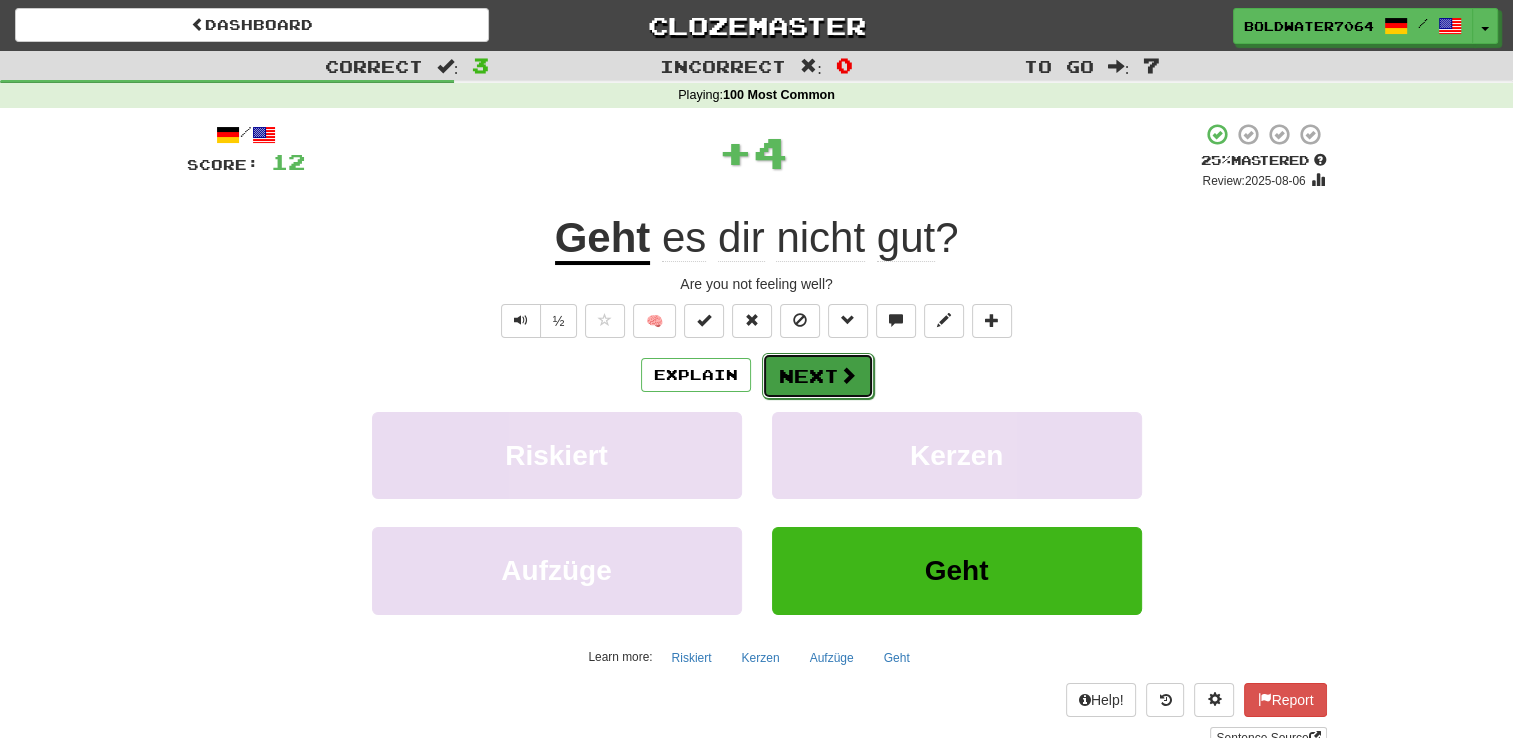click on "Next" at bounding box center [818, 376] 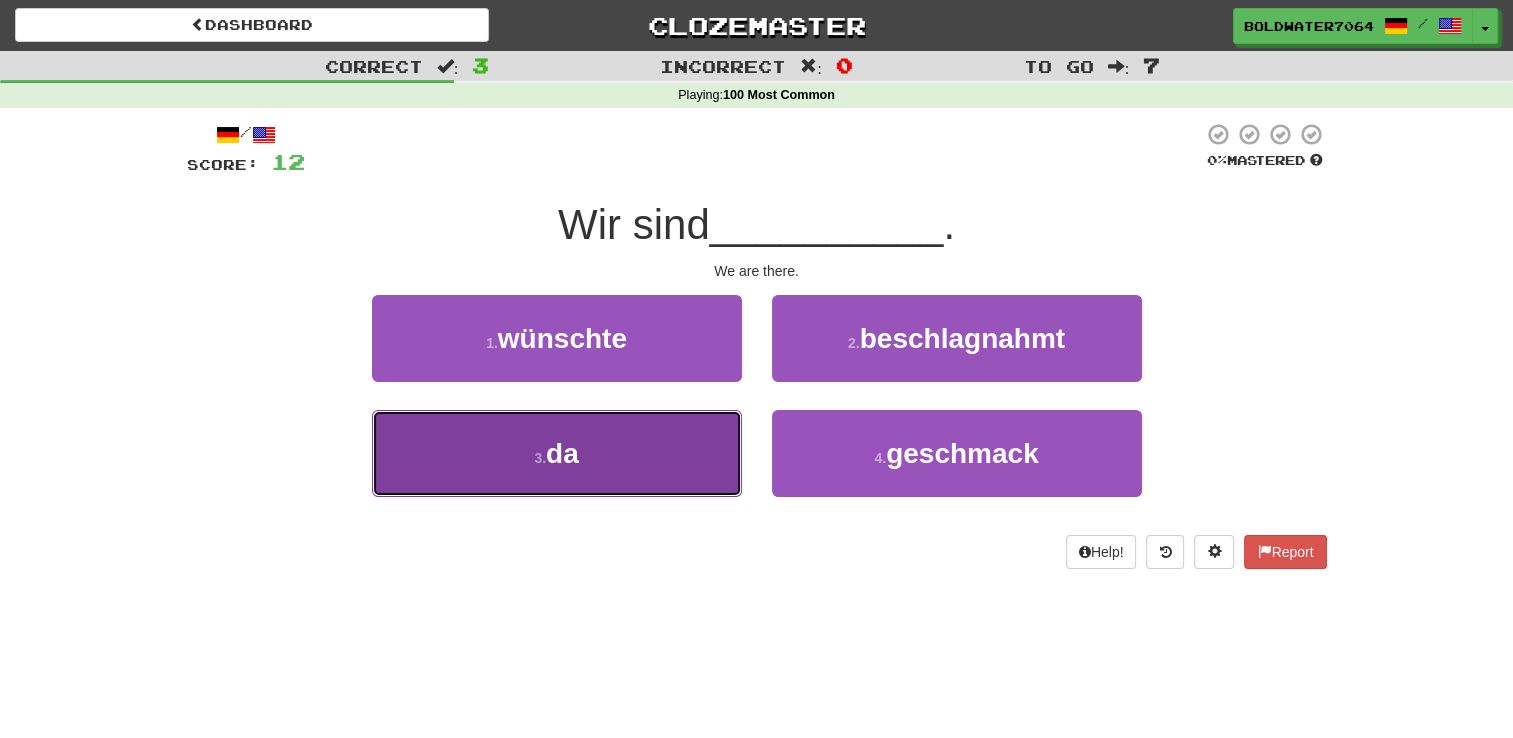 click on "3 .  da" at bounding box center (557, 453) 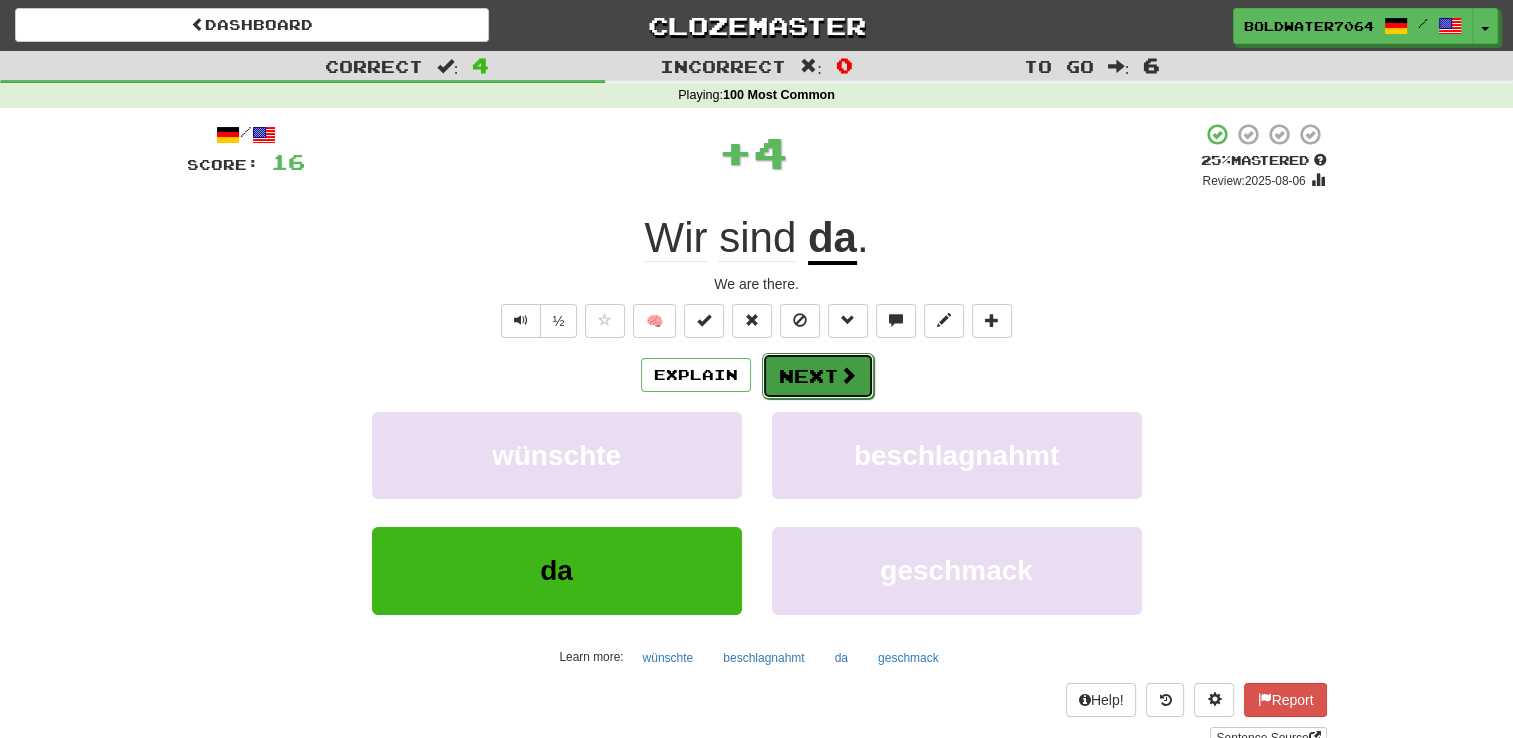 click on "Next" at bounding box center [818, 376] 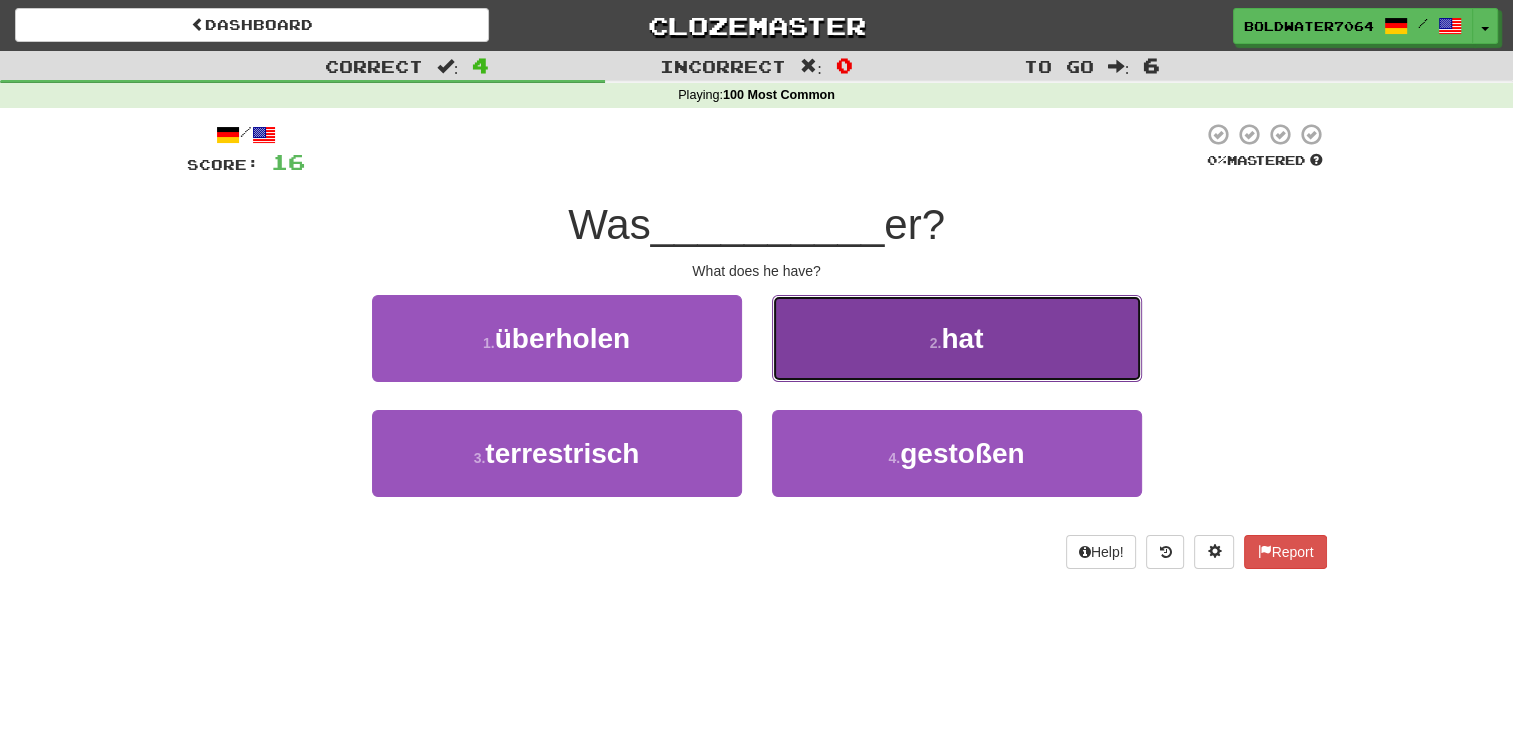 click on "2 .  hat" at bounding box center (957, 338) 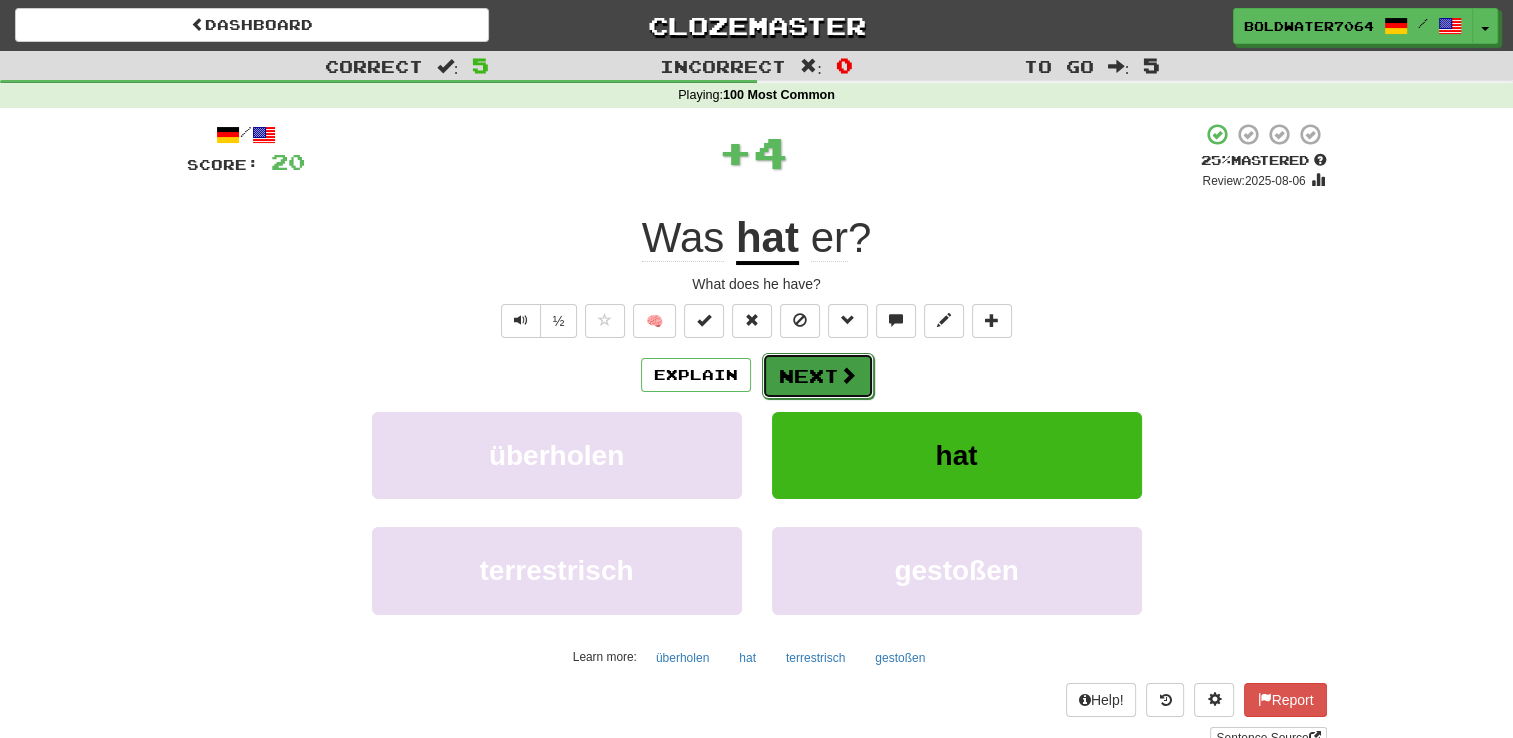 click on "Next" at bounding box center [818, 376] 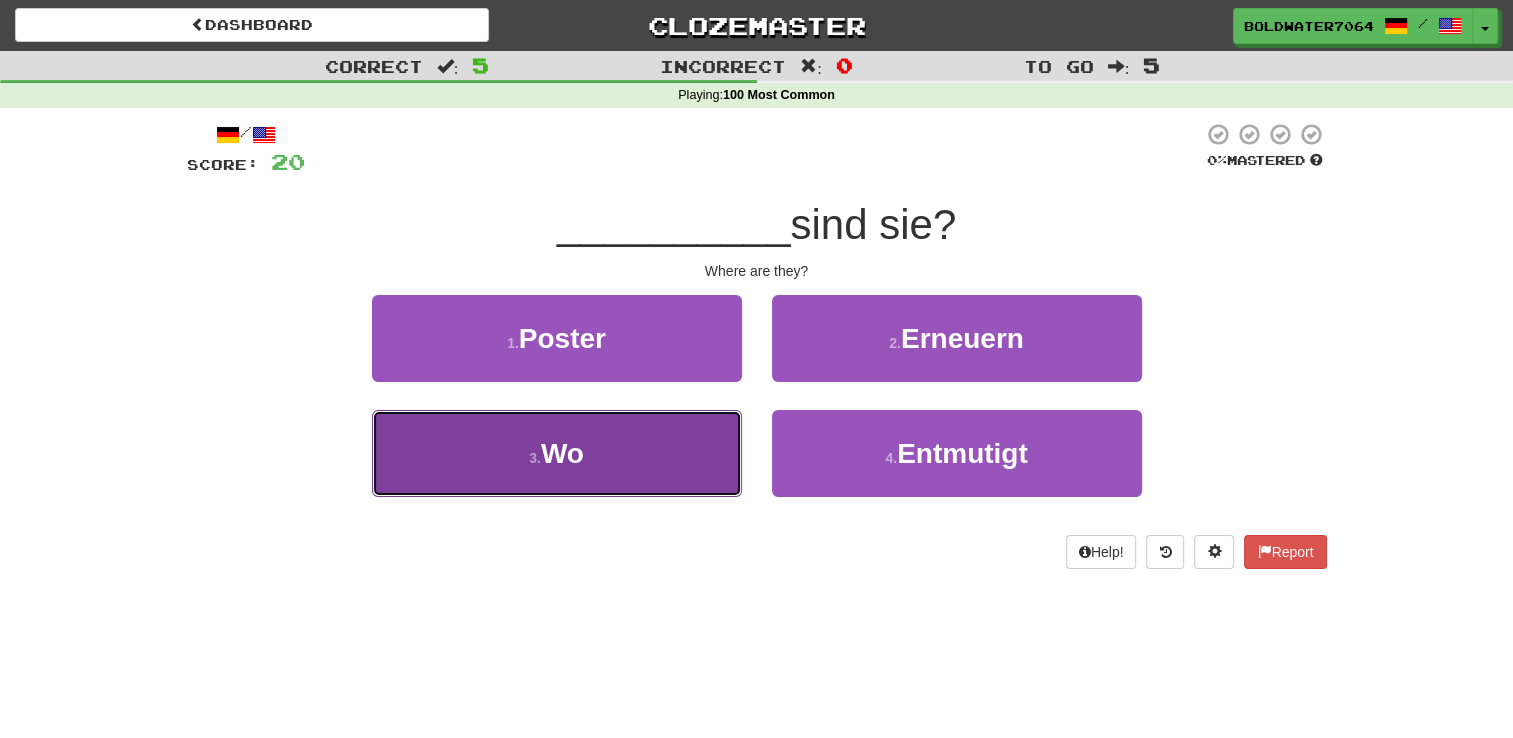 click on "3 .  Wo" at bounding box center (557, 453) 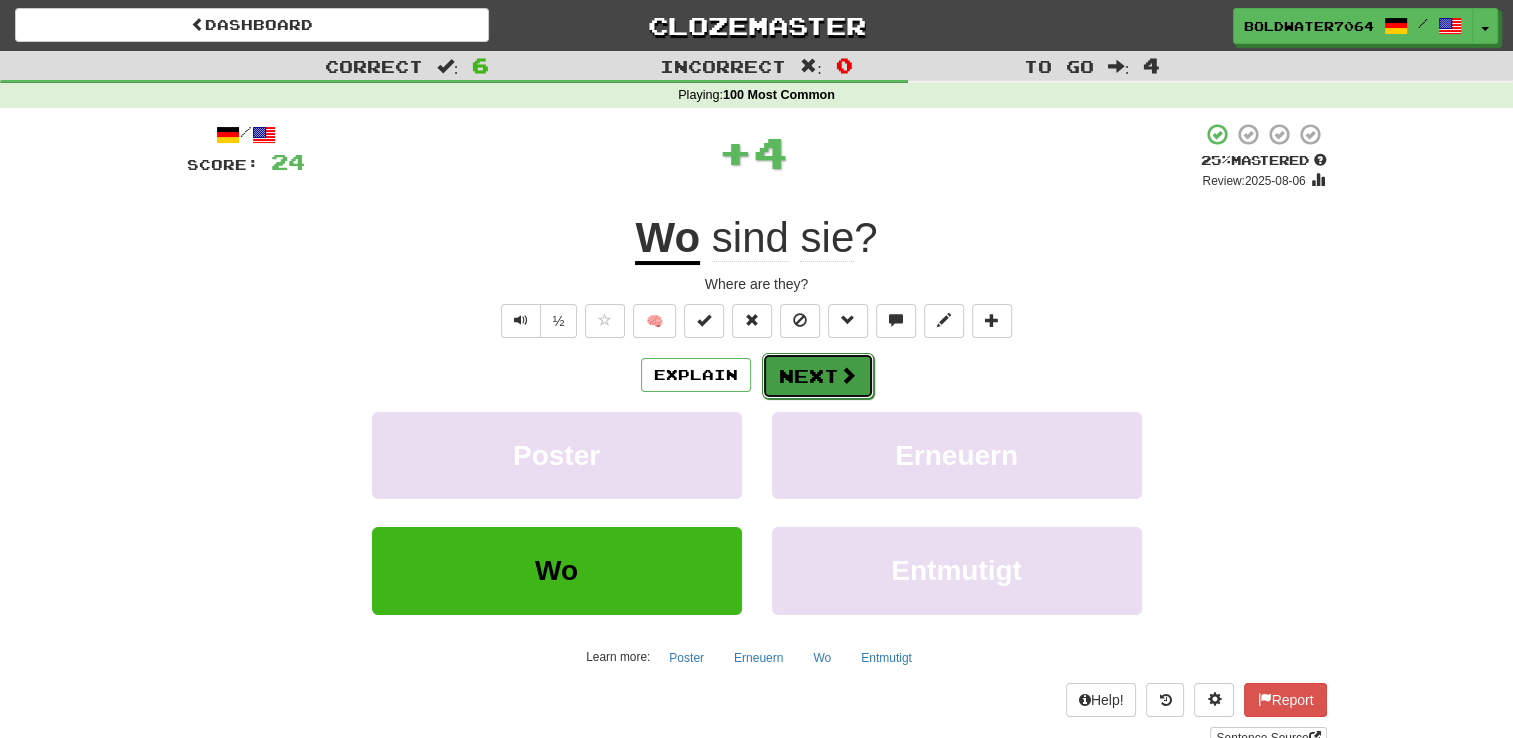 click on "Next" at bounding box center (818, 376) 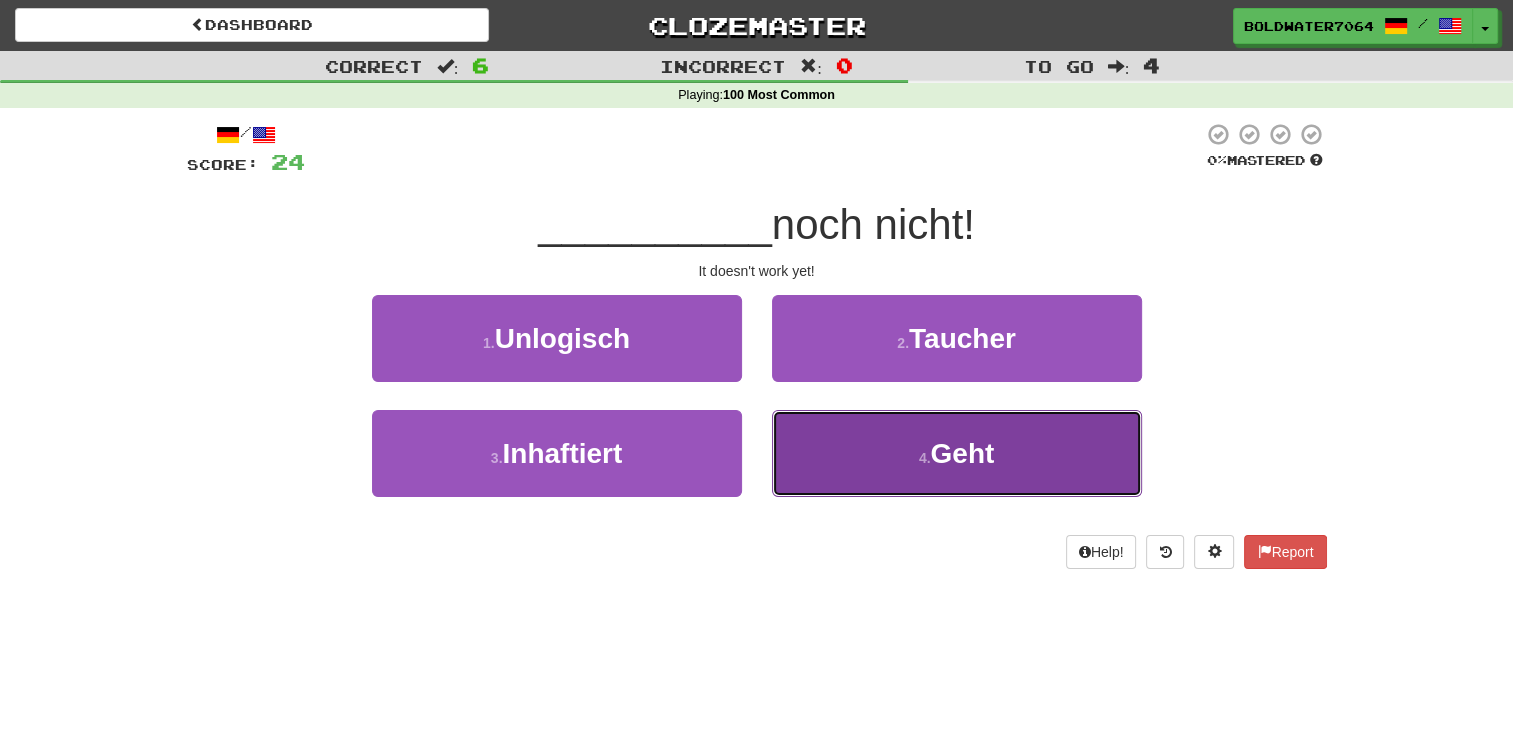 click on "4 .  Geht" at bounding box center (957, 453) 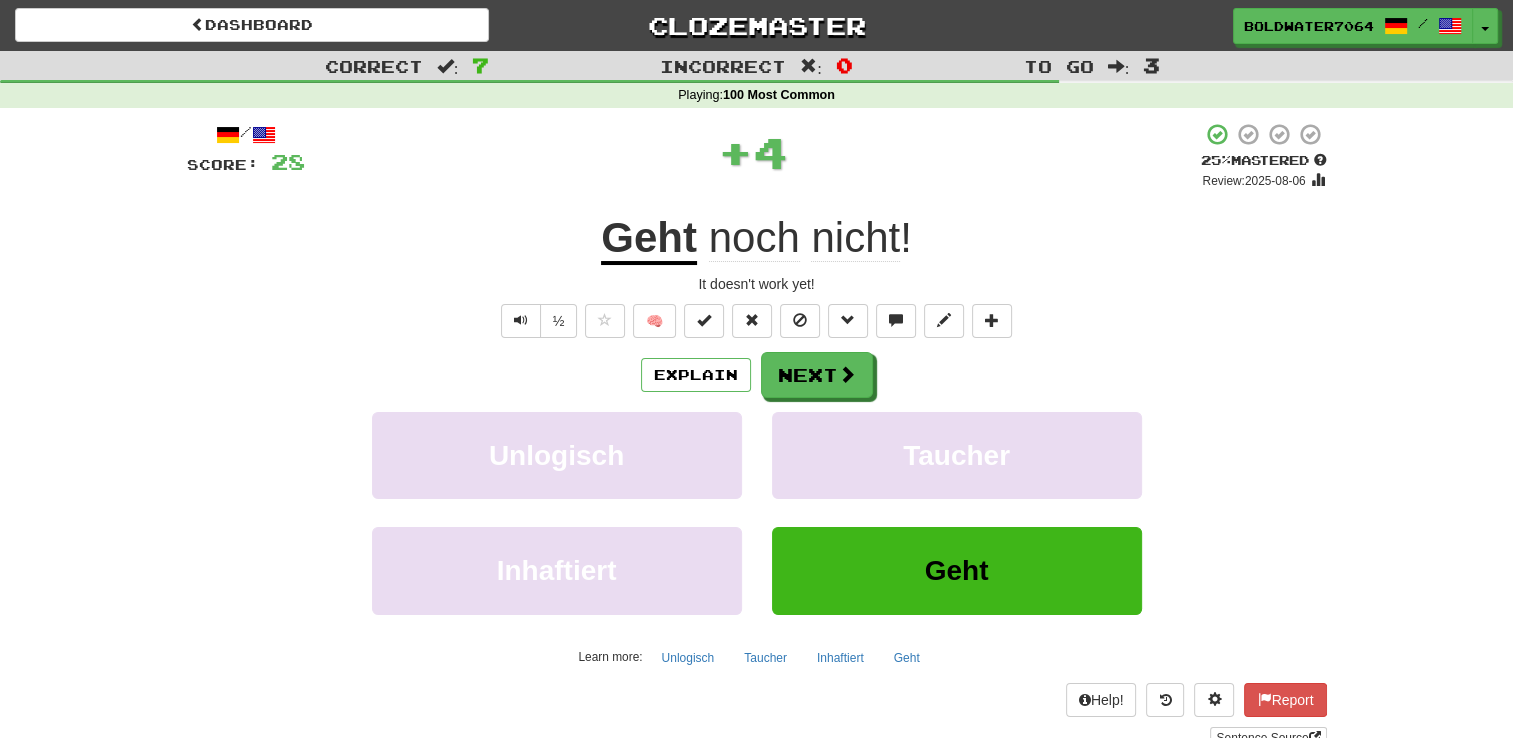 click on "noch" at bounding box center [754, 238] 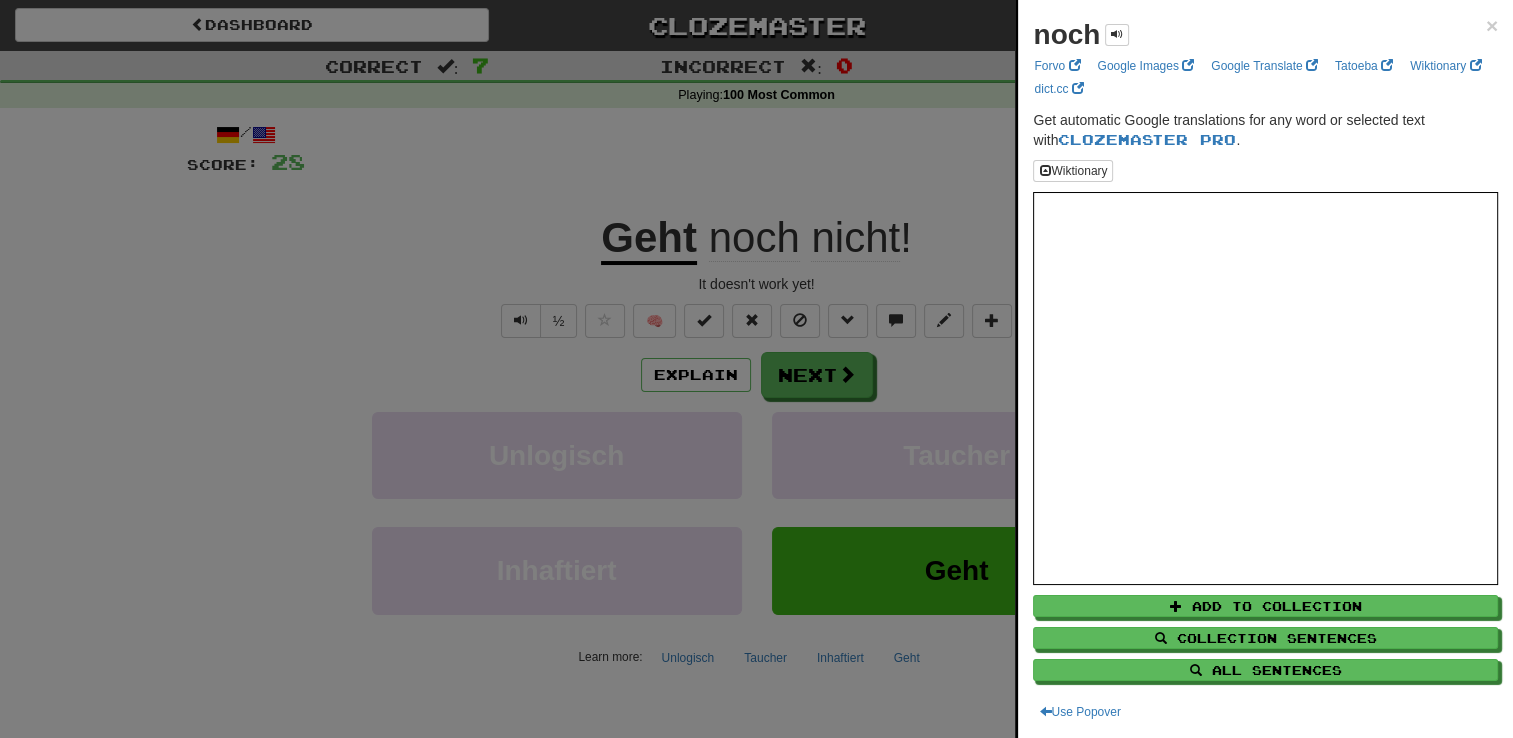 click at bounding box center [756, 369] 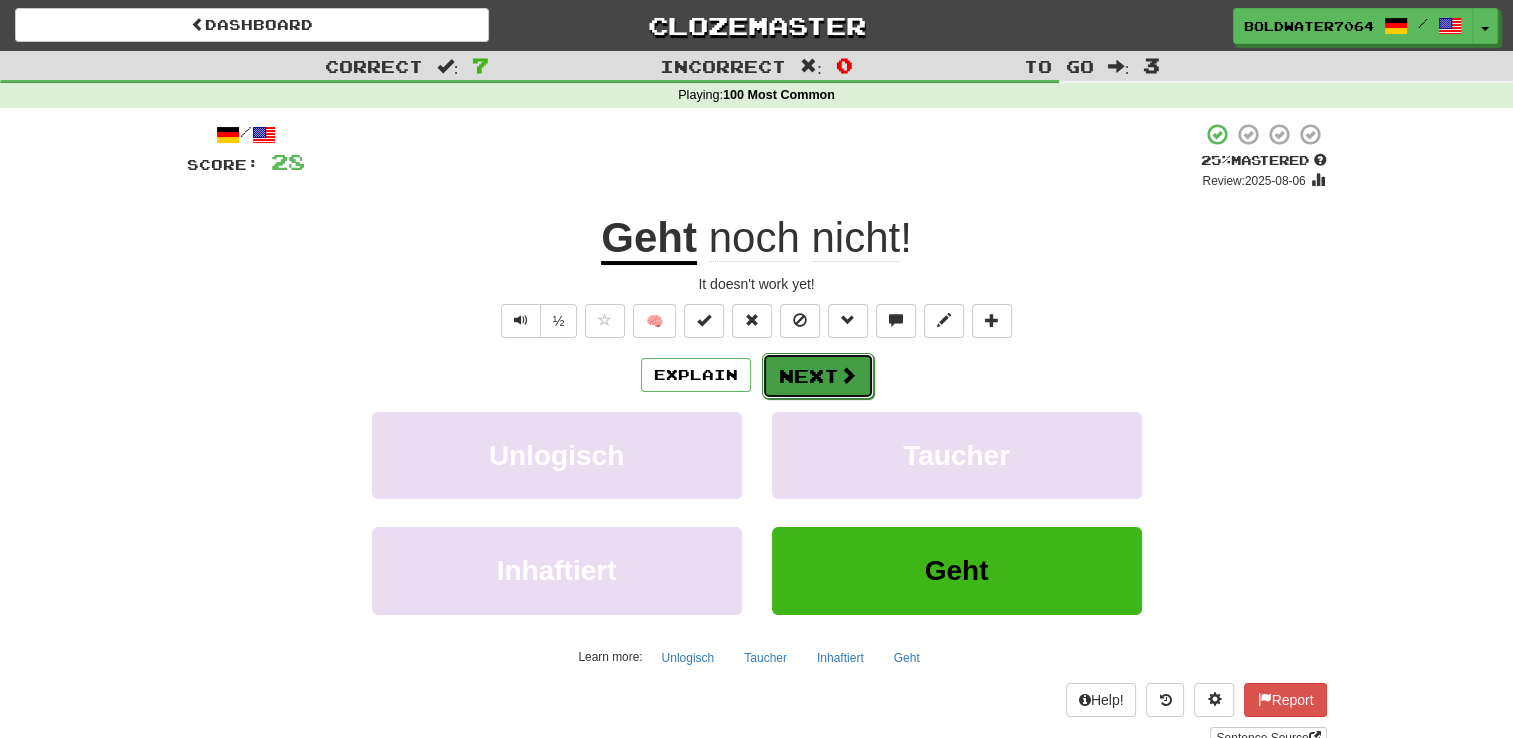 click on "Next" at bounding box center (818, 376) 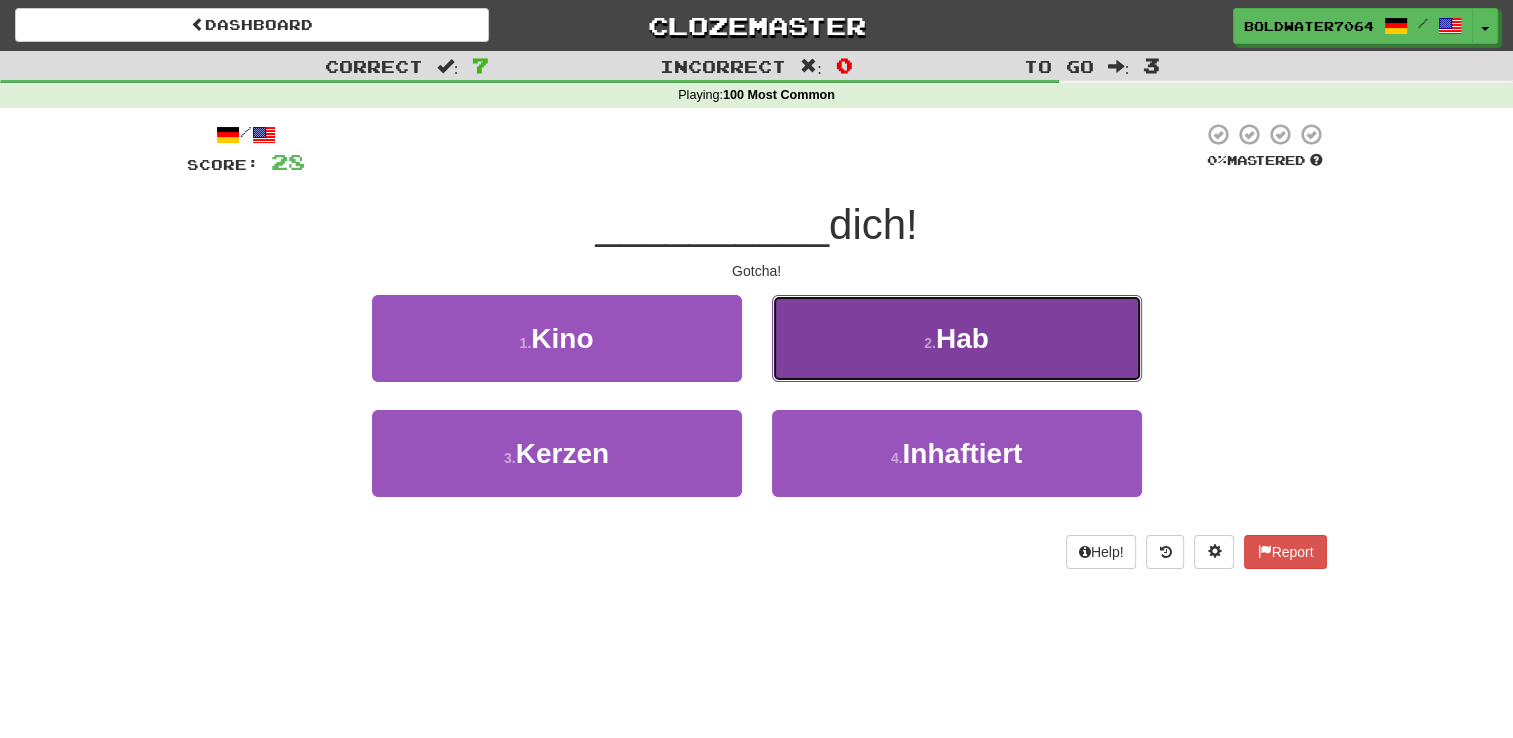 click on "2 .  Hab" at bounding box center [957, 338] 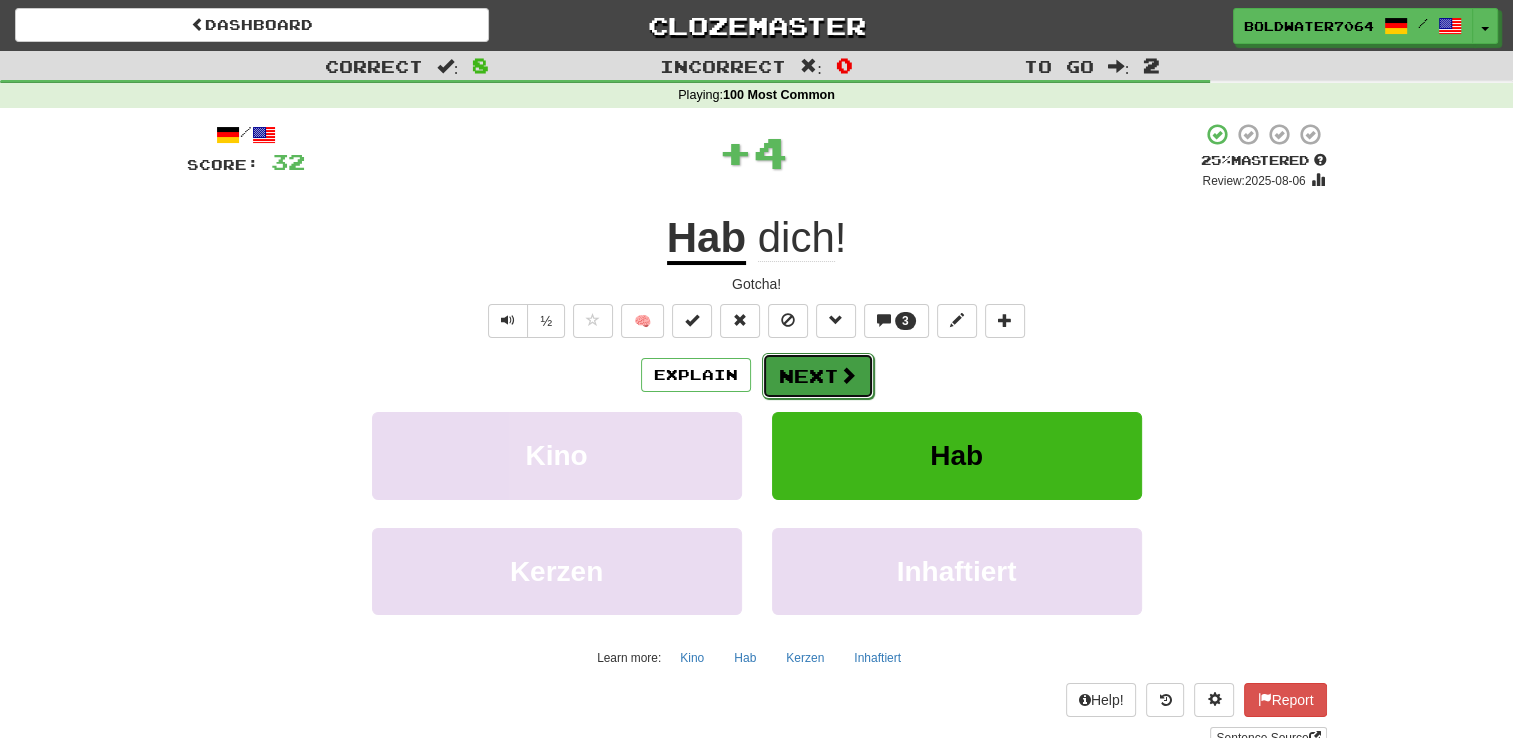 click at bounding box center [848, 375] 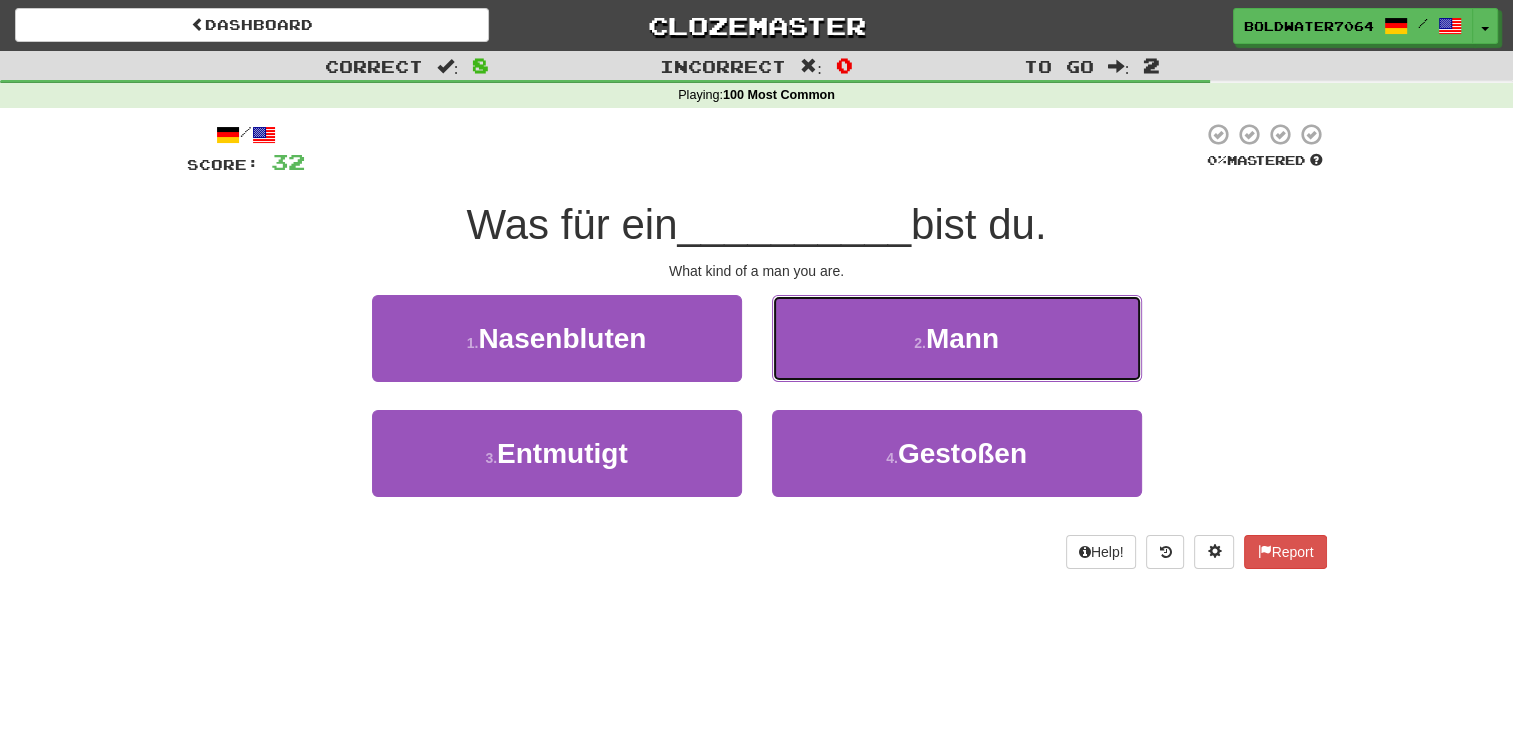 click on "2 .  Mann" at bounding box center (957, 338) 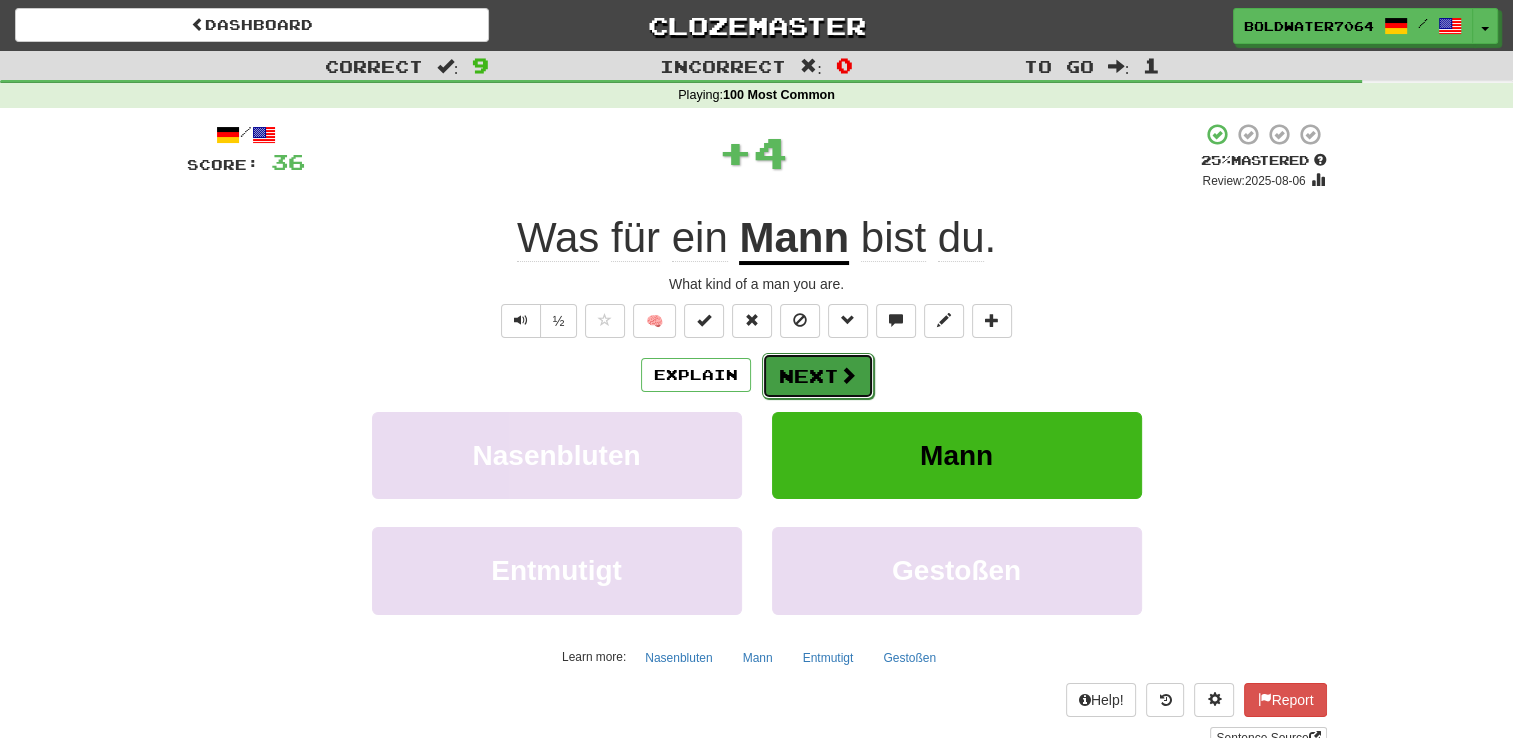 click on "Next" at bounding box center [818, 376] 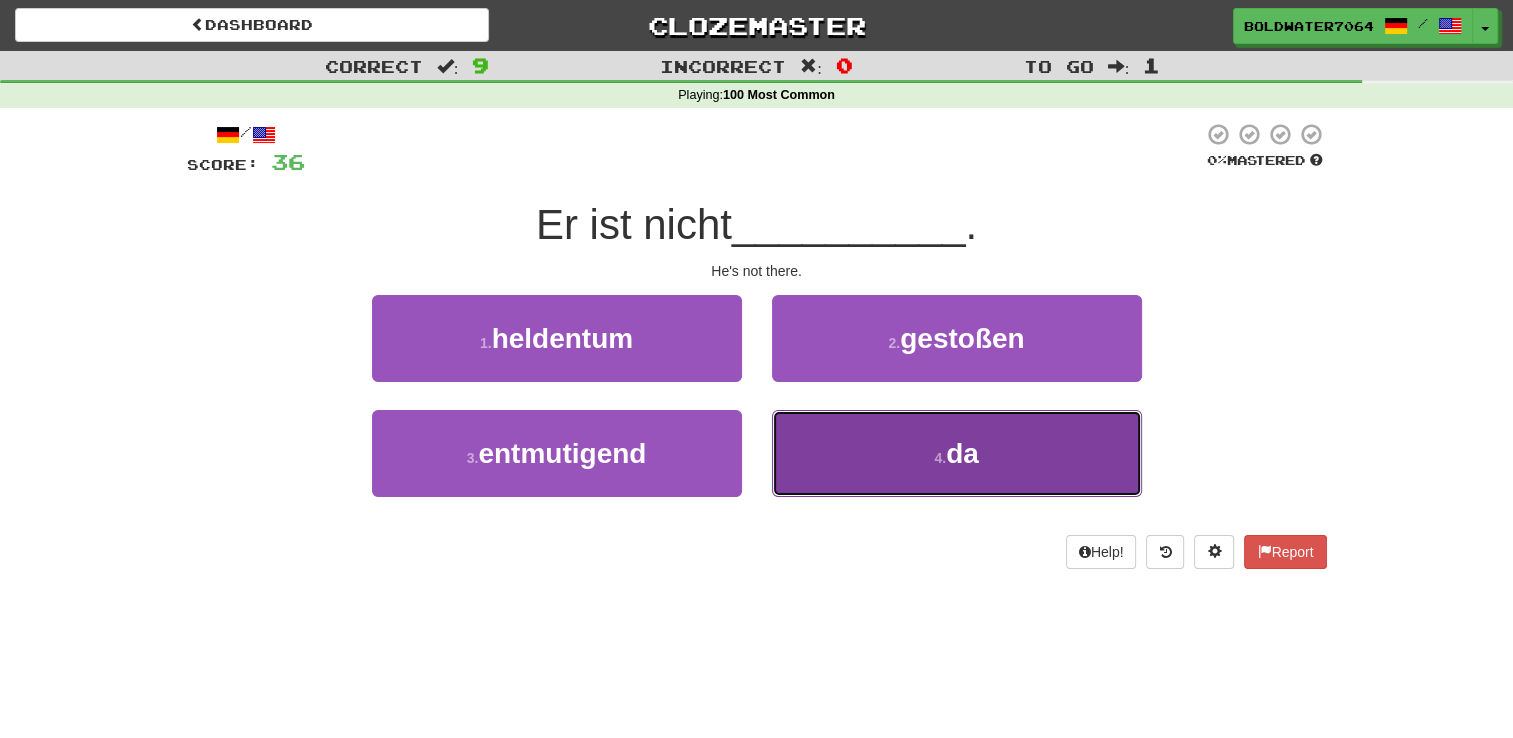 click on "4 .  da" at bounding box center (957, 453) 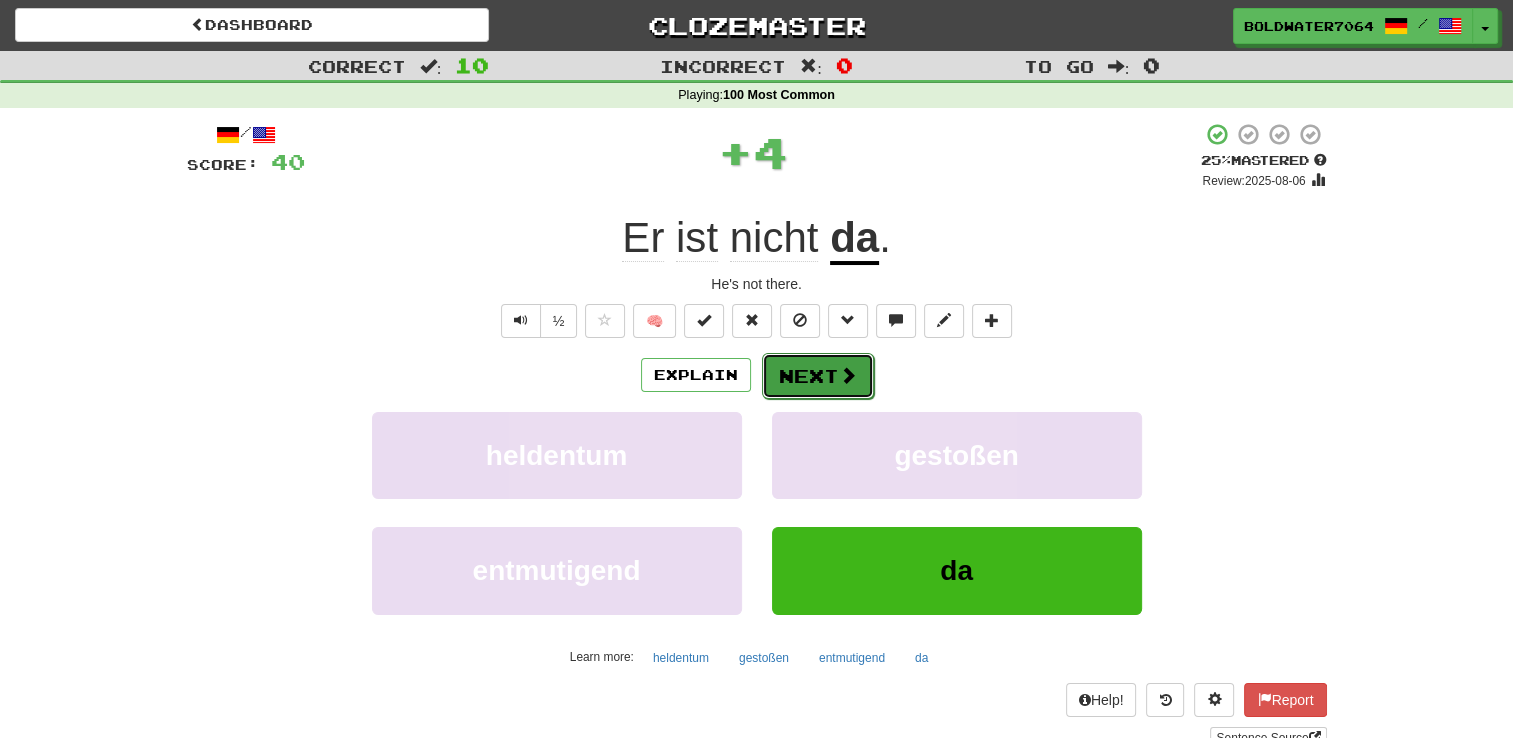 click on "Next" at bounding box center (818, 376) 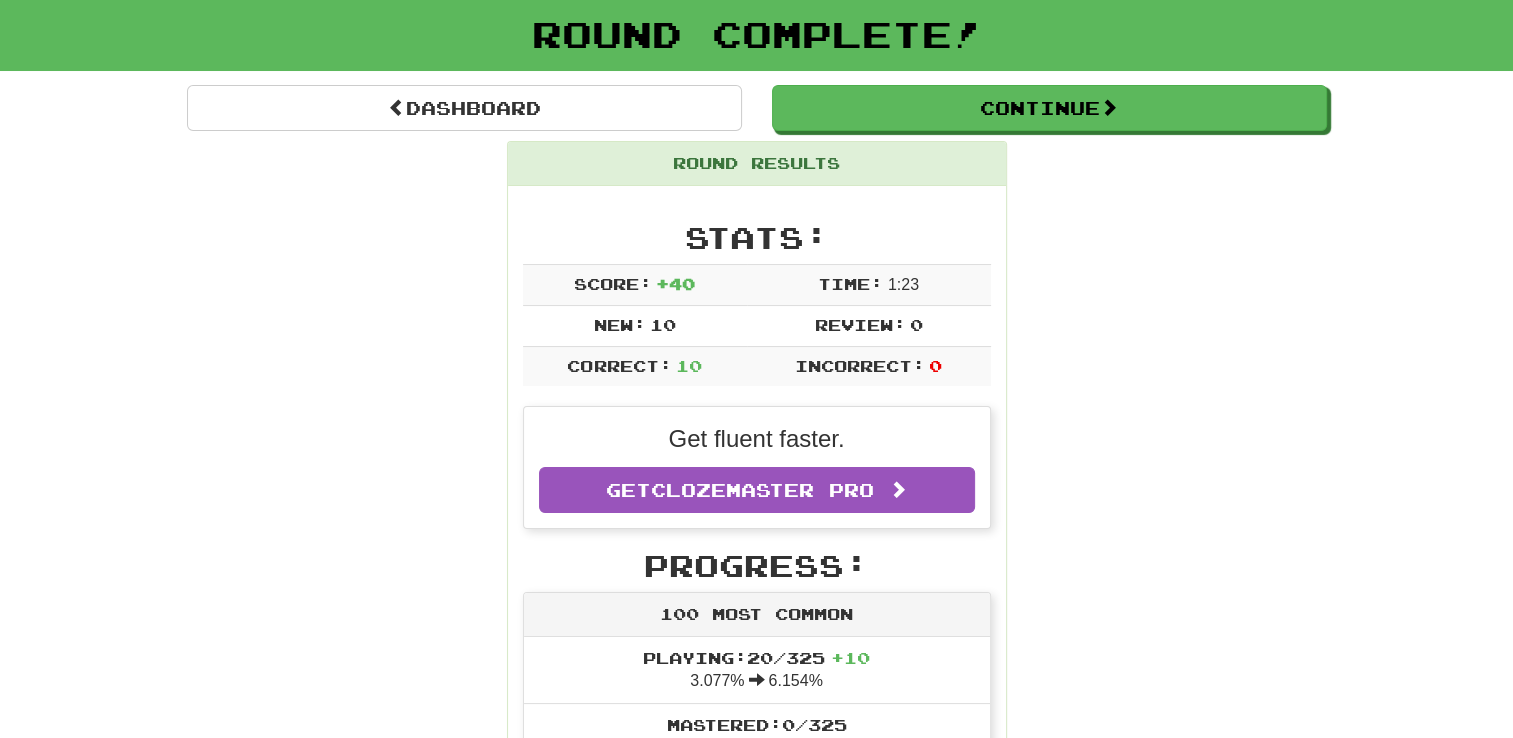 scroll, scrollTop: 110, scrollLeft: 0, axis: vertical 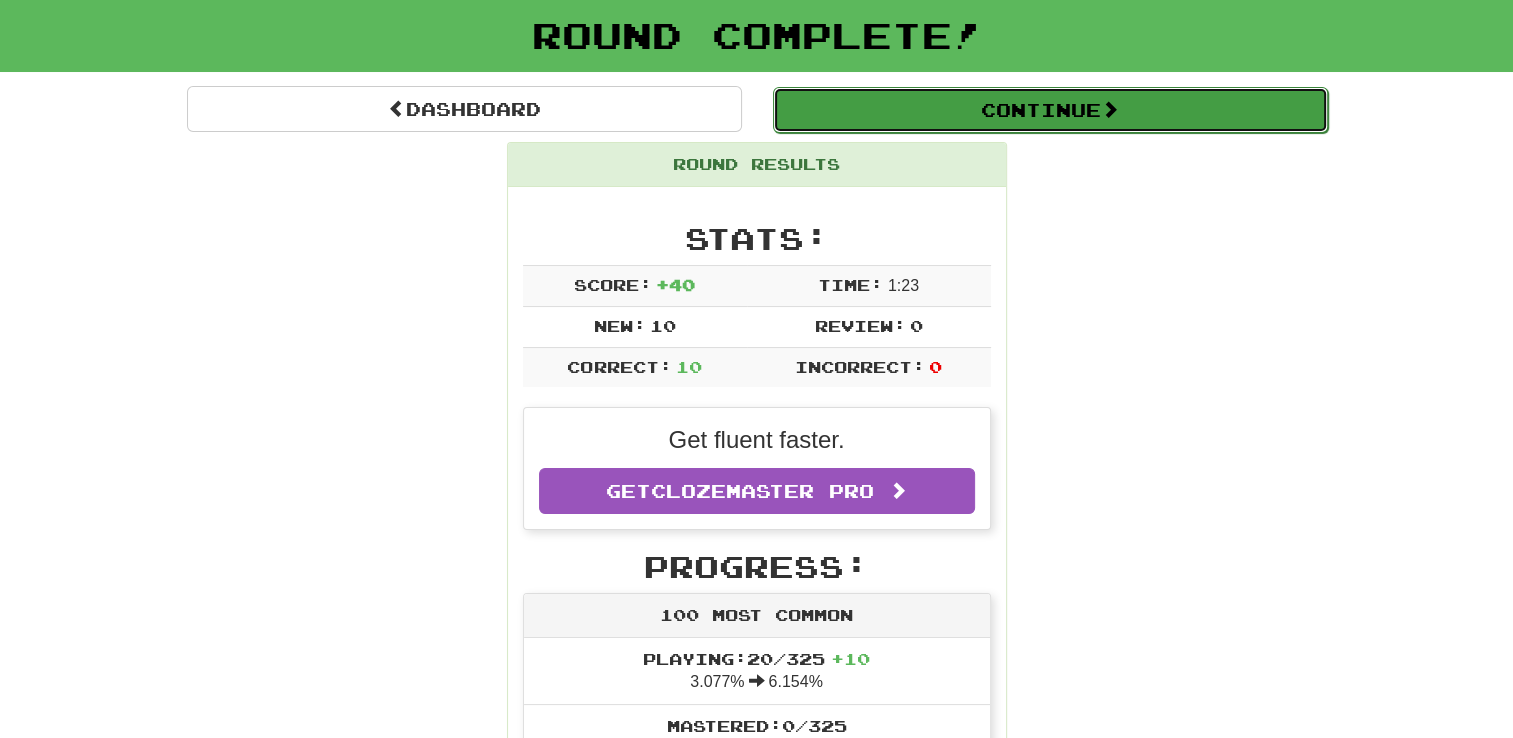 click on "Continue" at bounding box center [1050, 110] 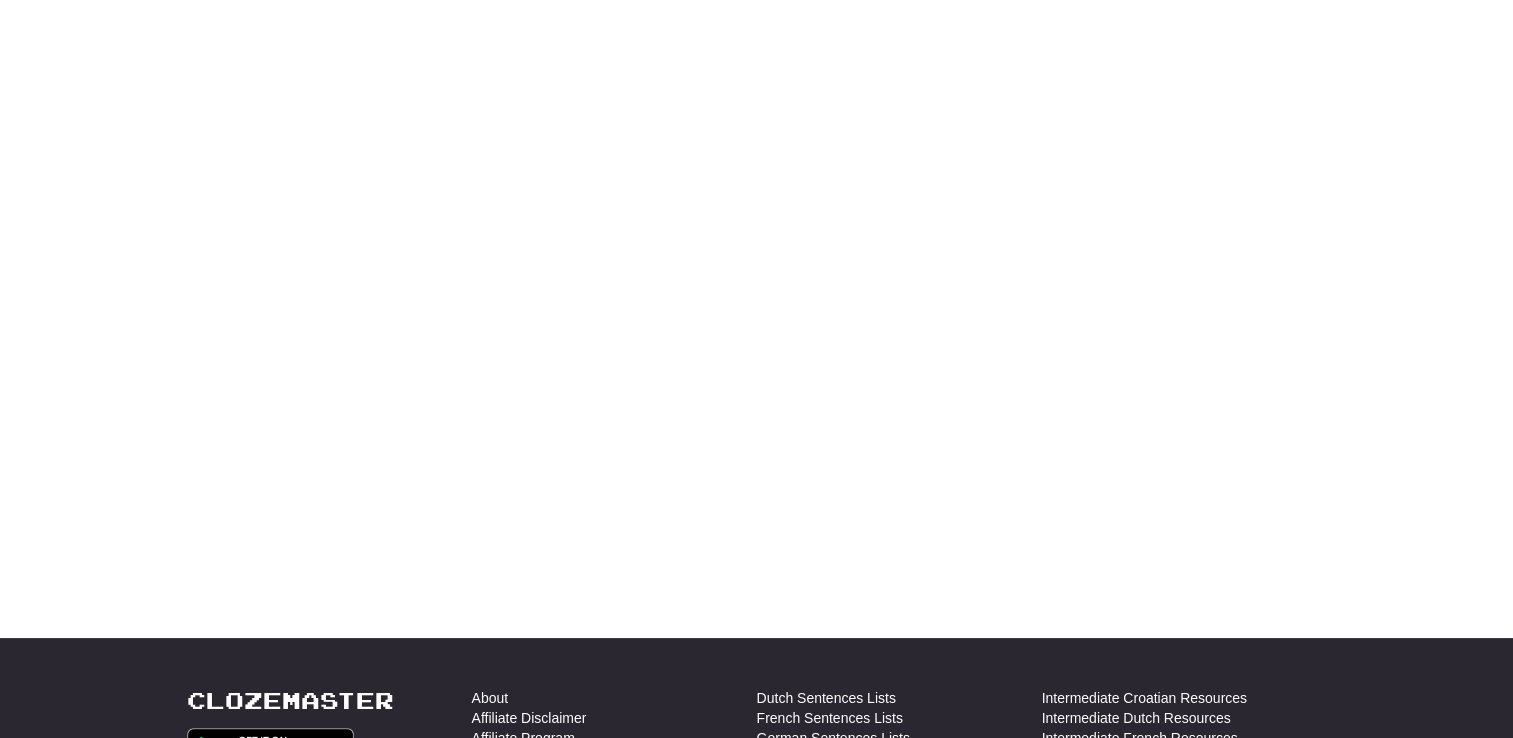 scroll, scrollTop: 110, scrollLeft: 0, axis: vertical 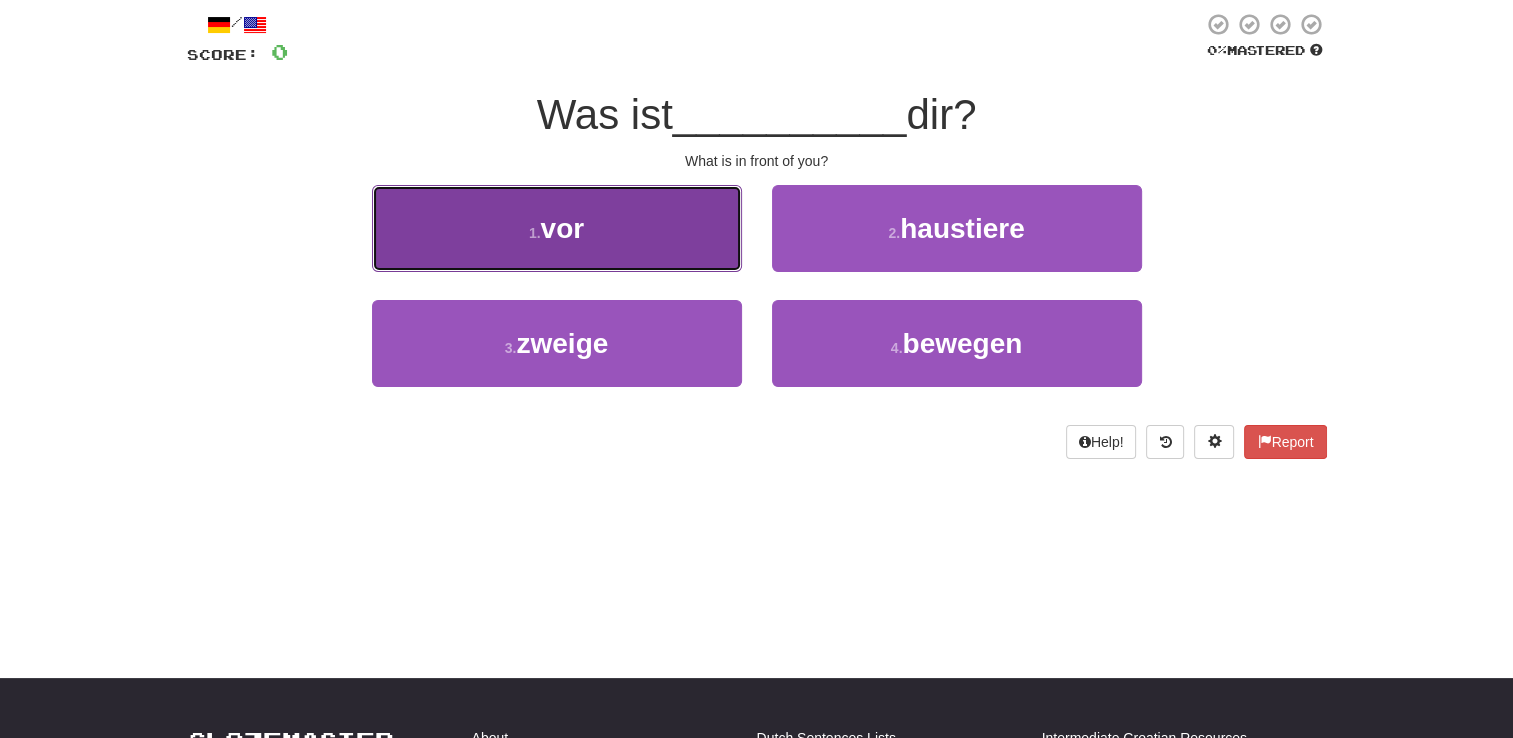 click on "1 .  vor" at bounding box center [557, 228] 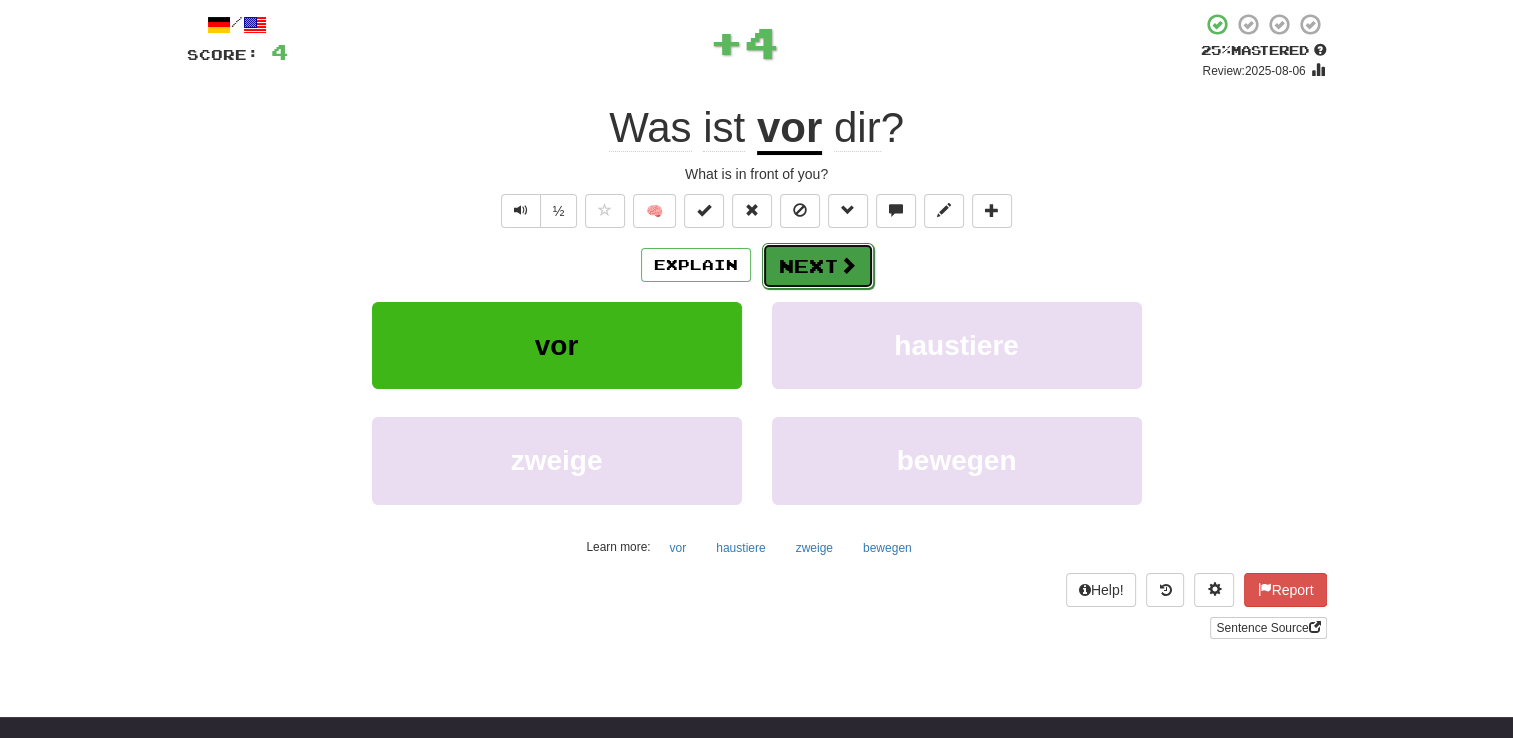 click on "Next" at bounding box center (818, 266) 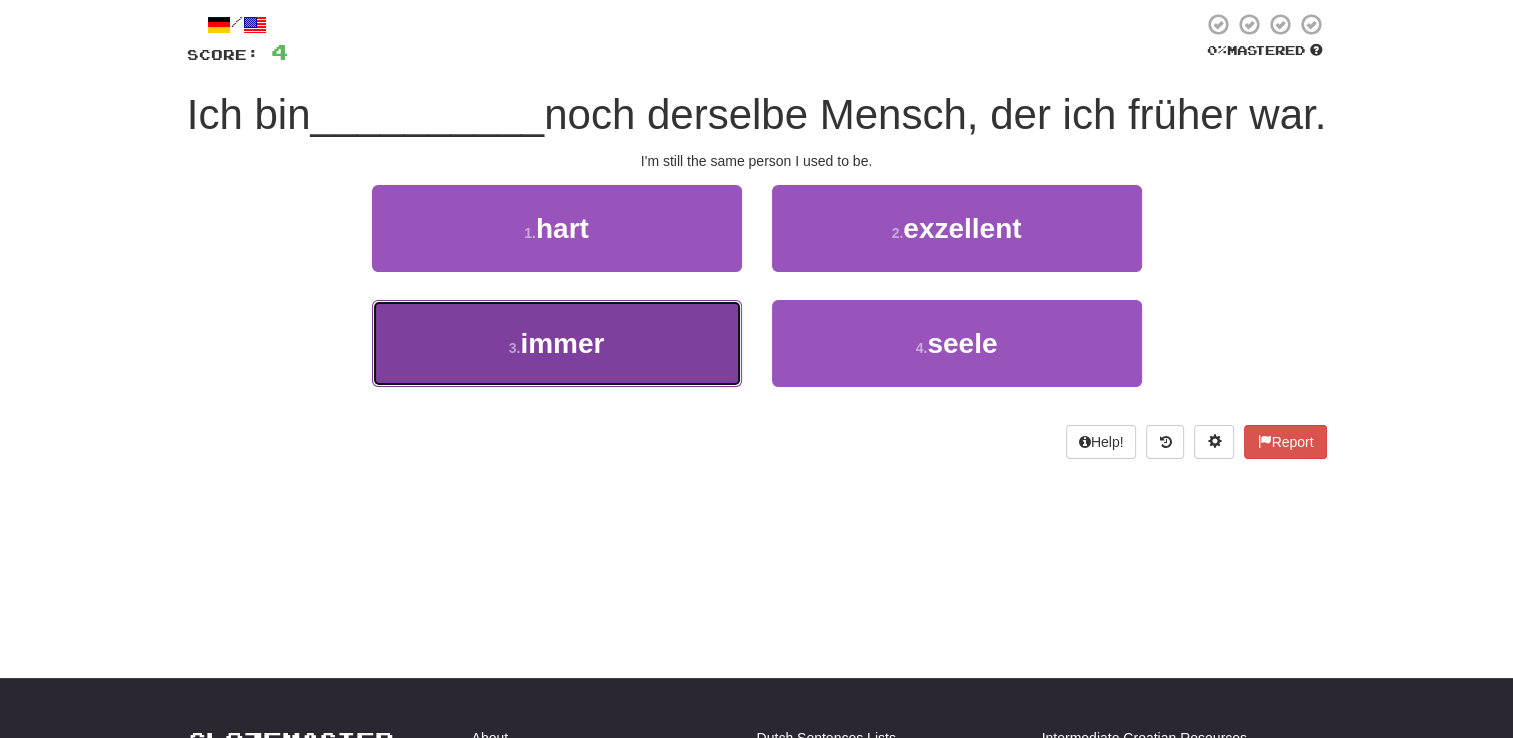 click on "3 .  immer" at bounding box center [557, 343] 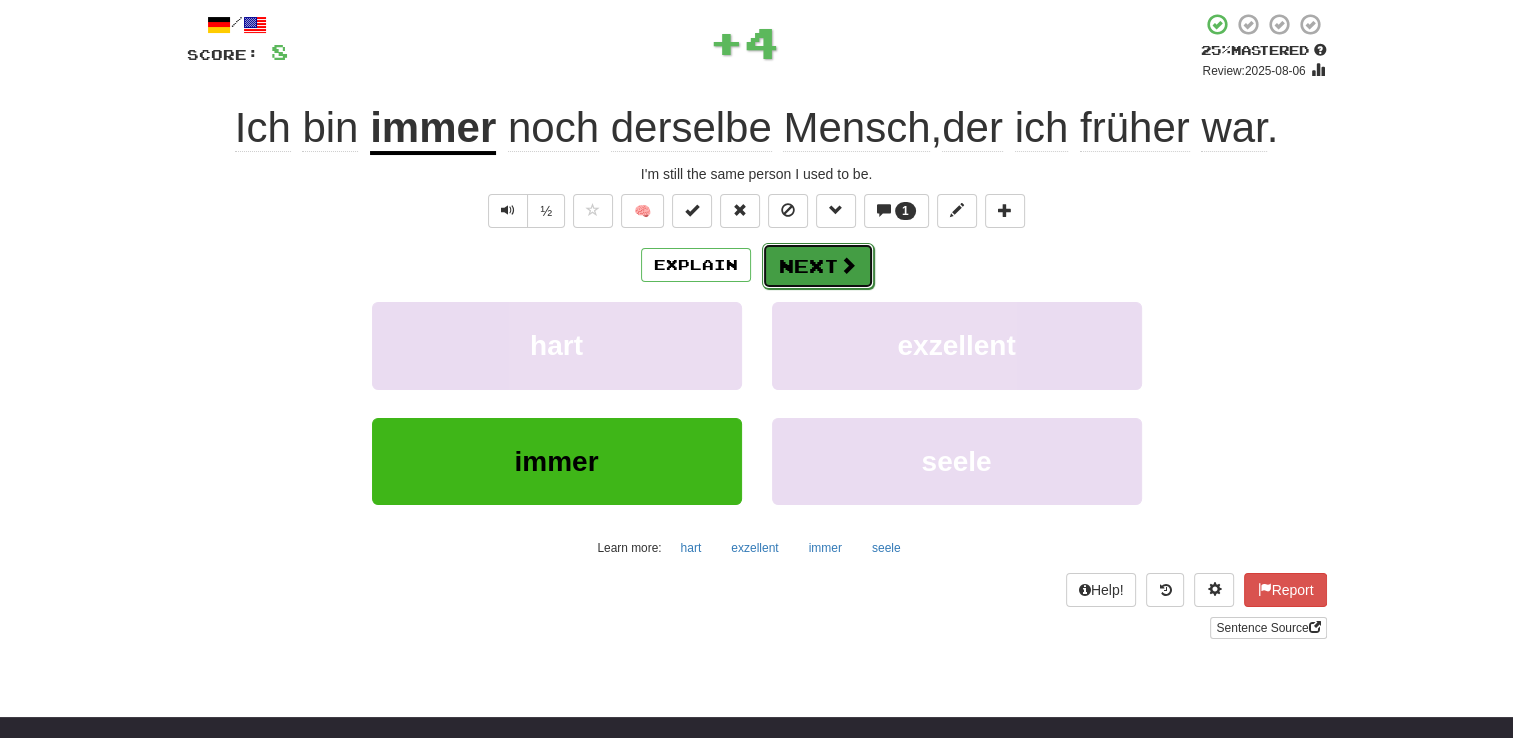click on "Next" at bounding box center (818, 266) 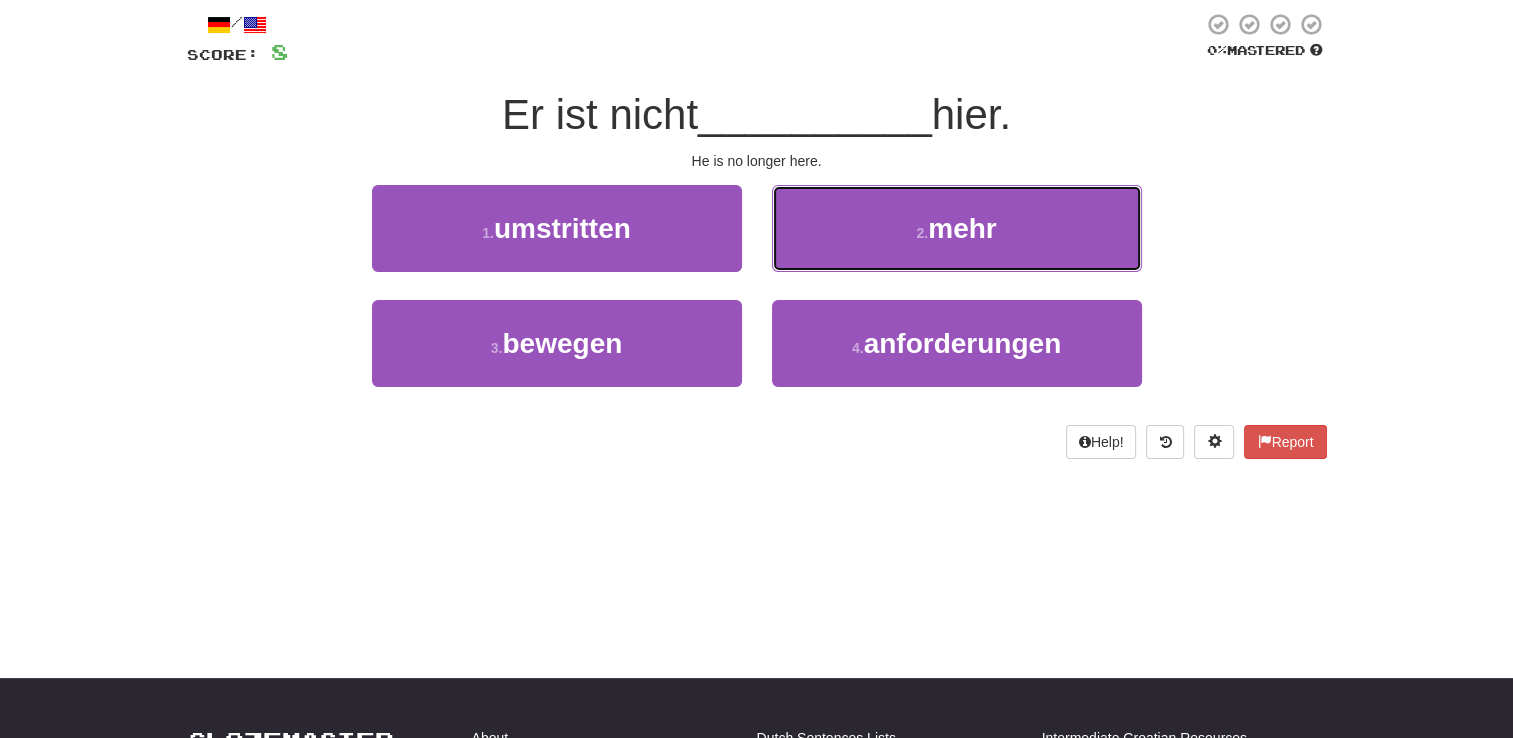 click on "2 .  mehr" at bounding box center (957, 228) 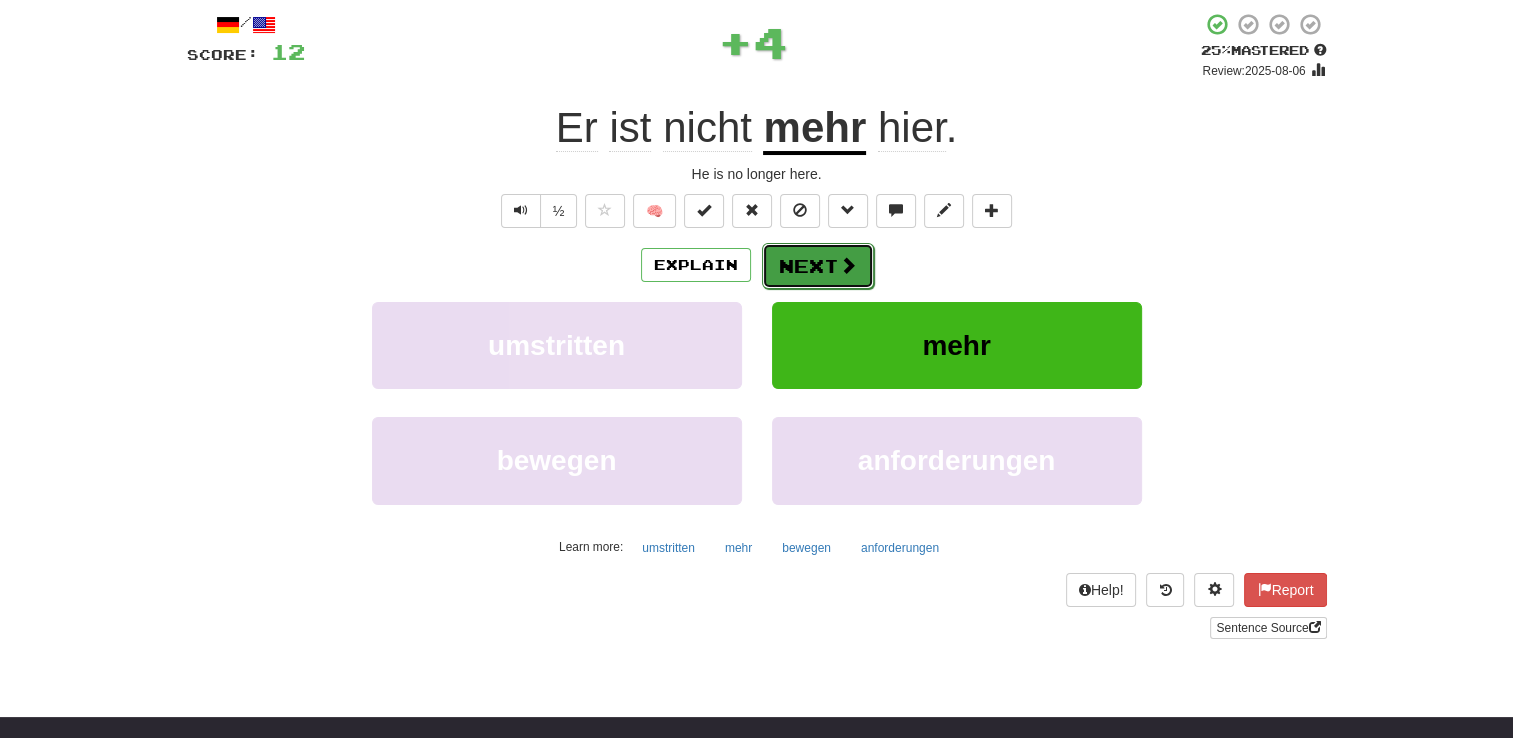 click on "Next" at bounding box center (818, 266) 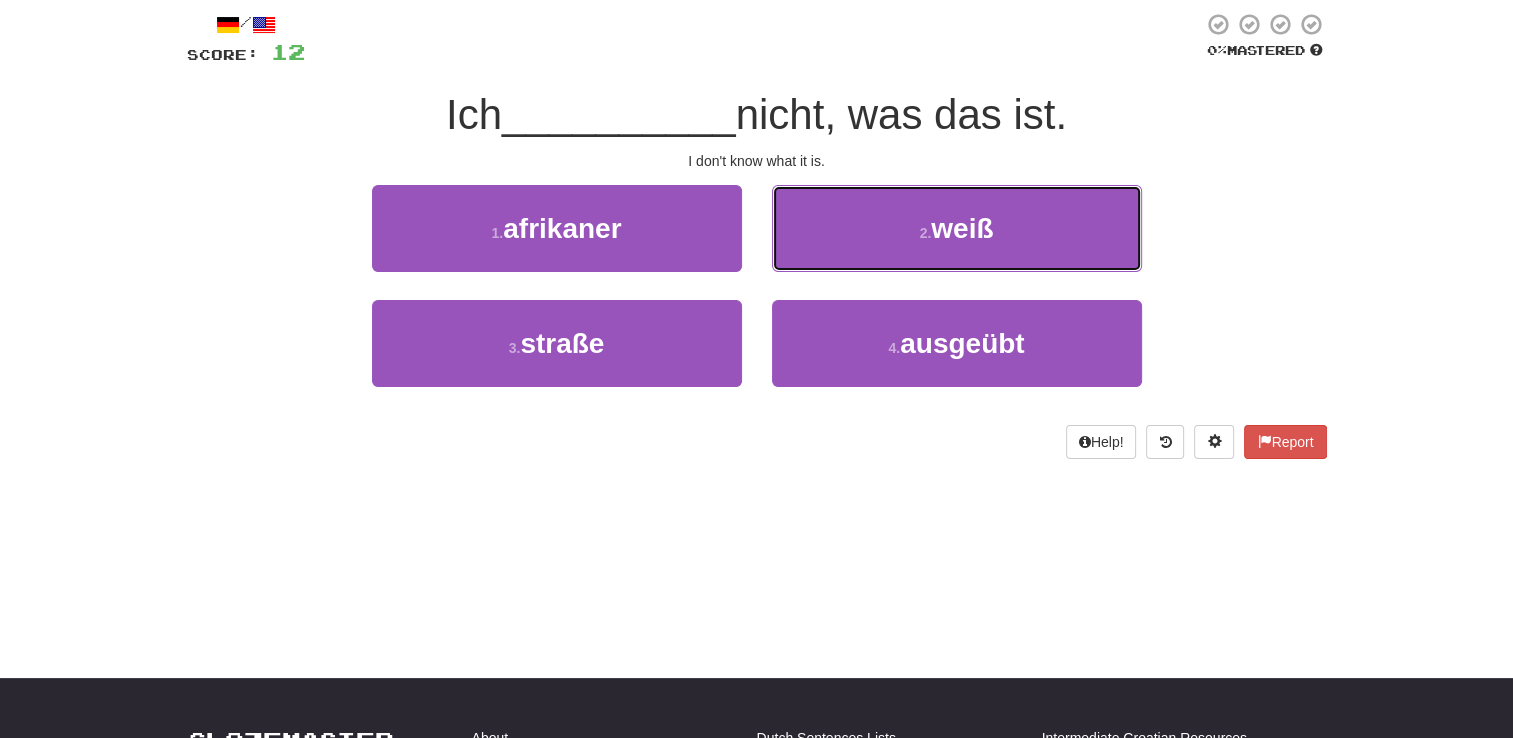 click on "2 .  weiß" at bounding box center (957, 228) 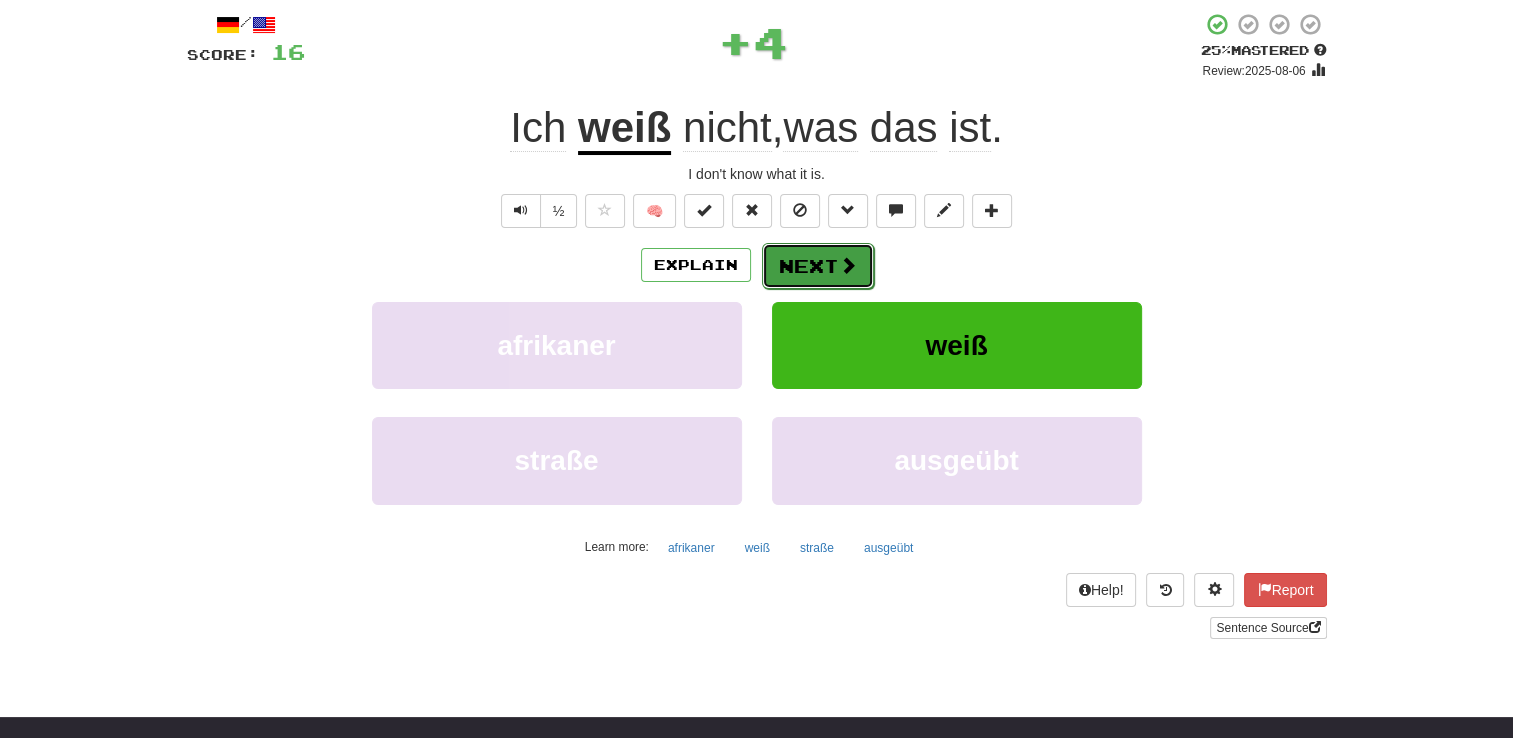 click on "Next" at bounding box center (818, 266) 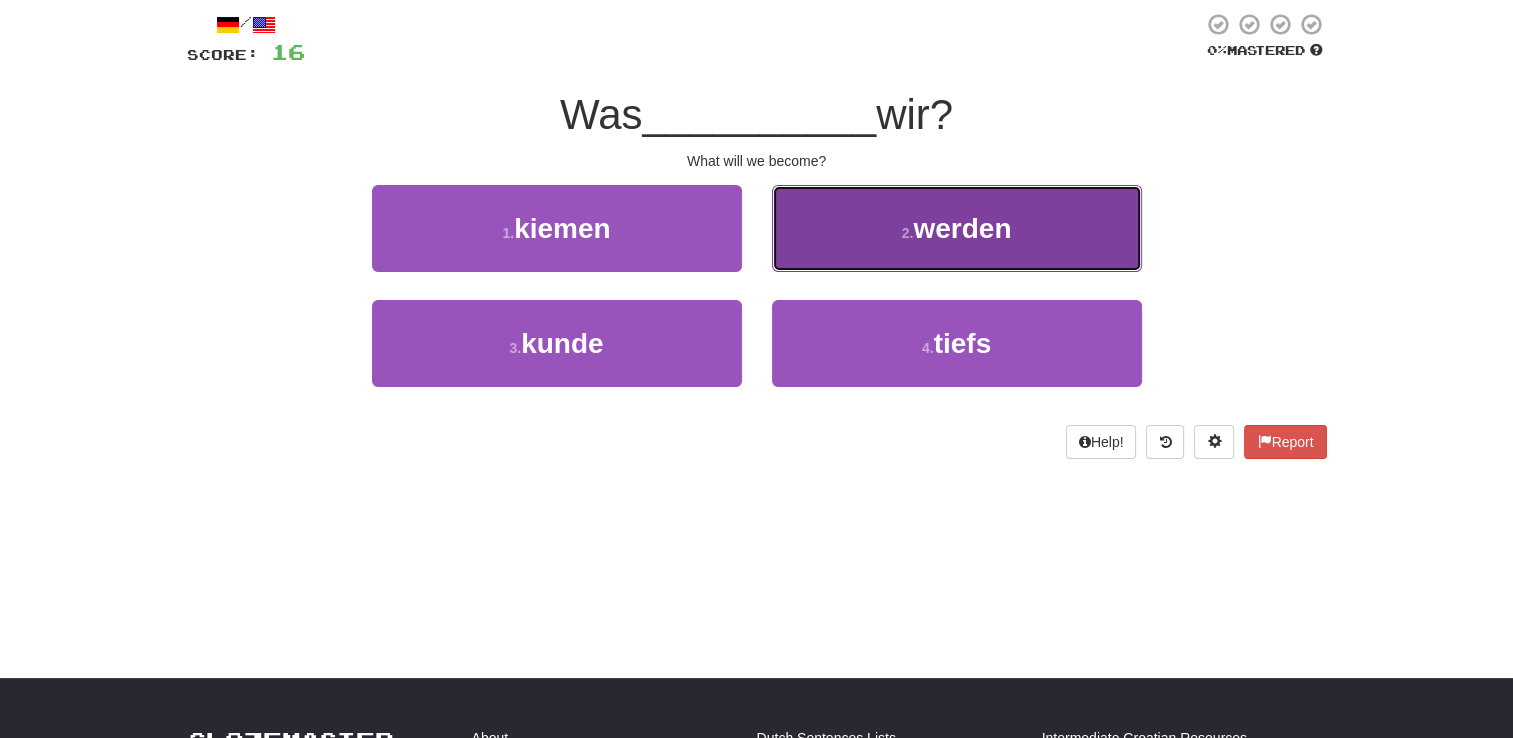 click on "2 .  werden" at bounding box center (957, 228) 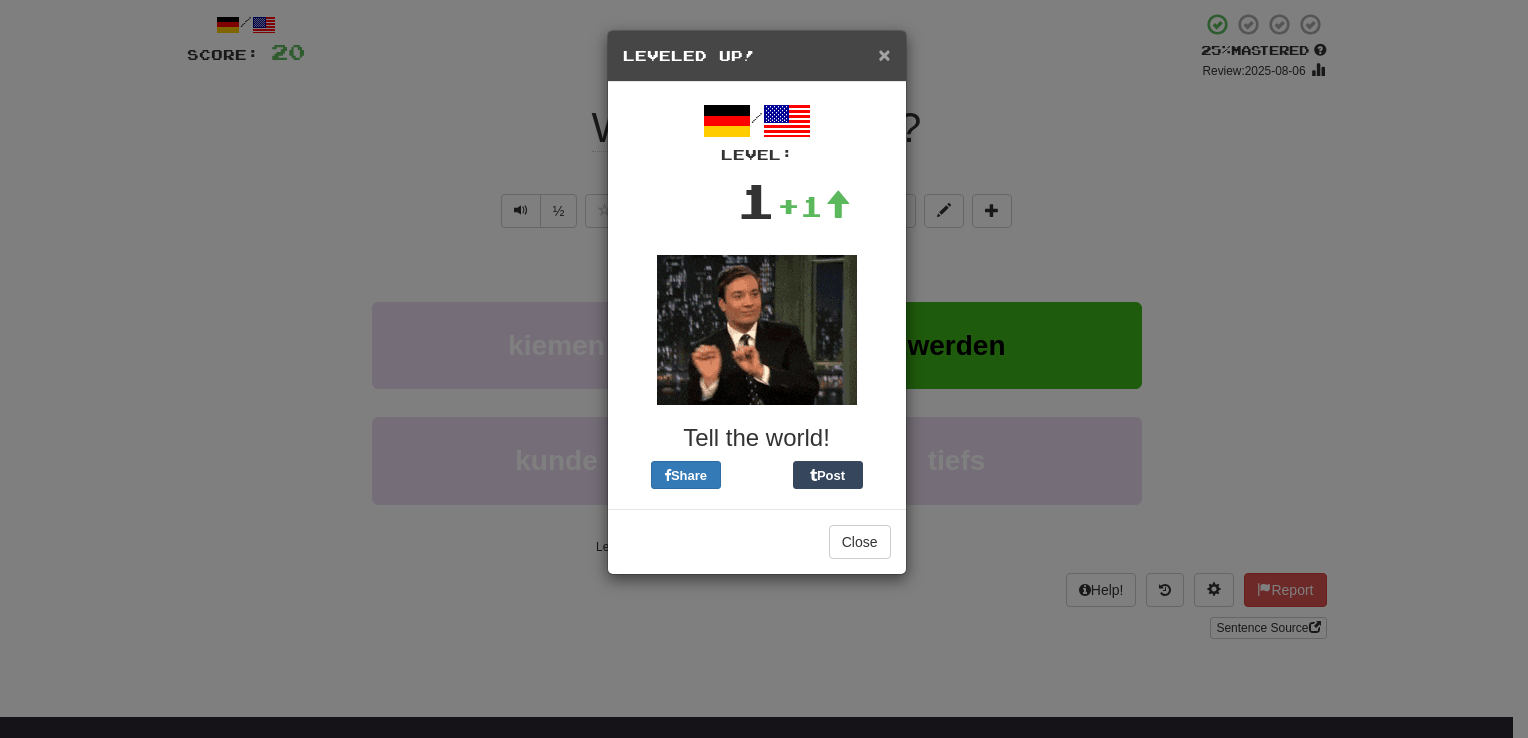 click on "×" at bounding box center (884, 54) 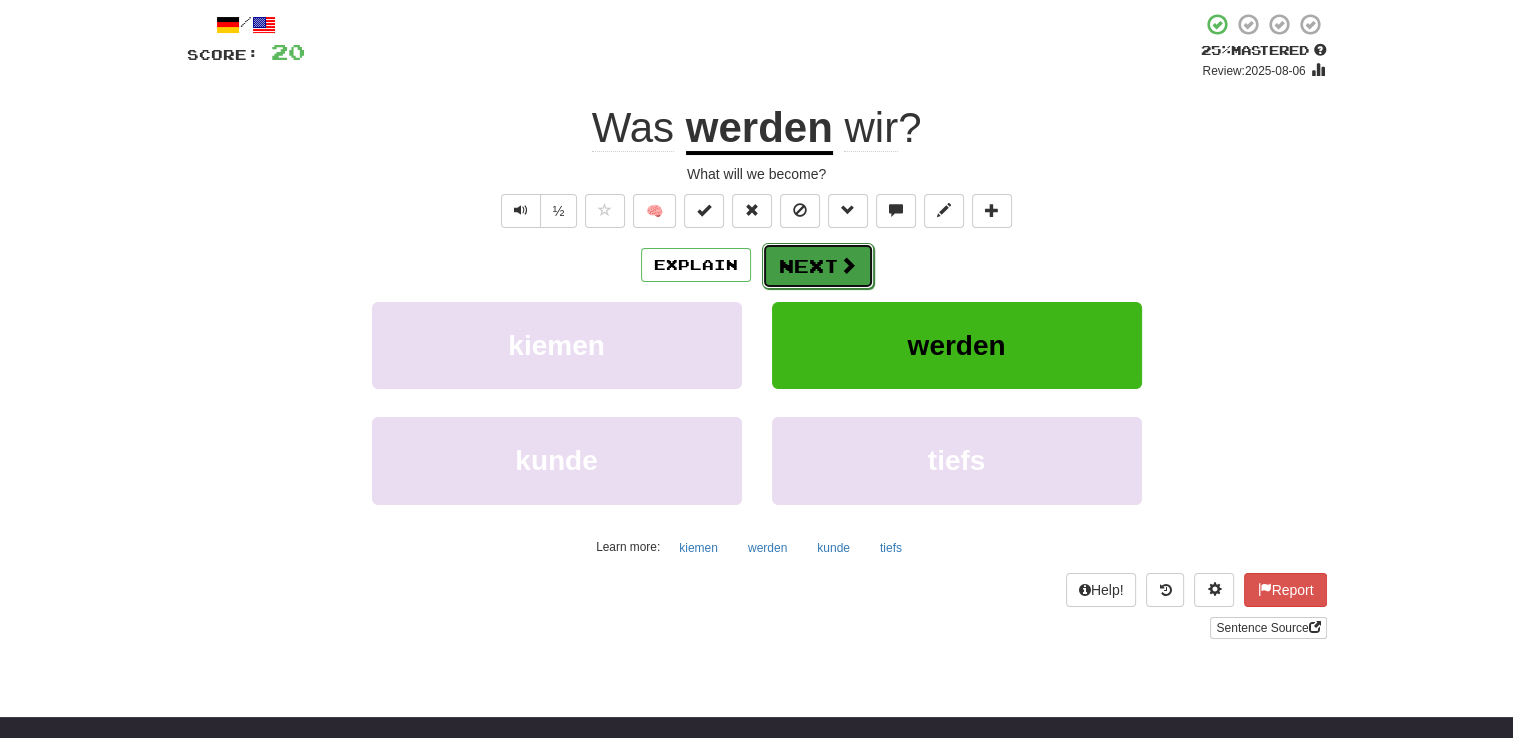 click on "Next" at bounding box center (818, 266) 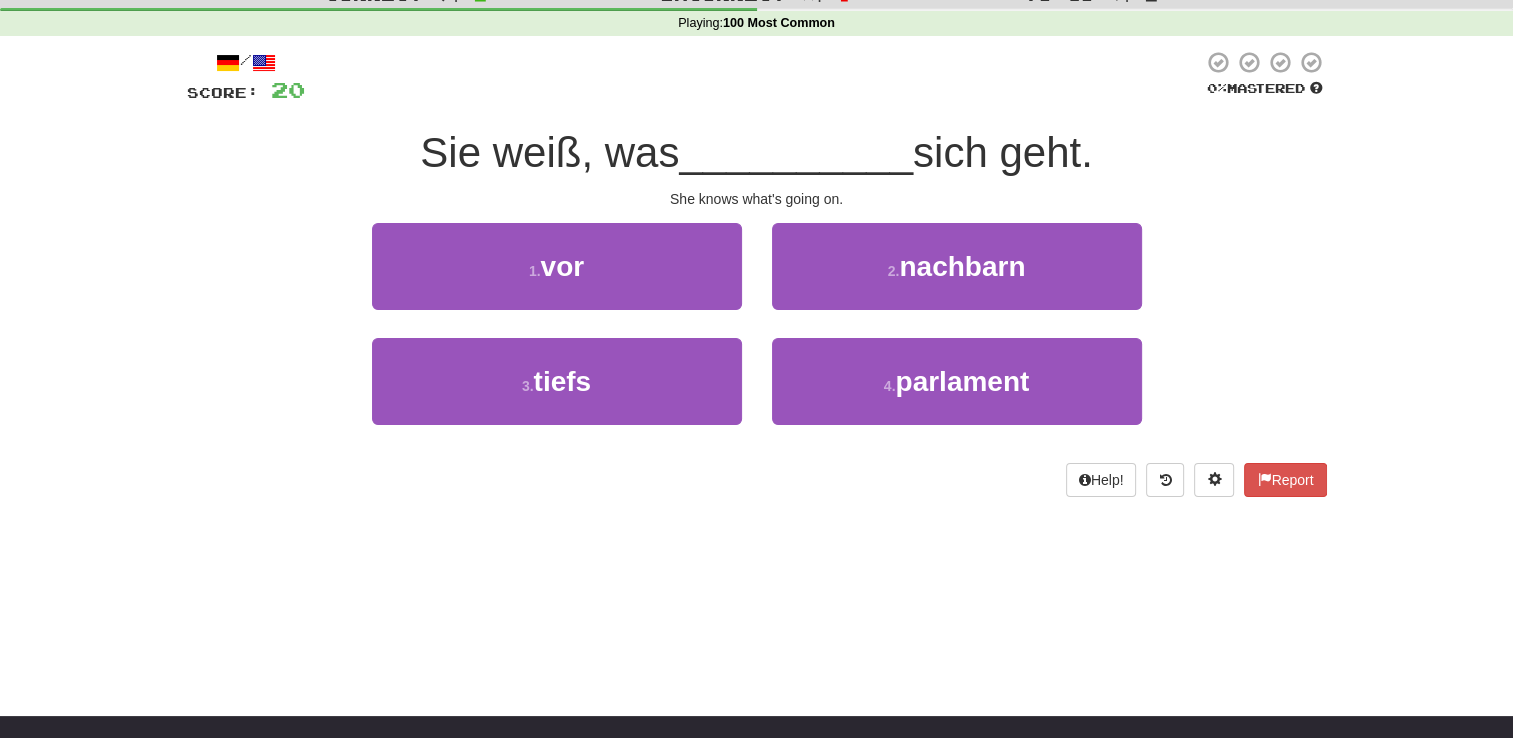 scroll, scrollTop: 70, scrollLeft: 0, axis: vertical 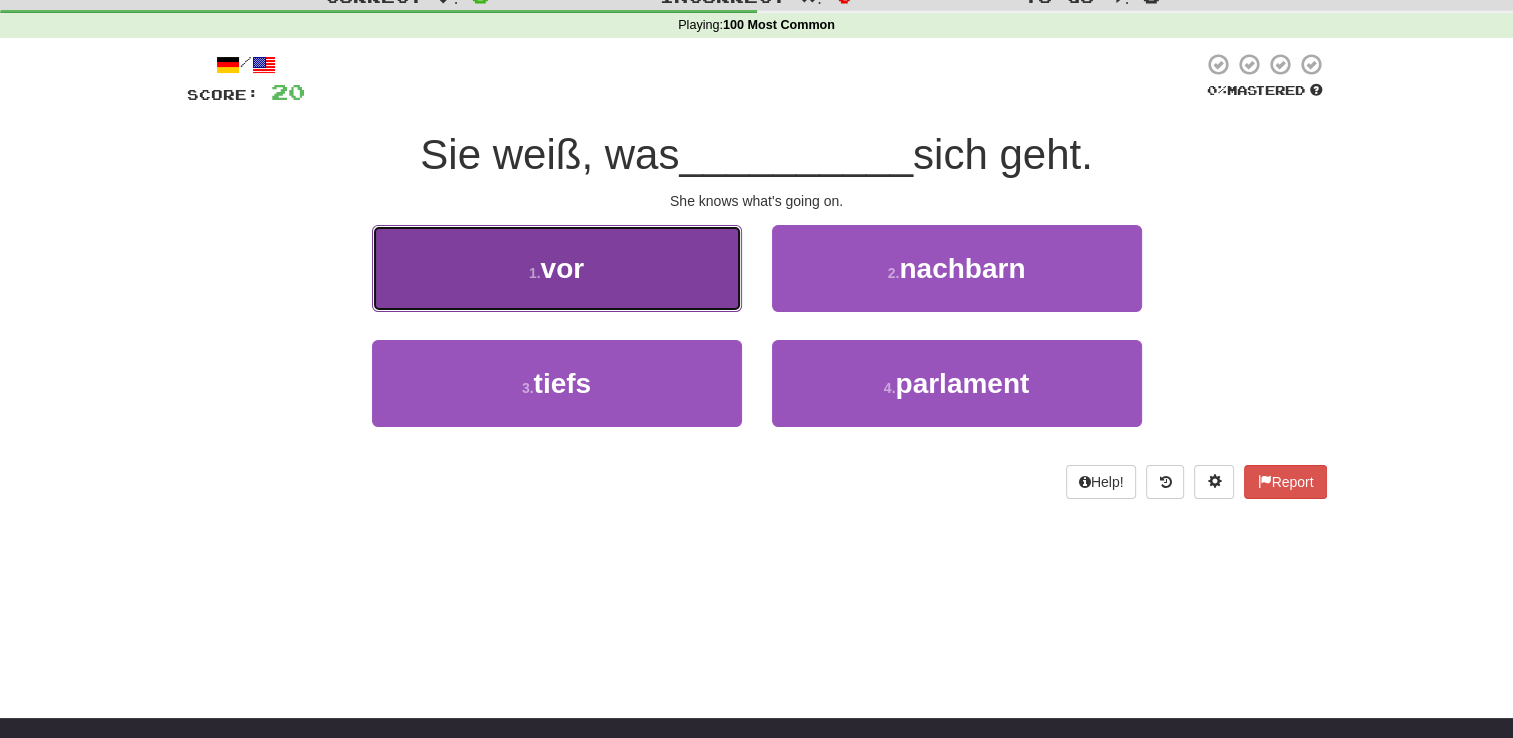 click on "1 .  vor" at bounding box center (557, 268) 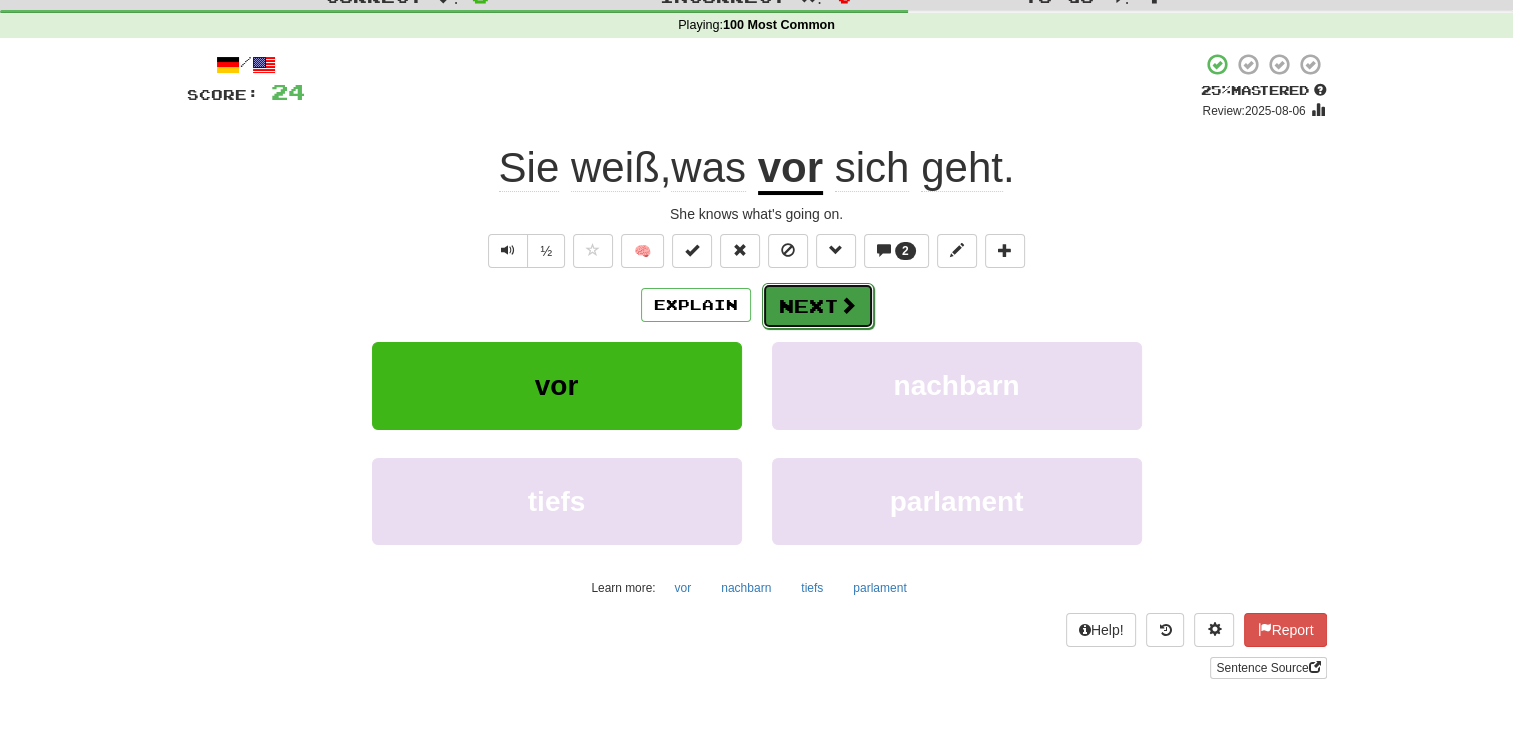 click on "Next" at bounding box center [818, 306] 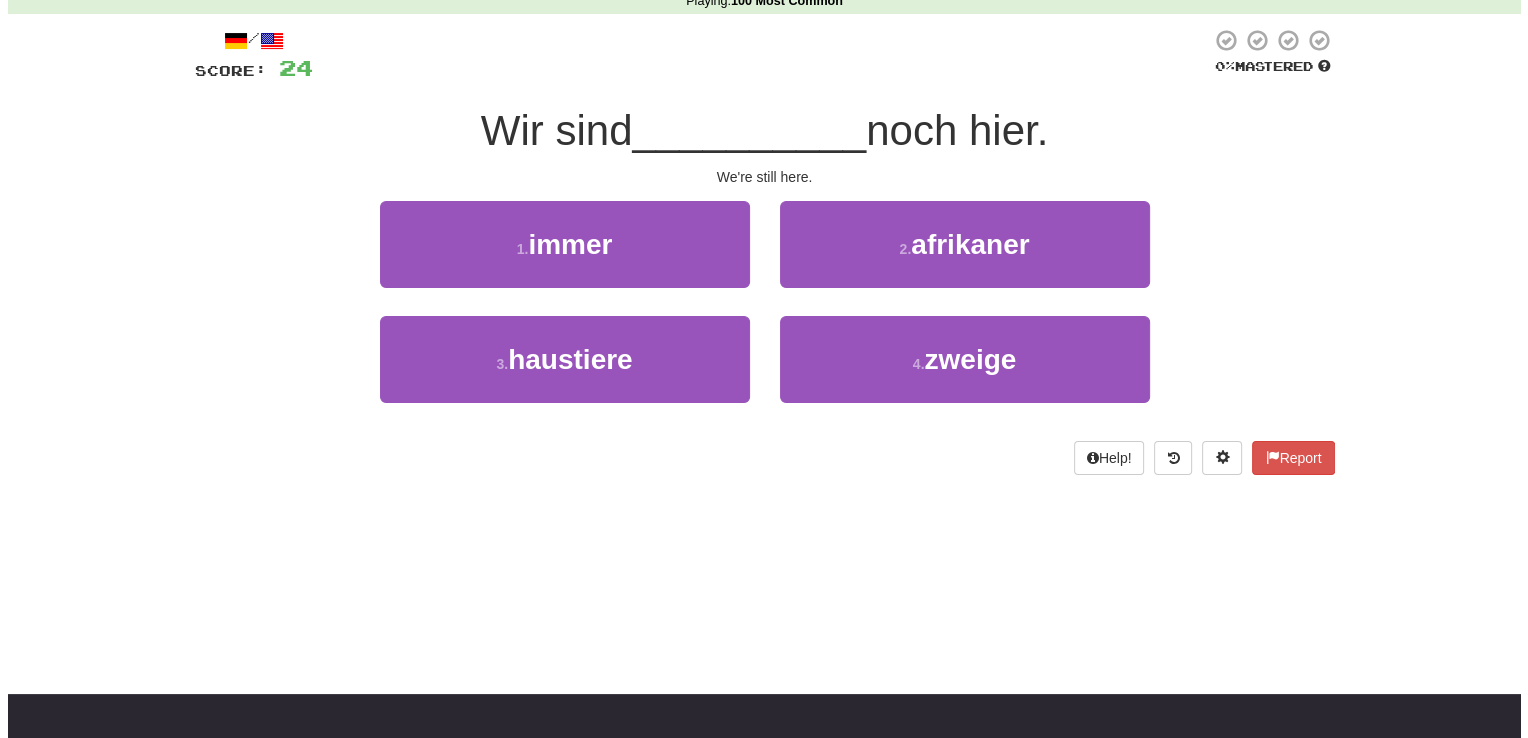 scroll, scrollTop: 76, scrollLeft: 0, axis: vertical 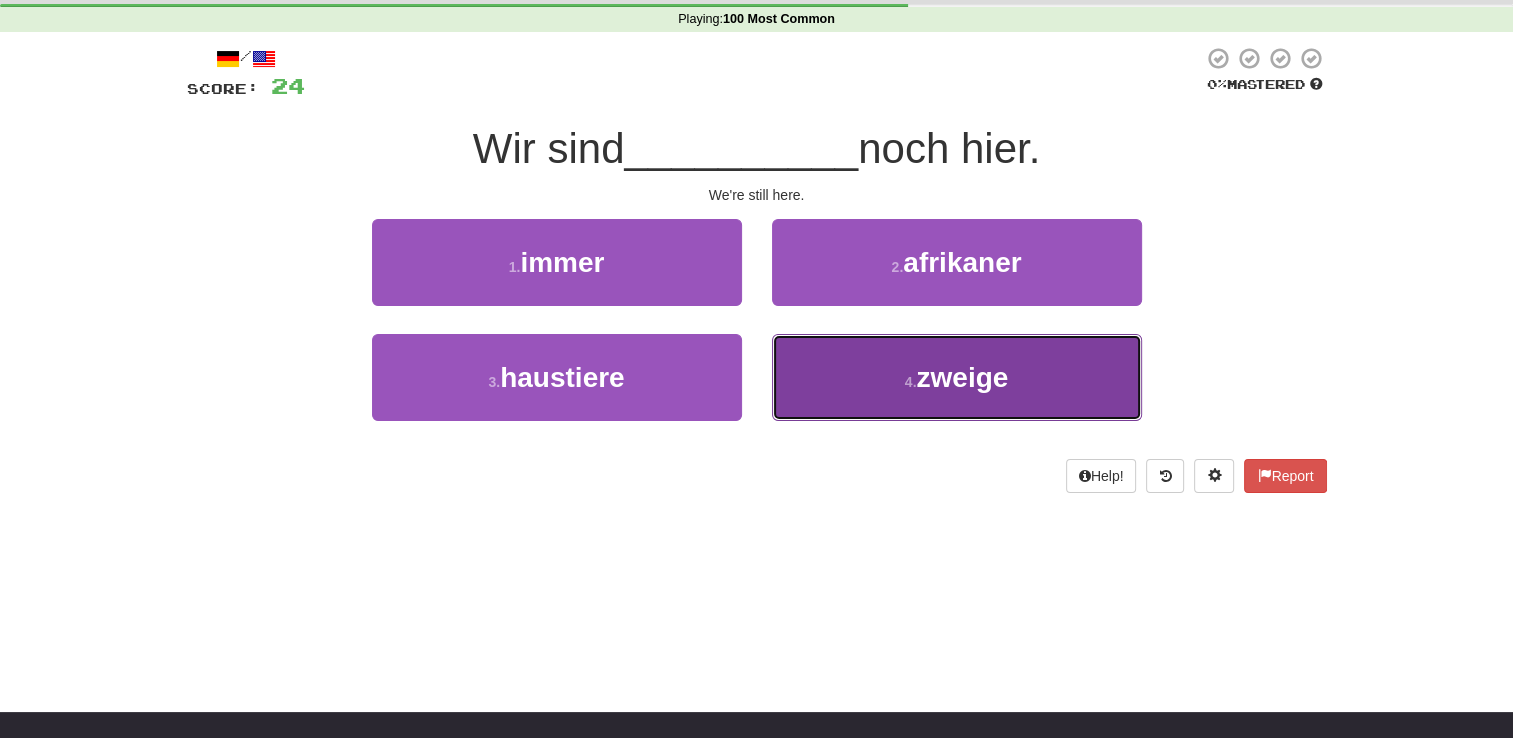 click on "4 .  zweige" at bounding box center [957, 377] 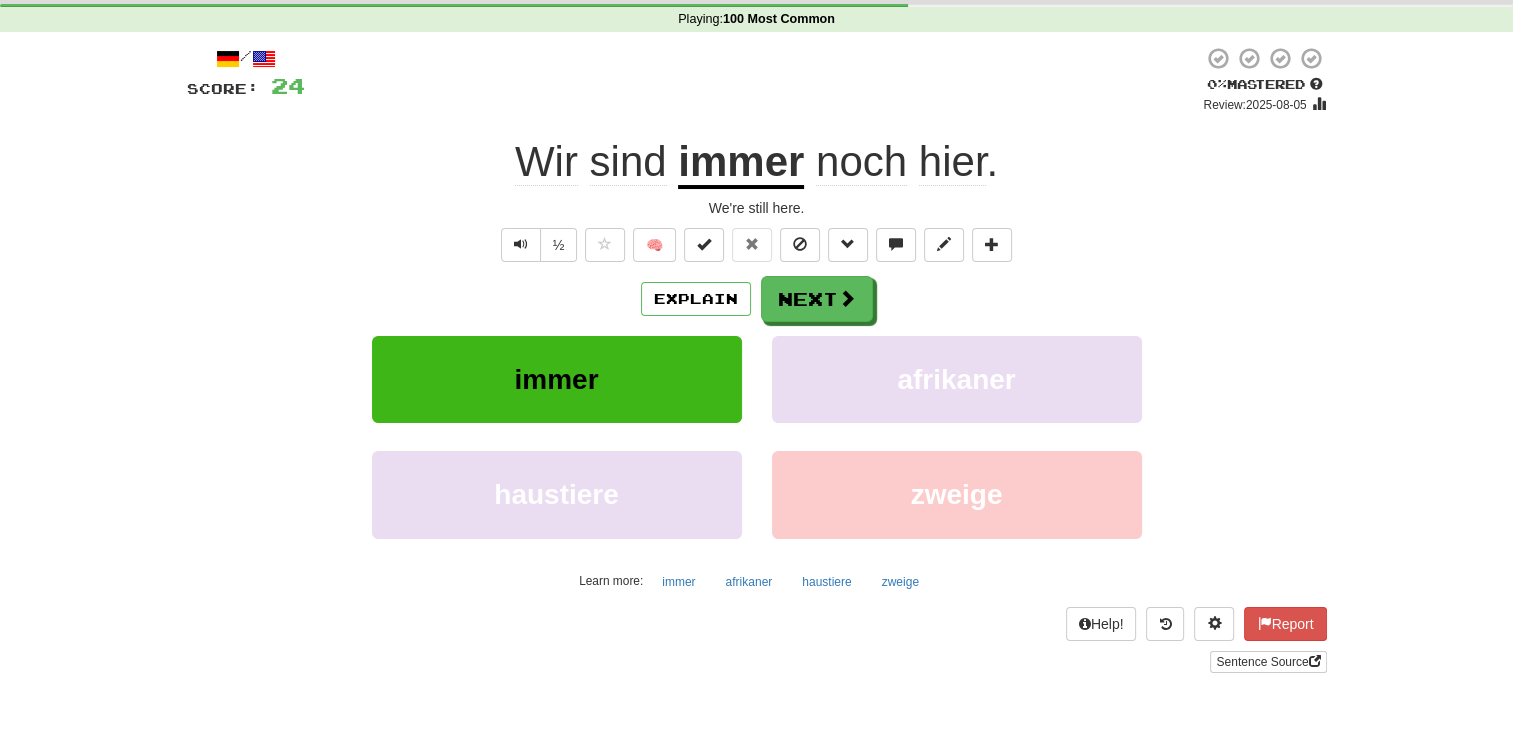 click on "immer" at bounding box center [741, 163] 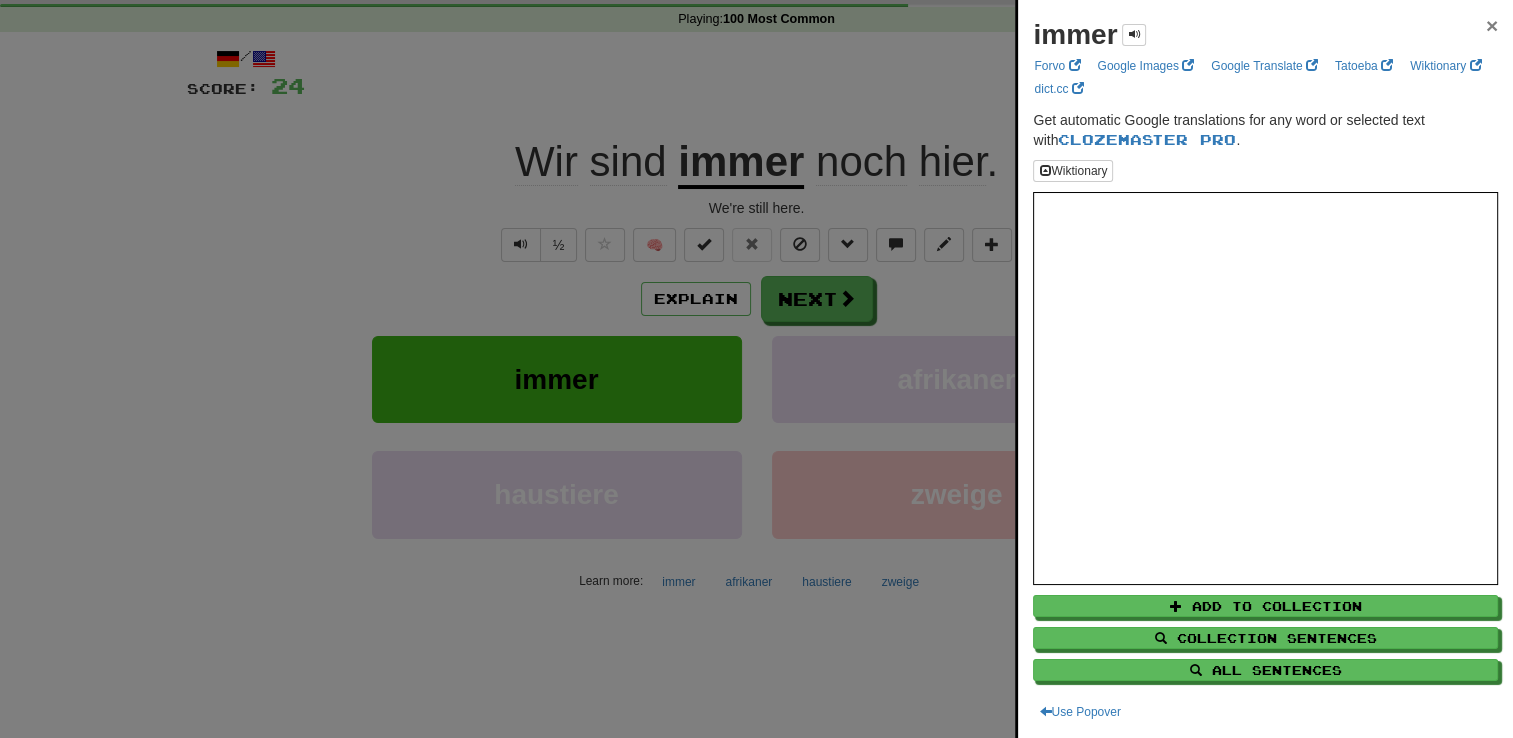 click on "×" at bounding box center (1492, 25) 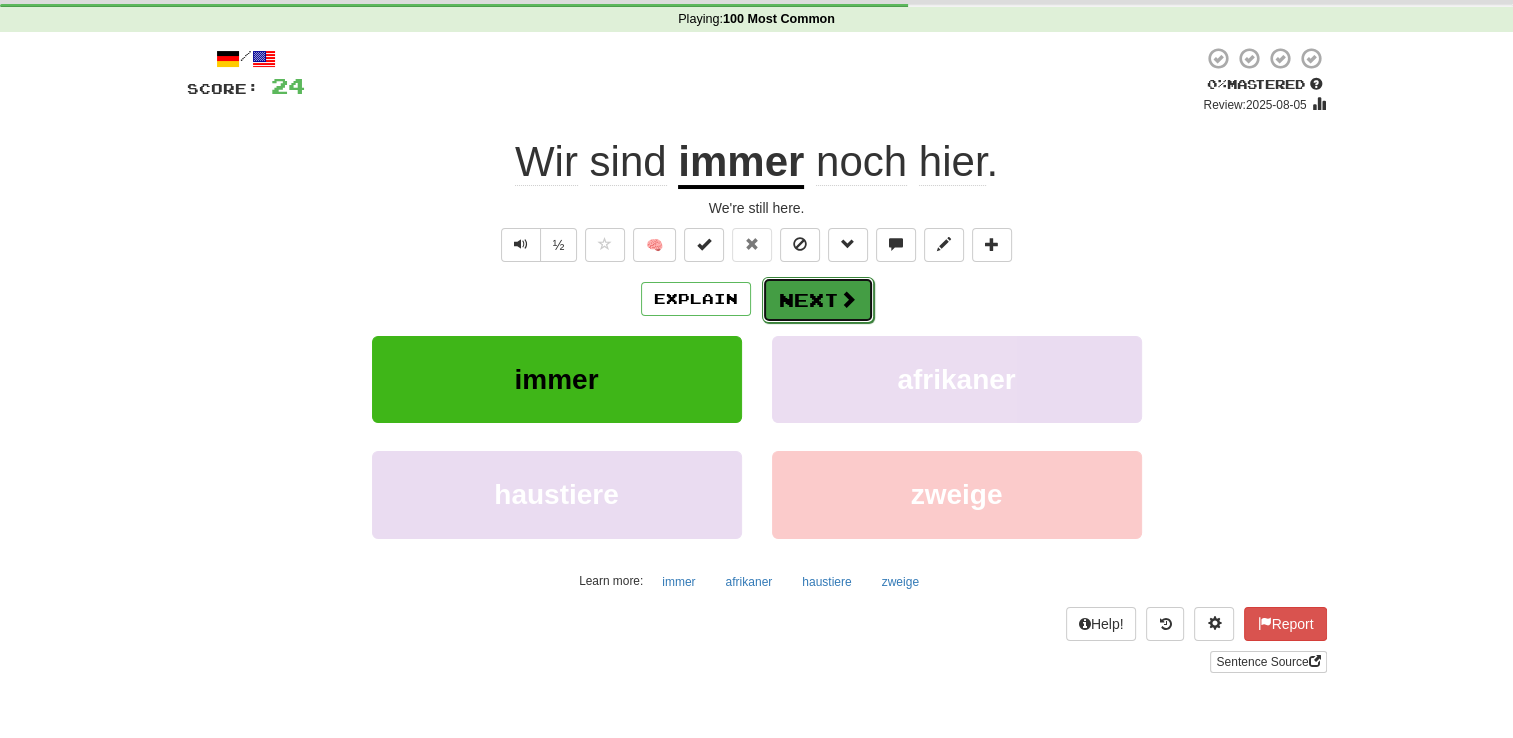 click on "Next" at bounding box center (818, 300) 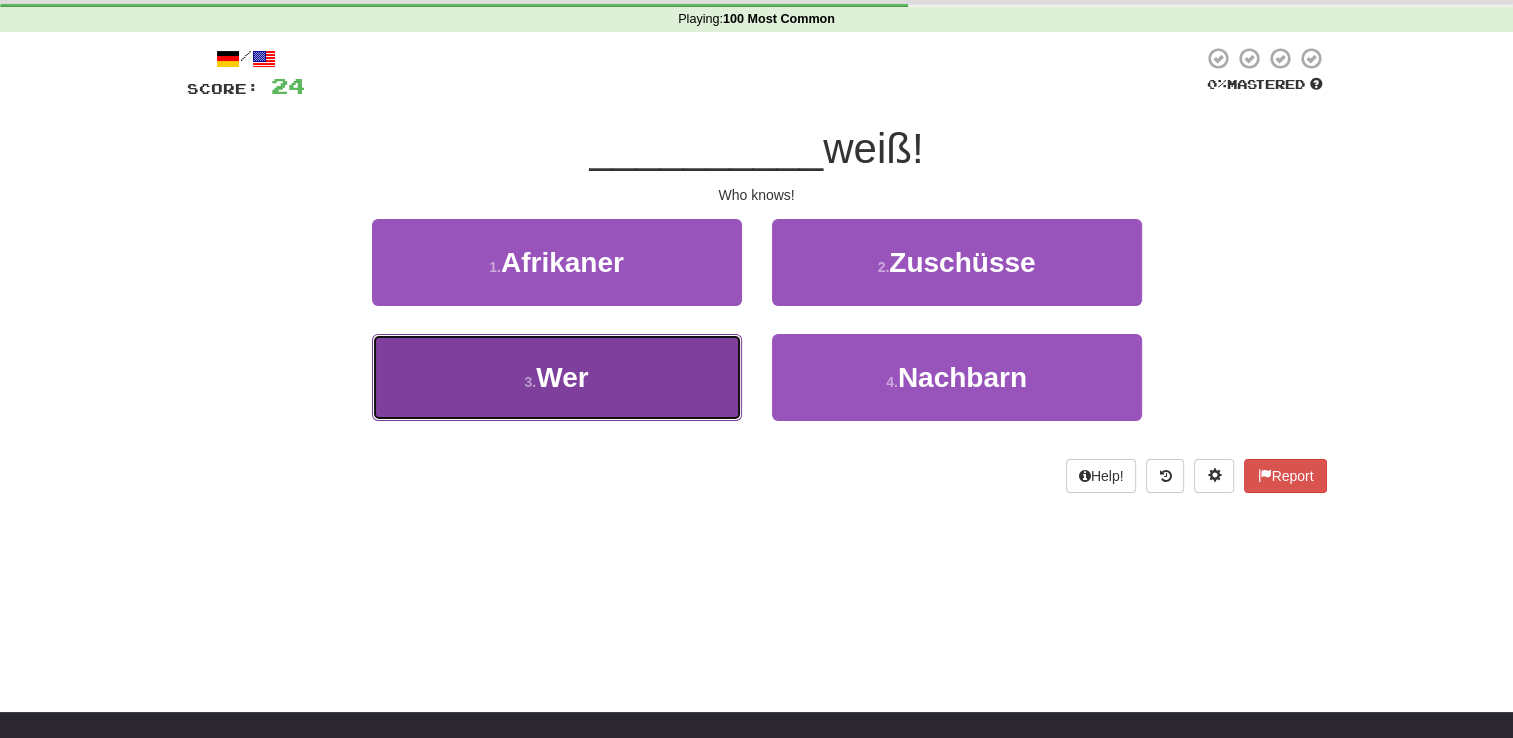 click on "3 .  Wer" at bounding box center (557, 377) 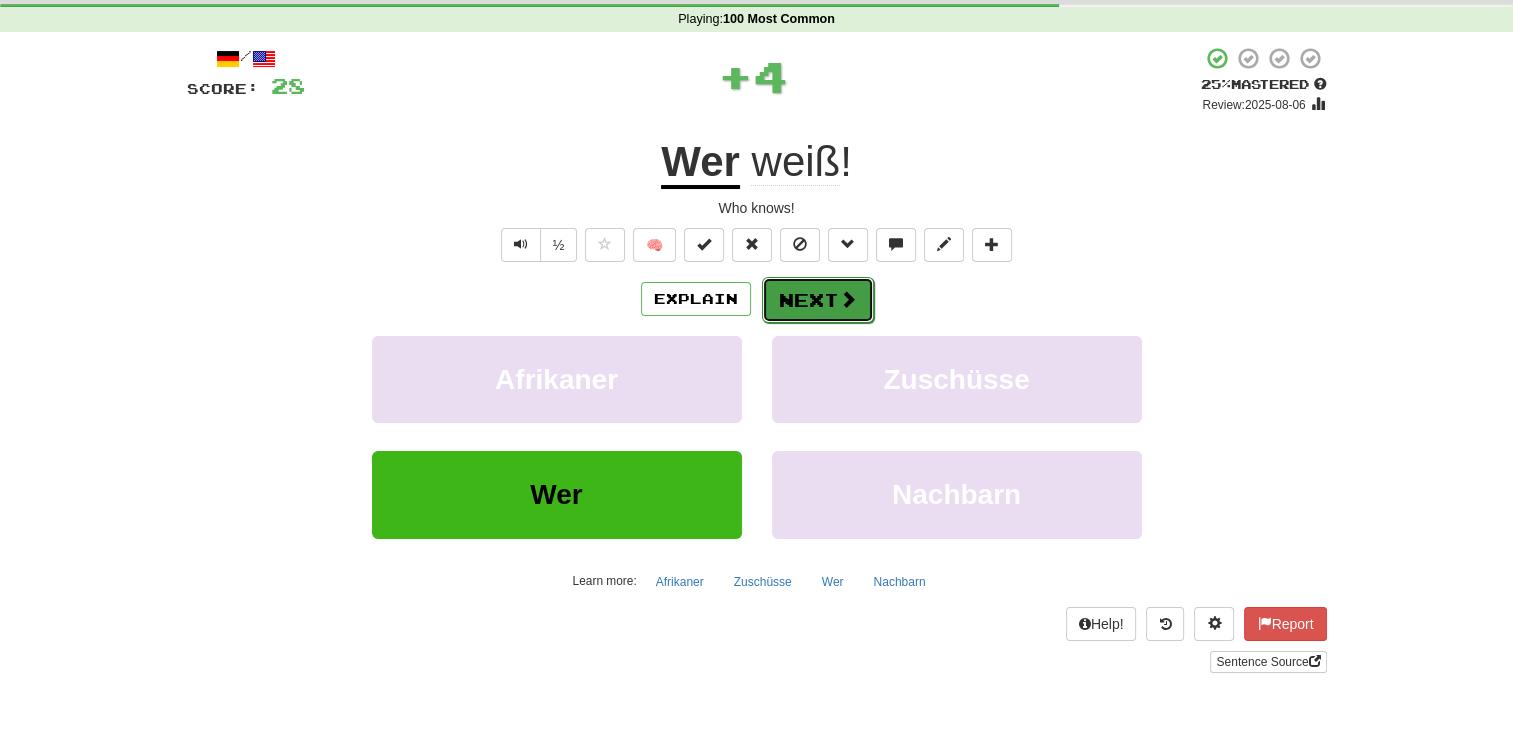 click on "Next" at bounding box center [818, 300] 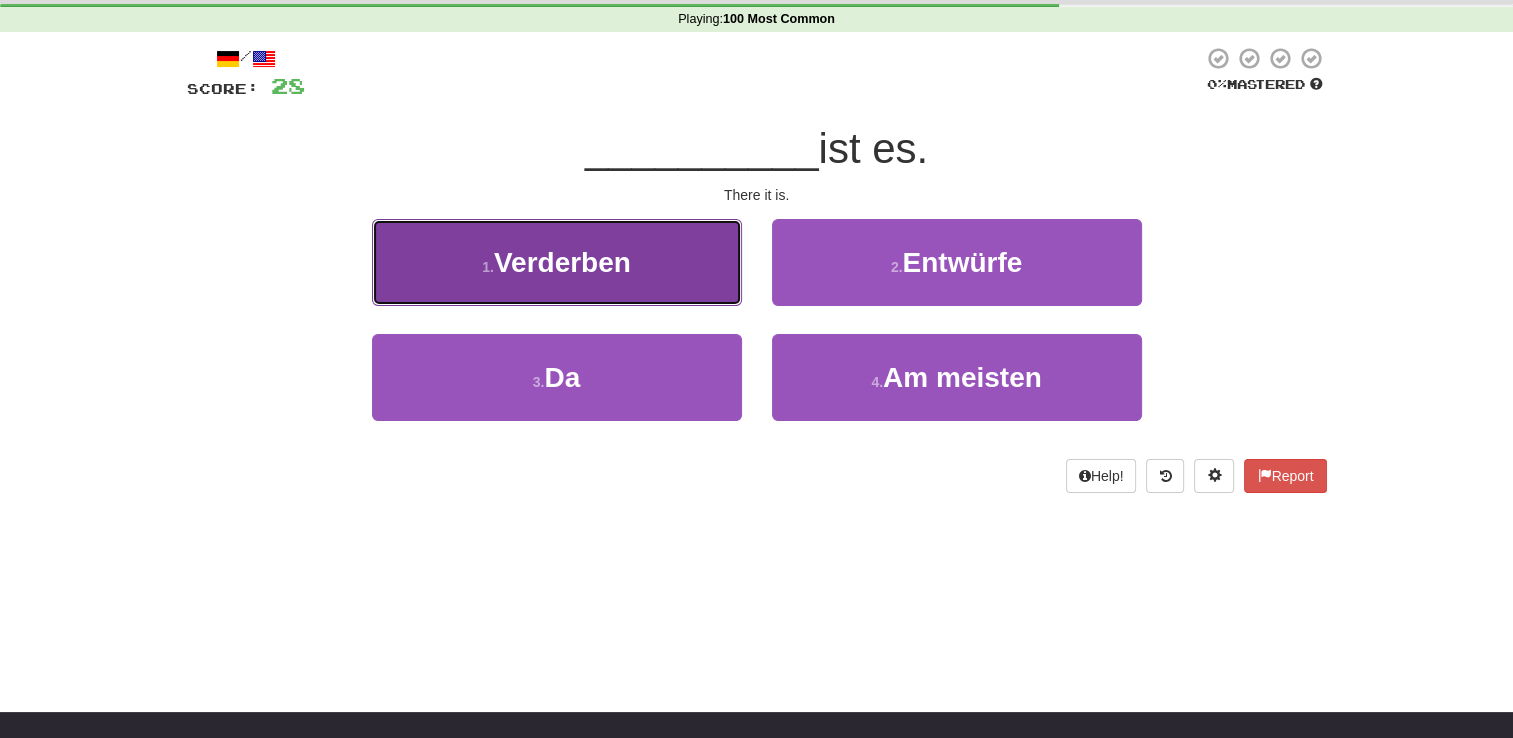 click on "Verderben" at bounding box center (562, 262) 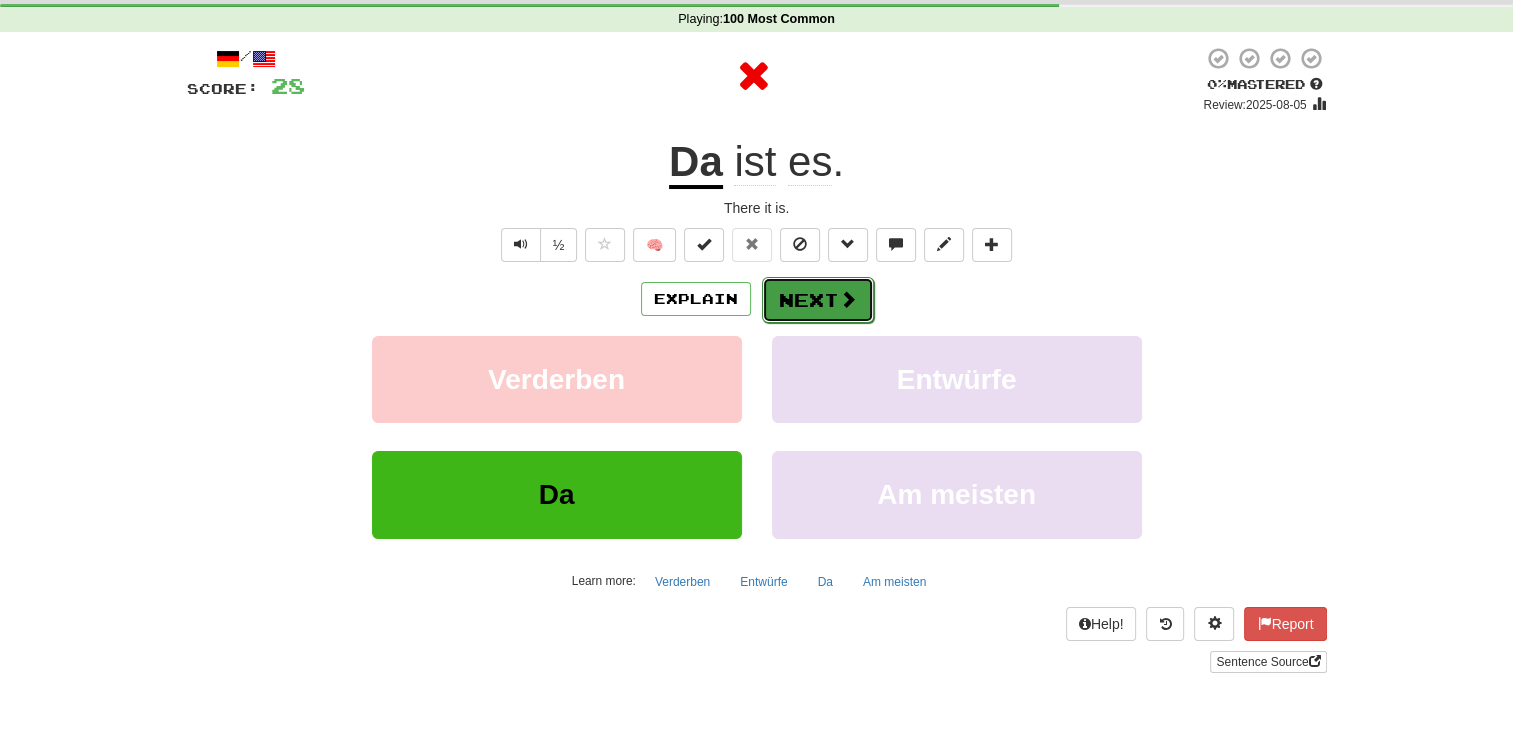 click at bounding box center [848, 299] 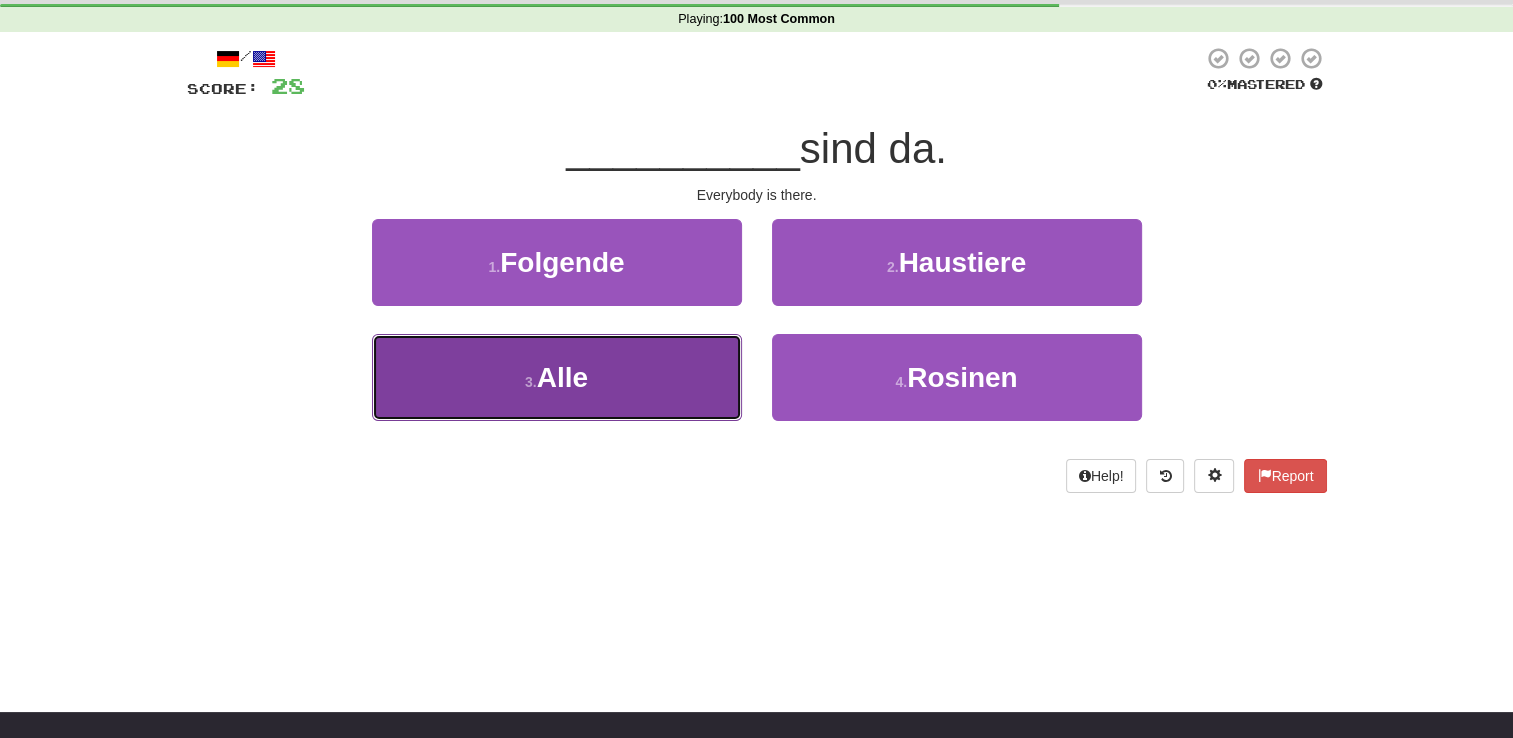 click on "3 .  Alle" at bounding box center [557, 377] 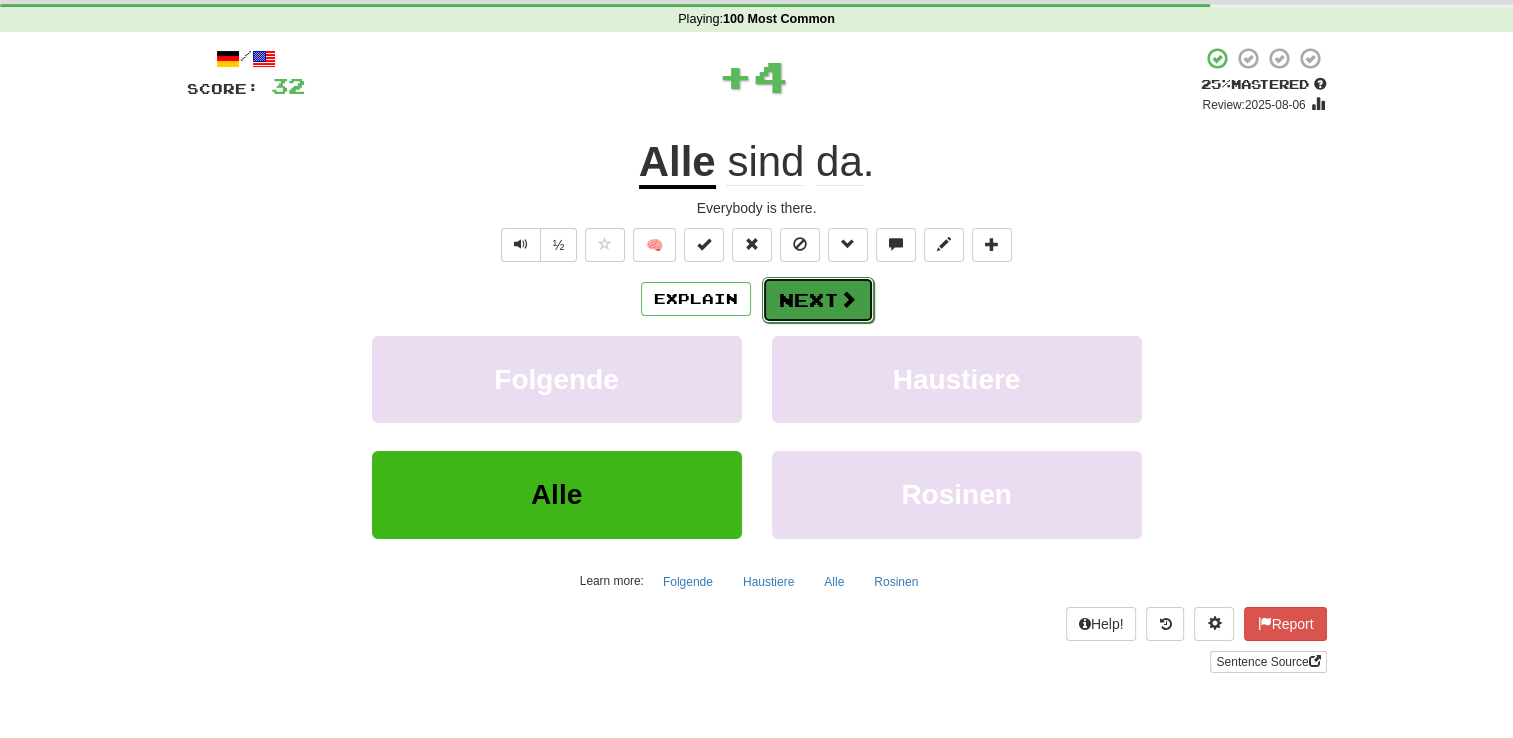 click on "Next" at bounding box center (818, 300) 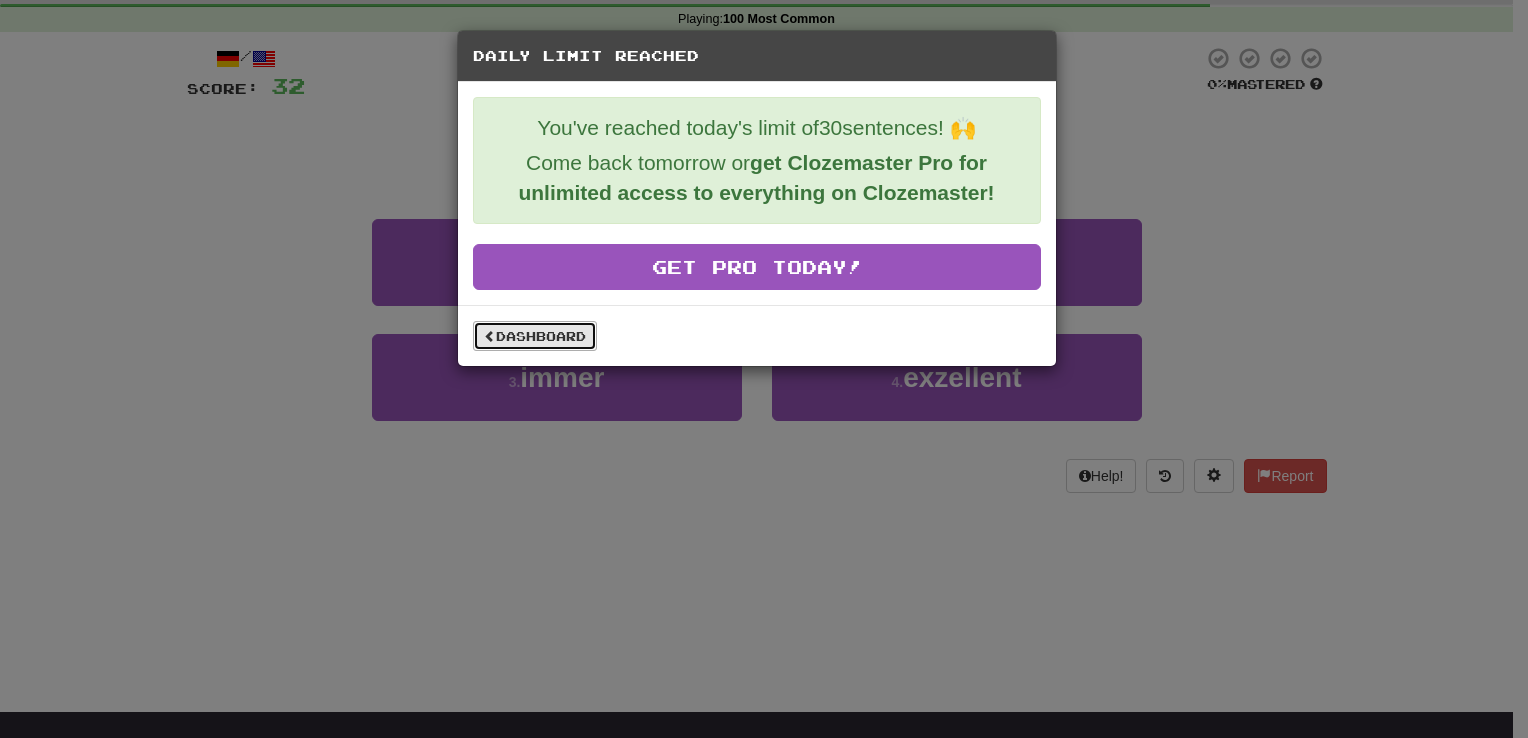 click on "Dashboard" at bounding box center (535, 336) 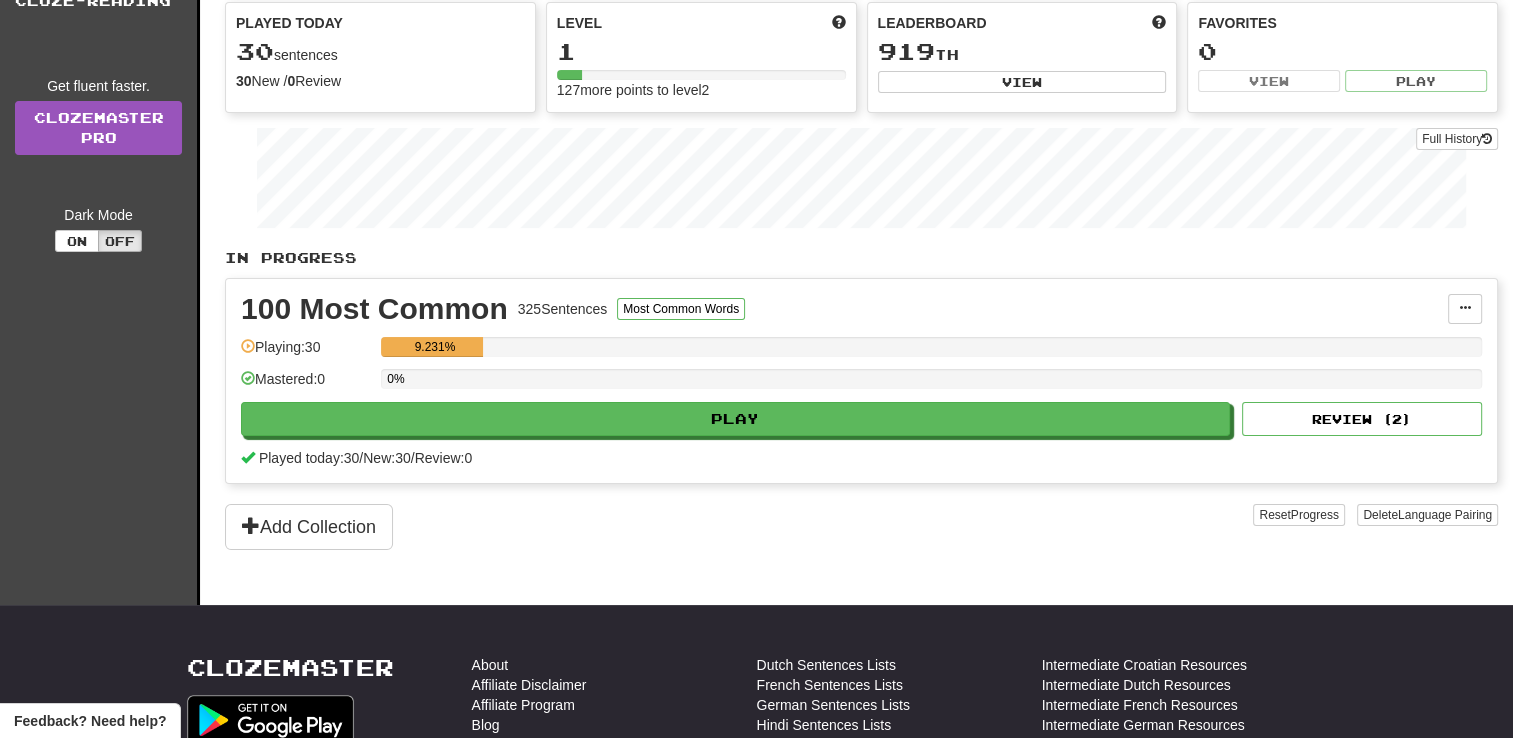 scroll, scrollTop: 315, scrollLeft: 0, axis: vertical 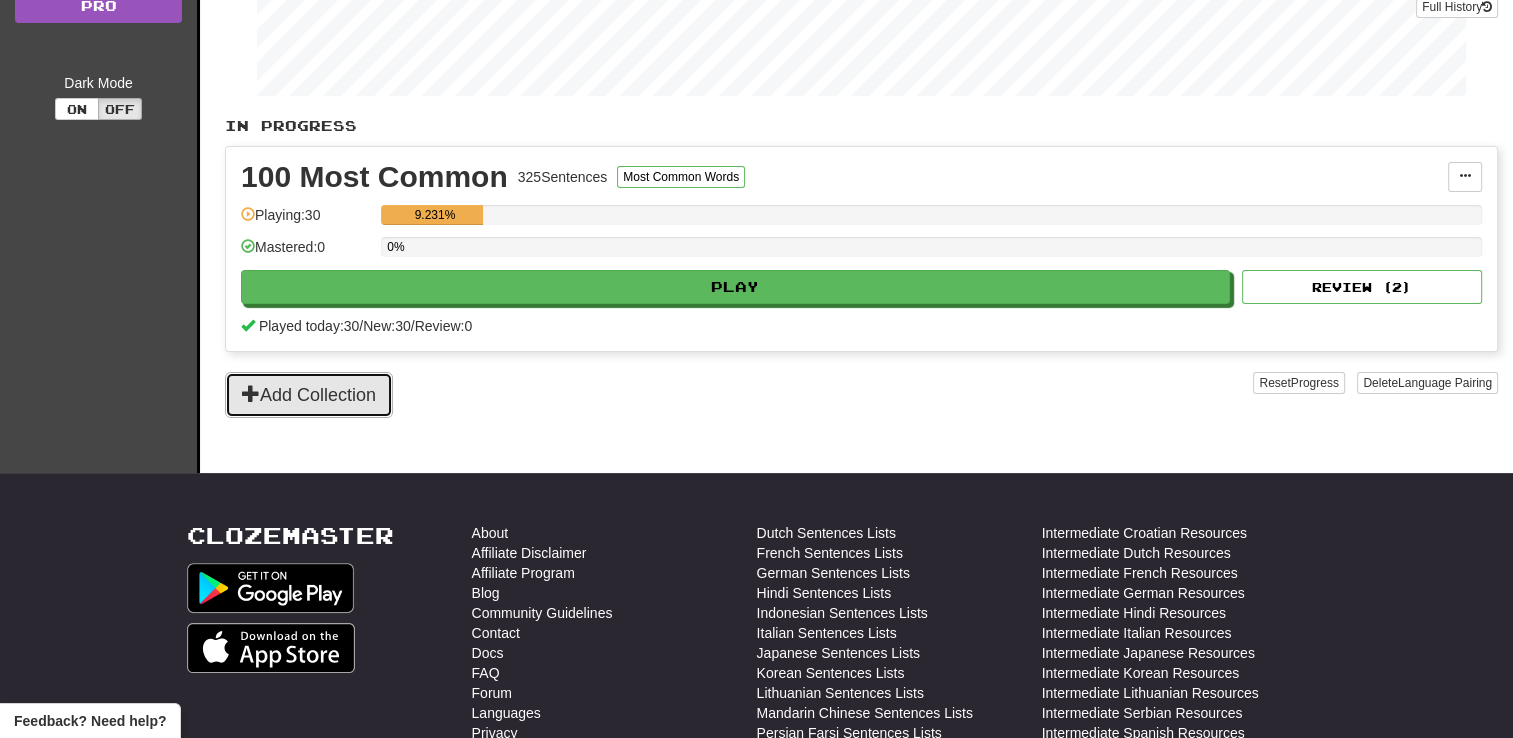 click on "Add Collection" at bounding box center (309, 395) 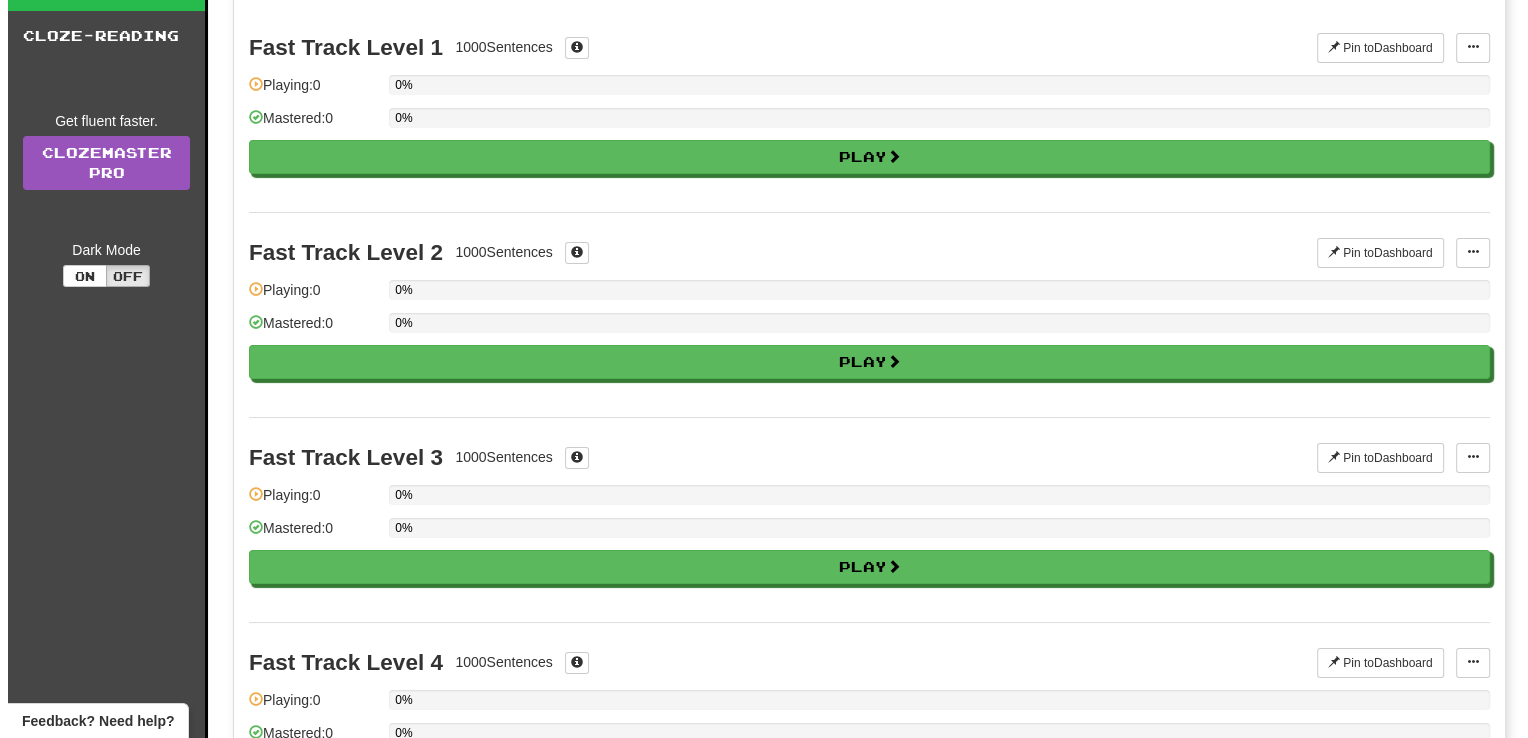 scroll, scrollTop: 0, scrollLeft: 0, axis: both 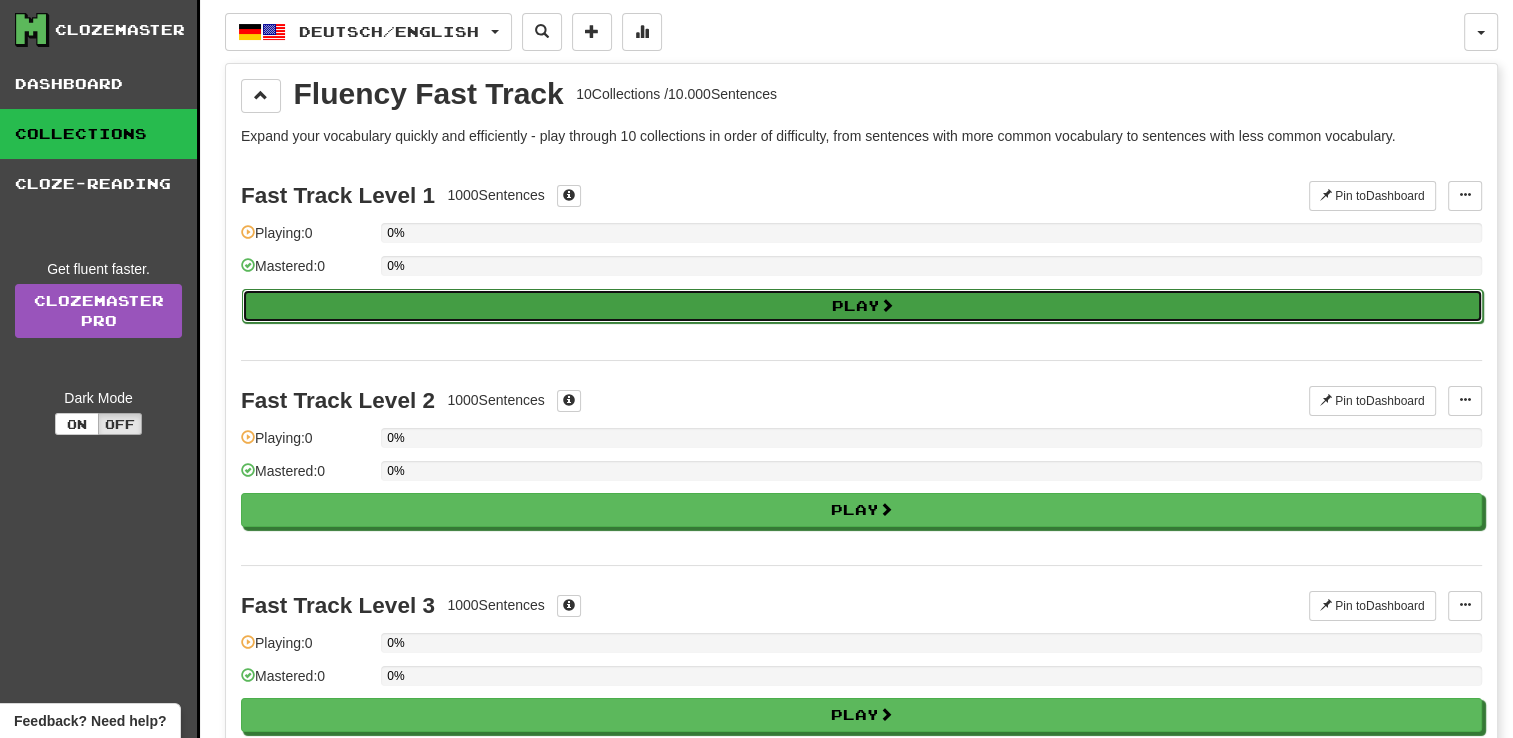 click on "Play" at bounding box center (862, 306) 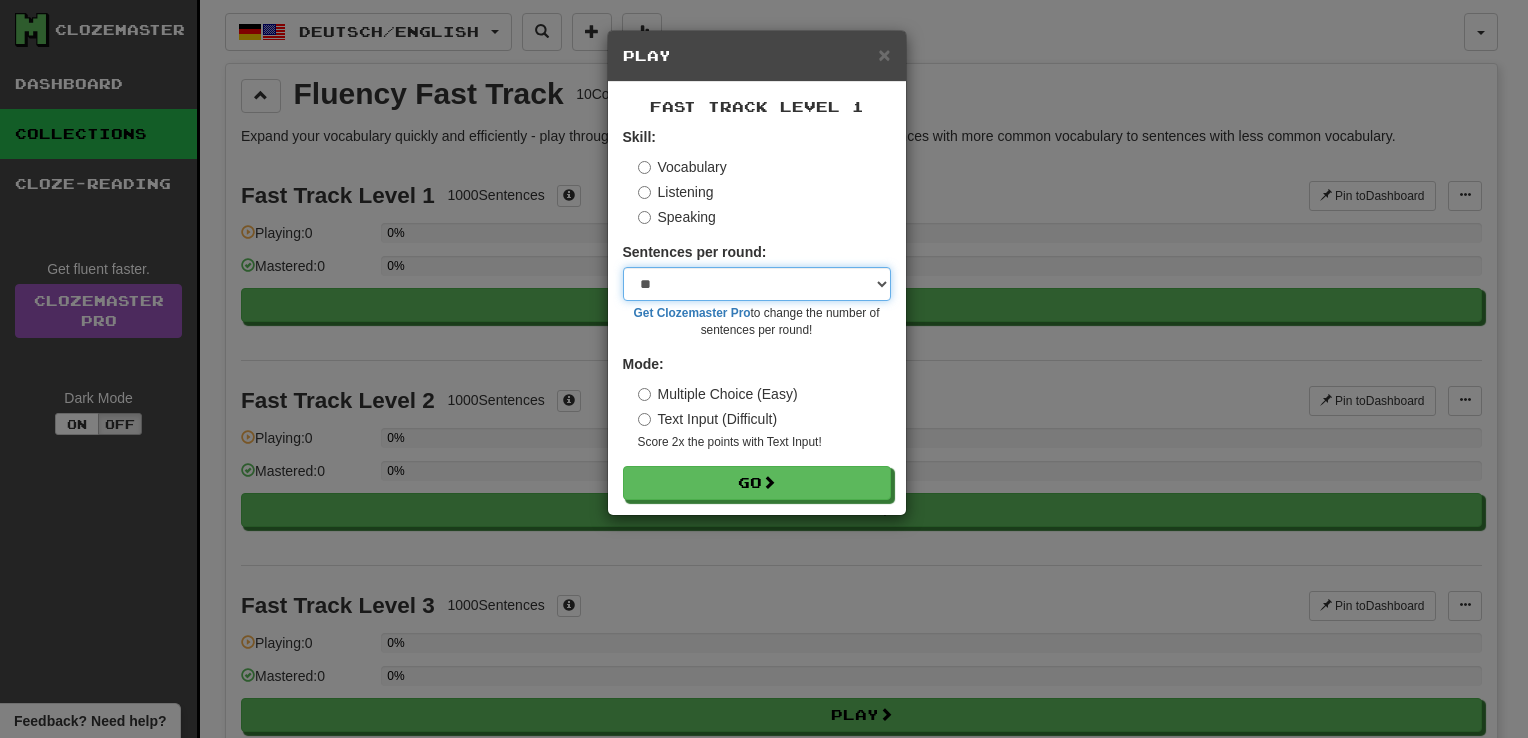 click on "* ** ** ** ** ** *** ********" at bounding box center [757, 284] 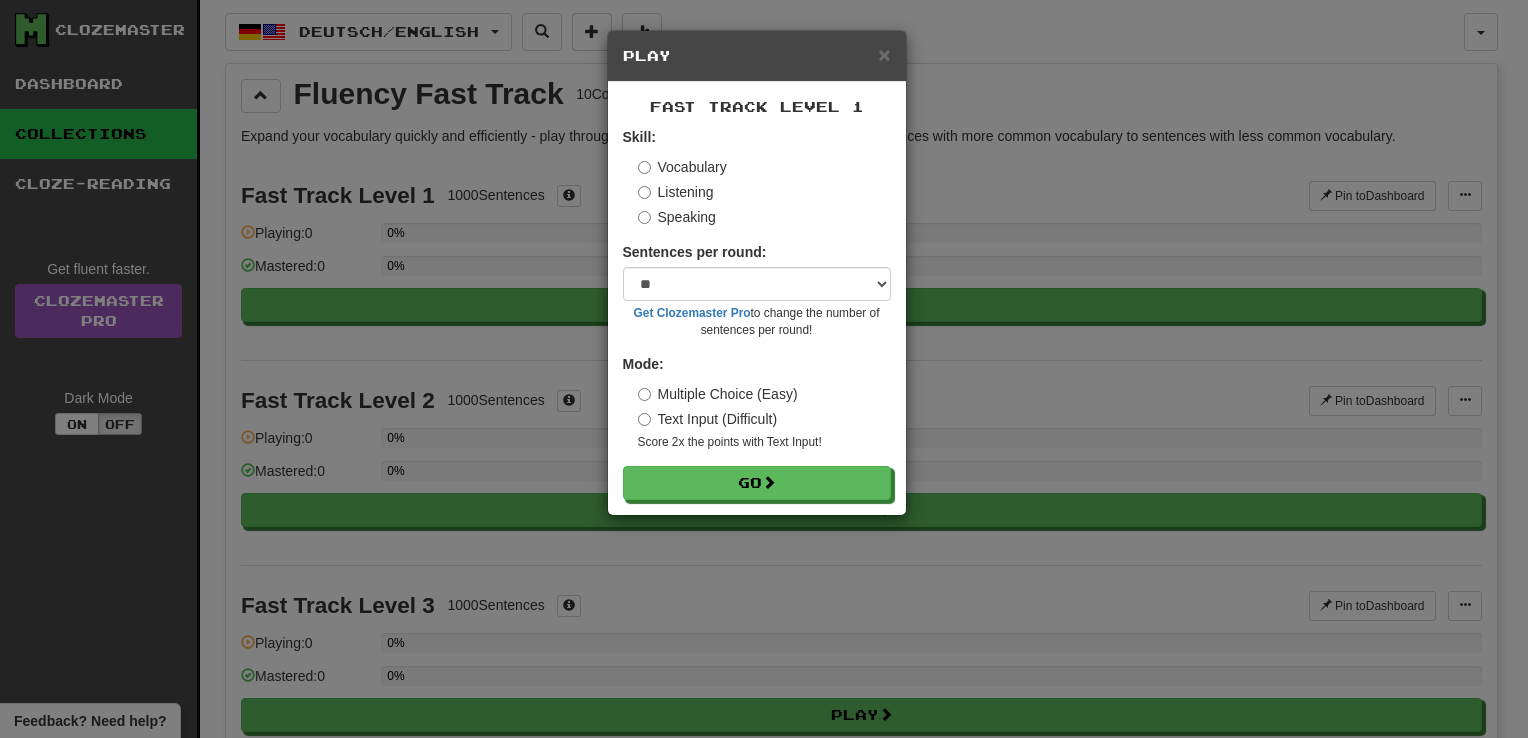 click on "× Play Fast Track Level 1 Skill: Vocabulary Listening Speaking Sentences per round: * ** ** ** ** ** *** ******** Get Clozemaster Pro  to change the number of sentences per round! Mode: Multiple Choice (Easy) Text Input (Difficult) Score 2x the points with Text Input ! Go" at bounding box center [764, 369] 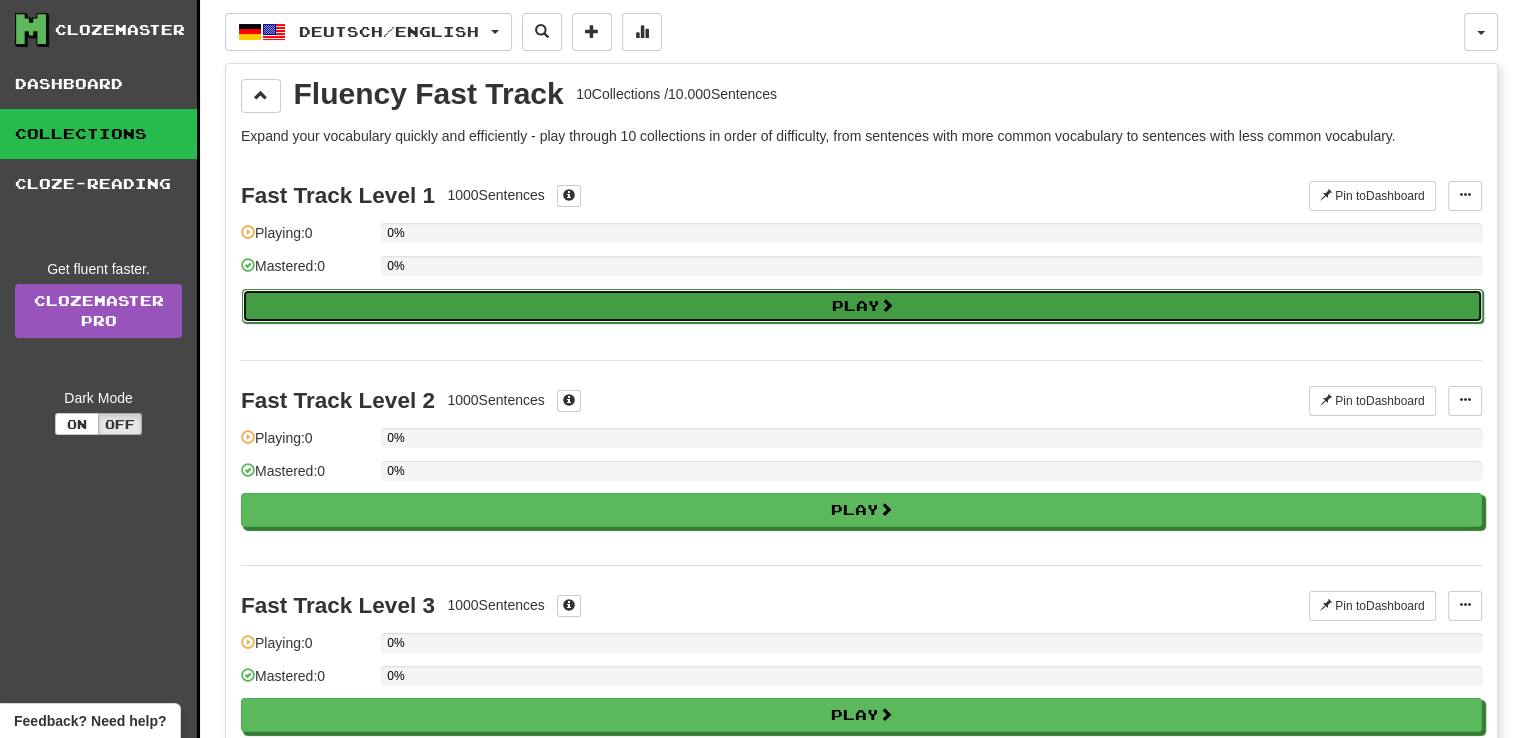 click on "Play" at bounding box center [862, 306] 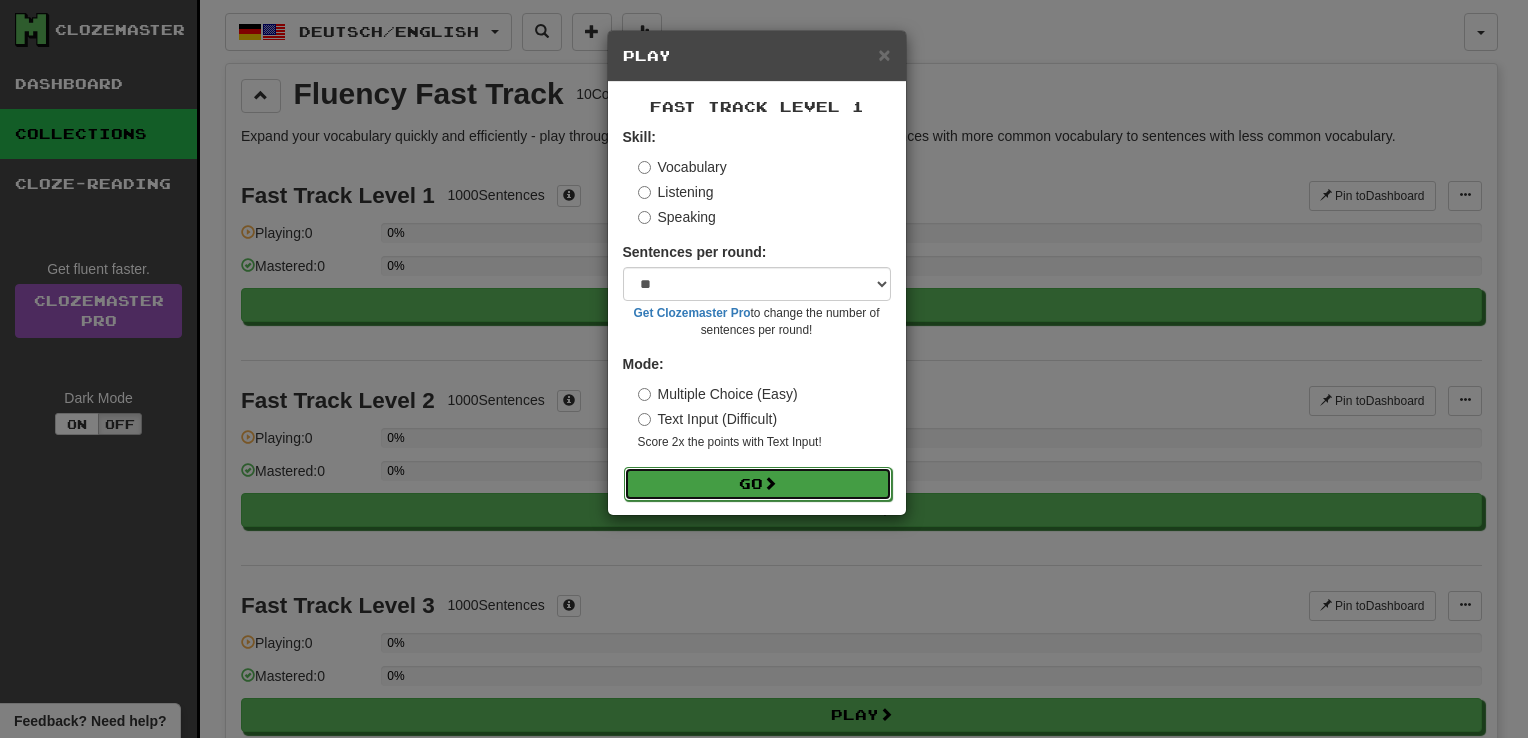 click on "Go" at bounding box center (758, 484) 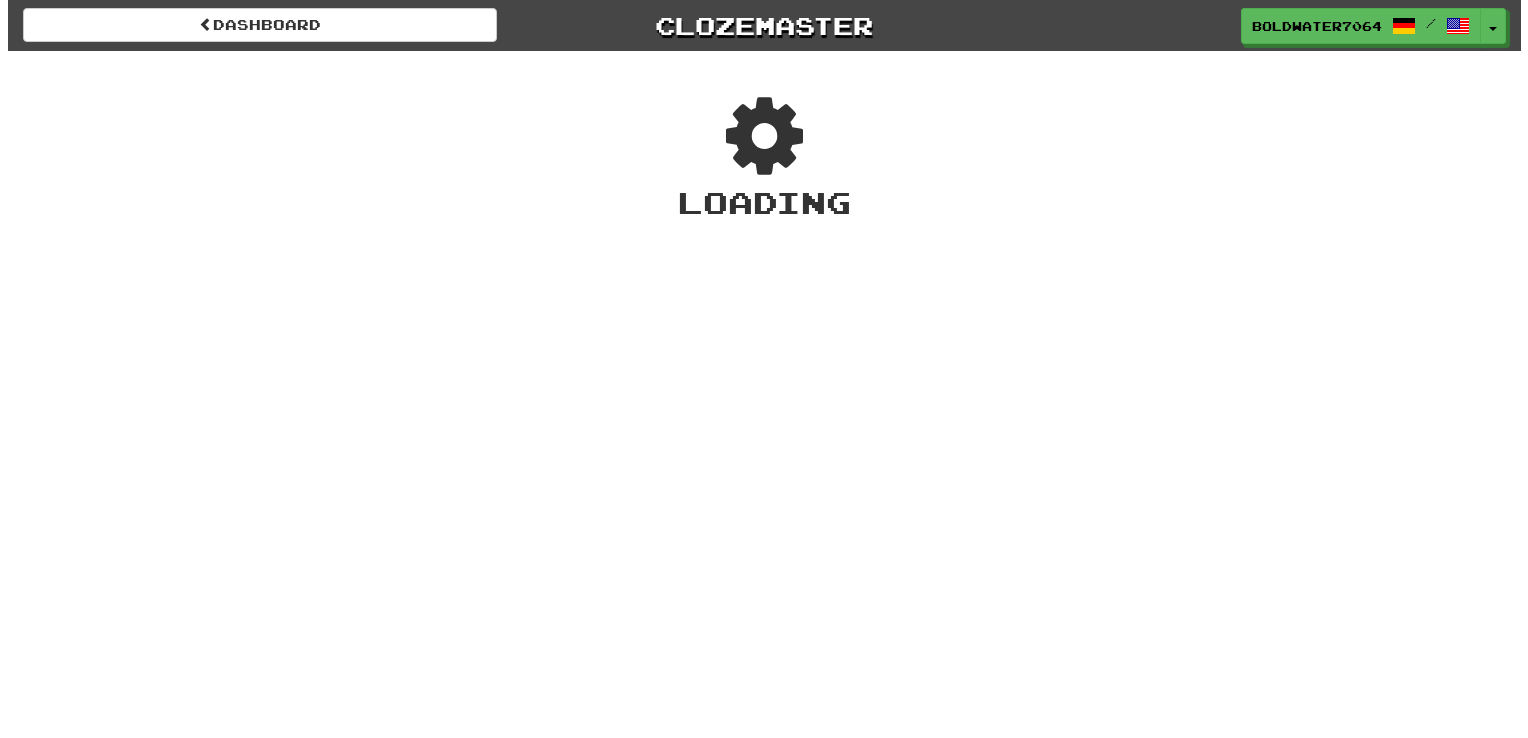 scroll, scrollTop: 0, scrollLeft: 0, axis: both 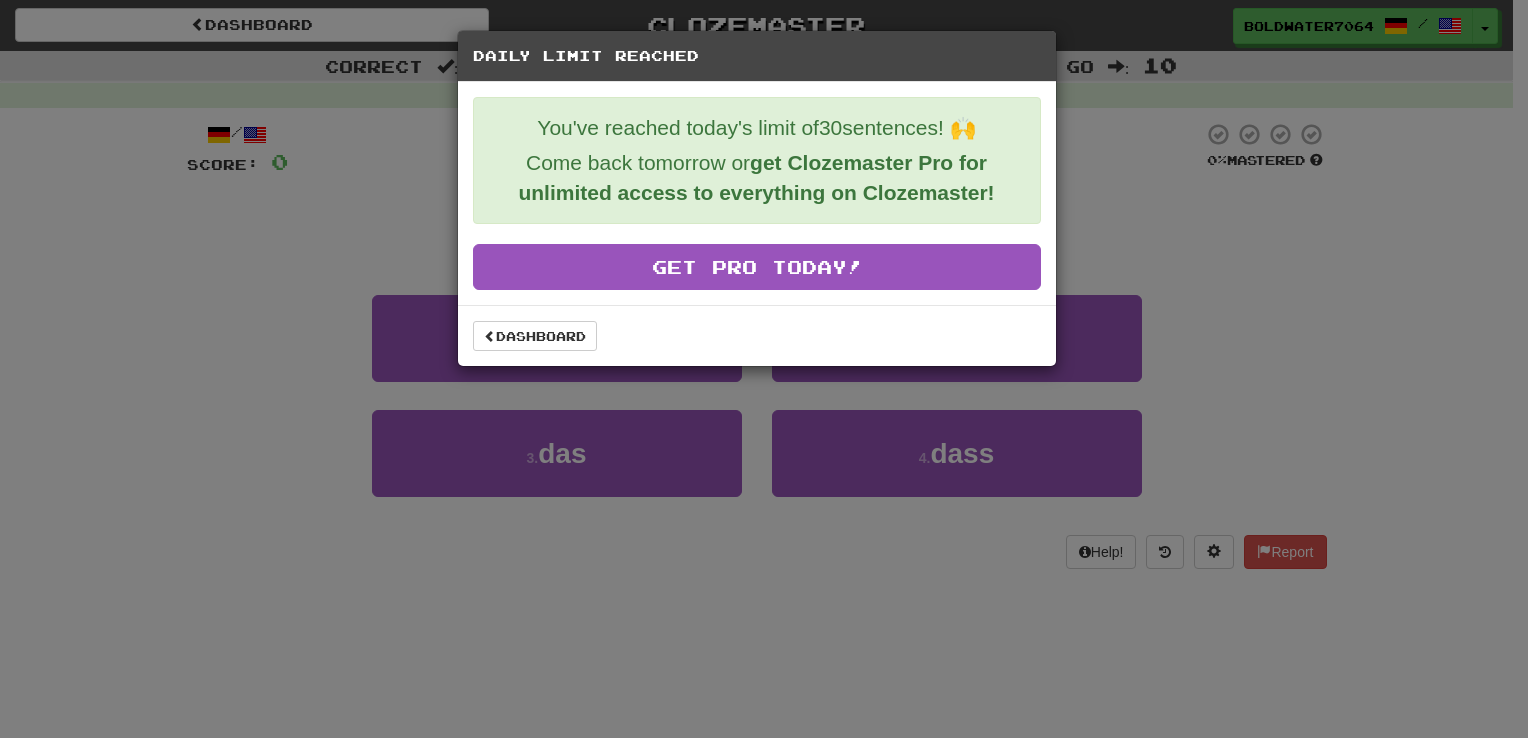 click on "Dashboard" at bounding box center (757, 335) 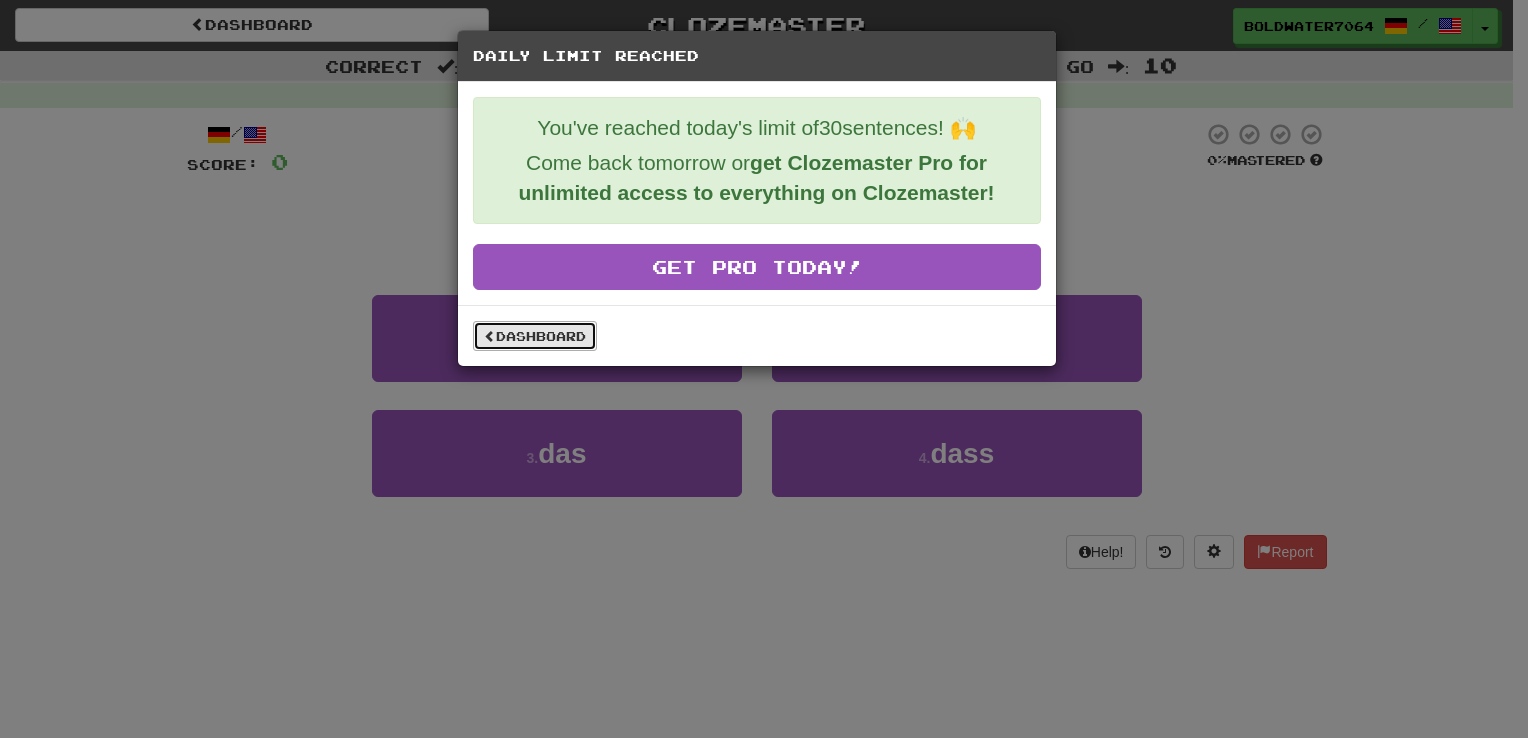 click on "Dashboard" at bounding box center [535, 336] 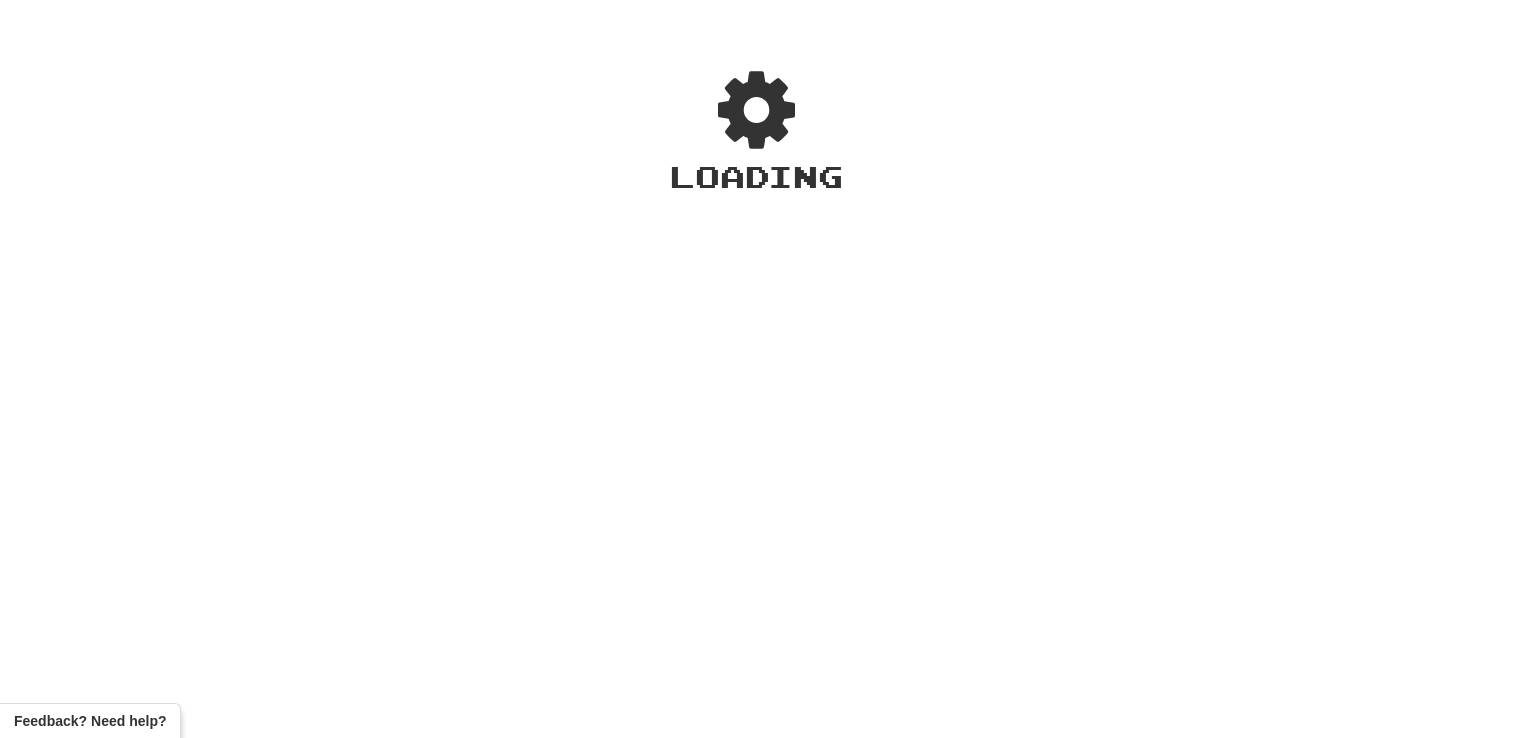 scroll, scrollTop: 0, scrollLeft: 0, axis: both 